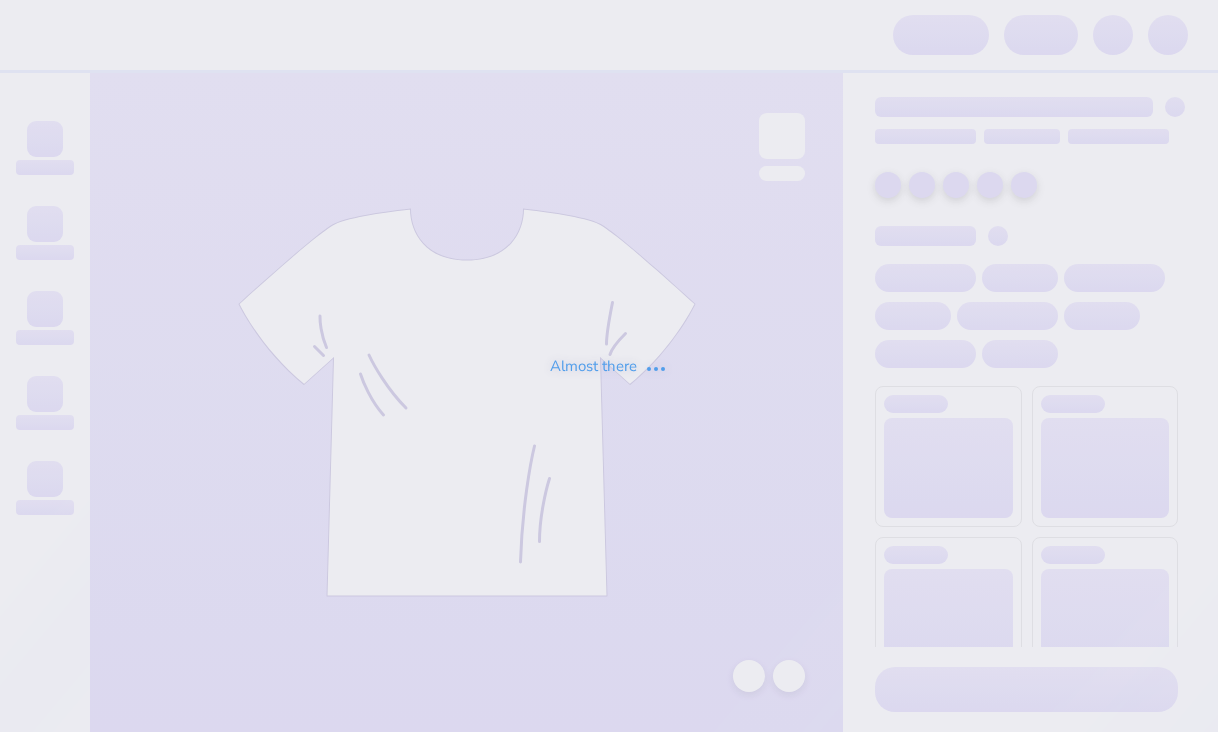 scroll, scrollTop: 0, scrollLeft: 0, axis: both 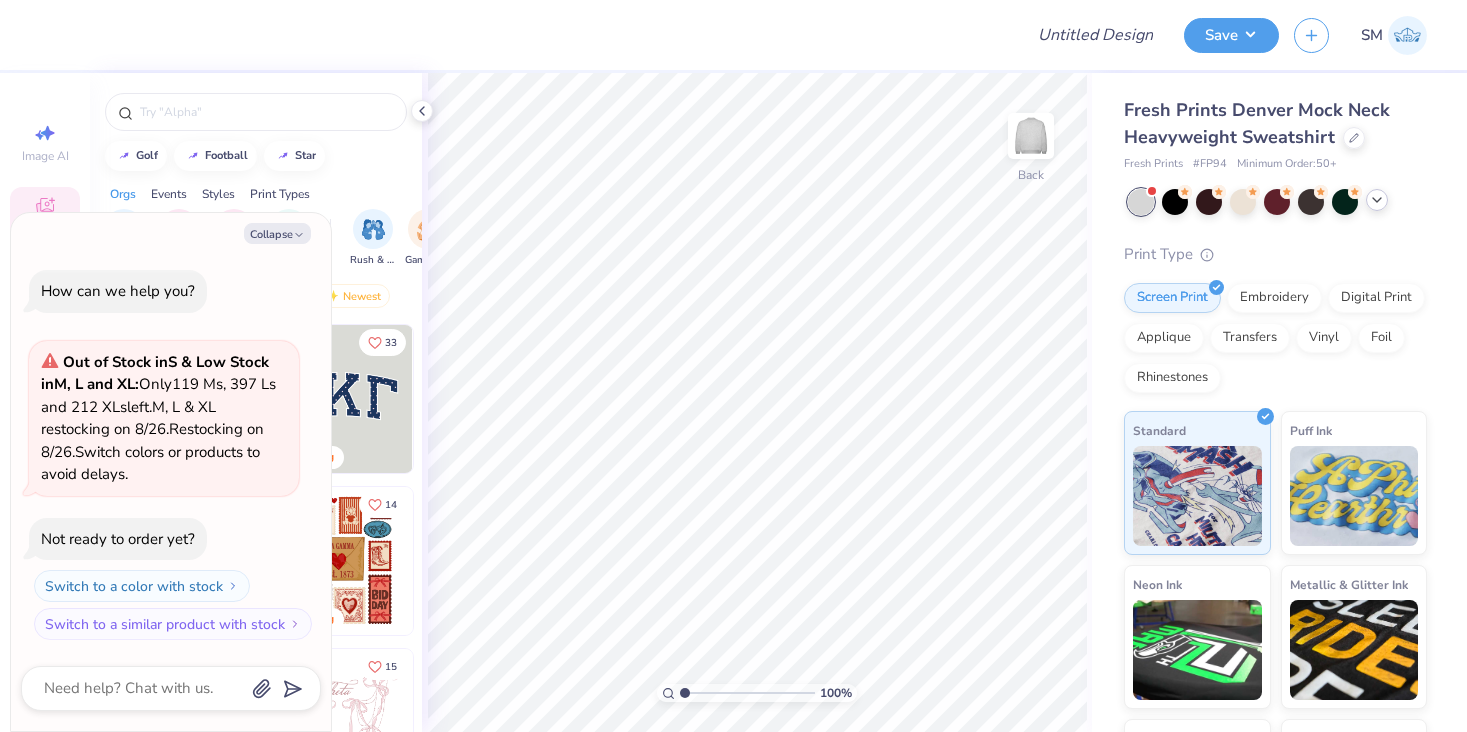 click 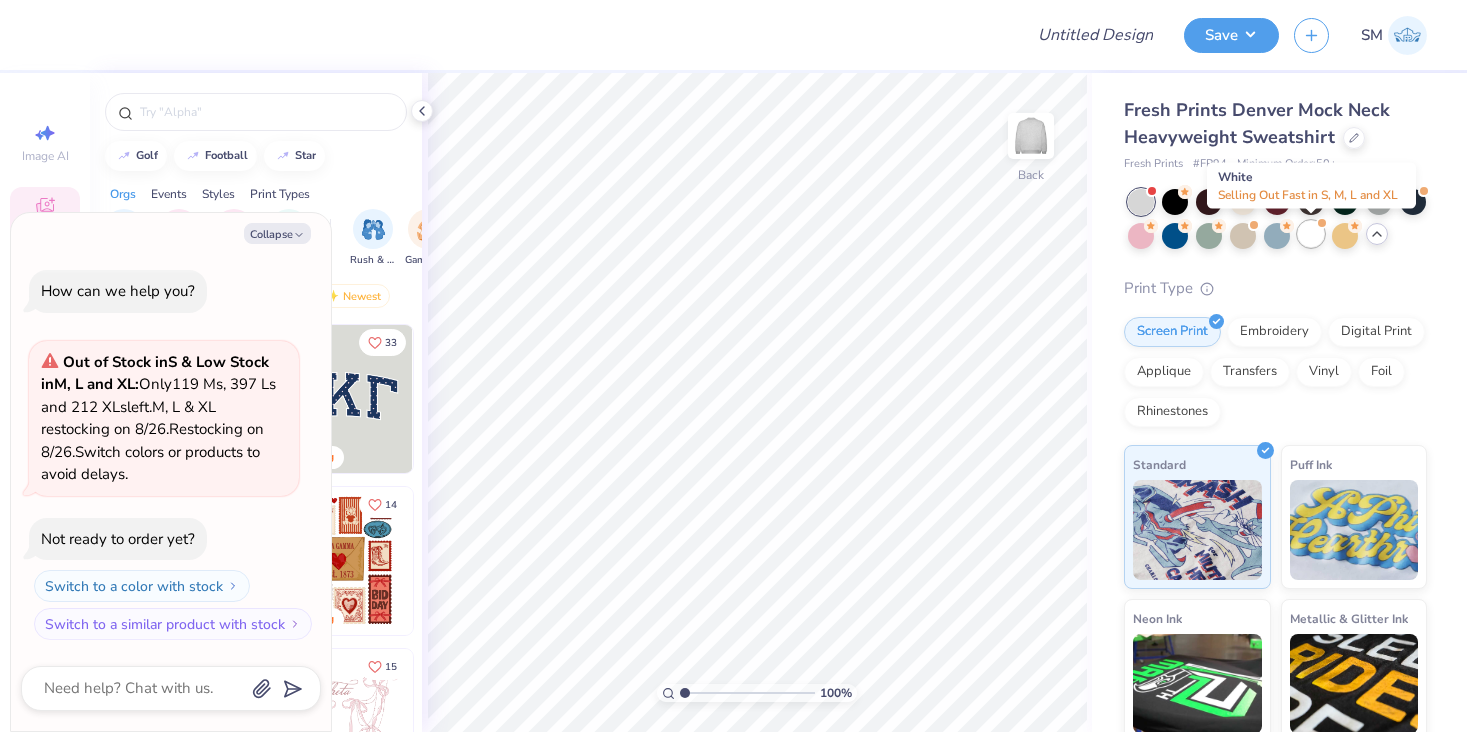 click at bounding box center [1311, 234] 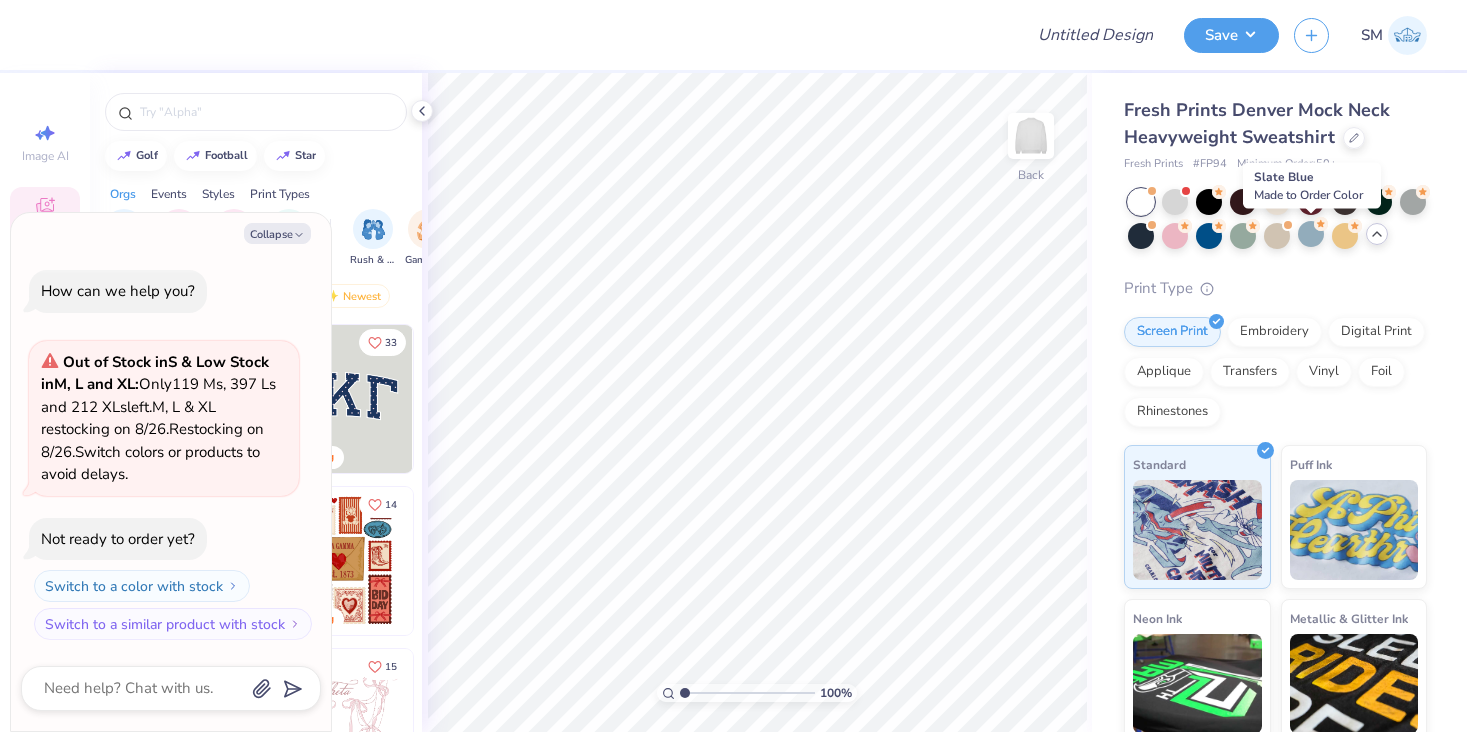scroll, scrollTop: 223, scrollLeft: 0, axis: vertical 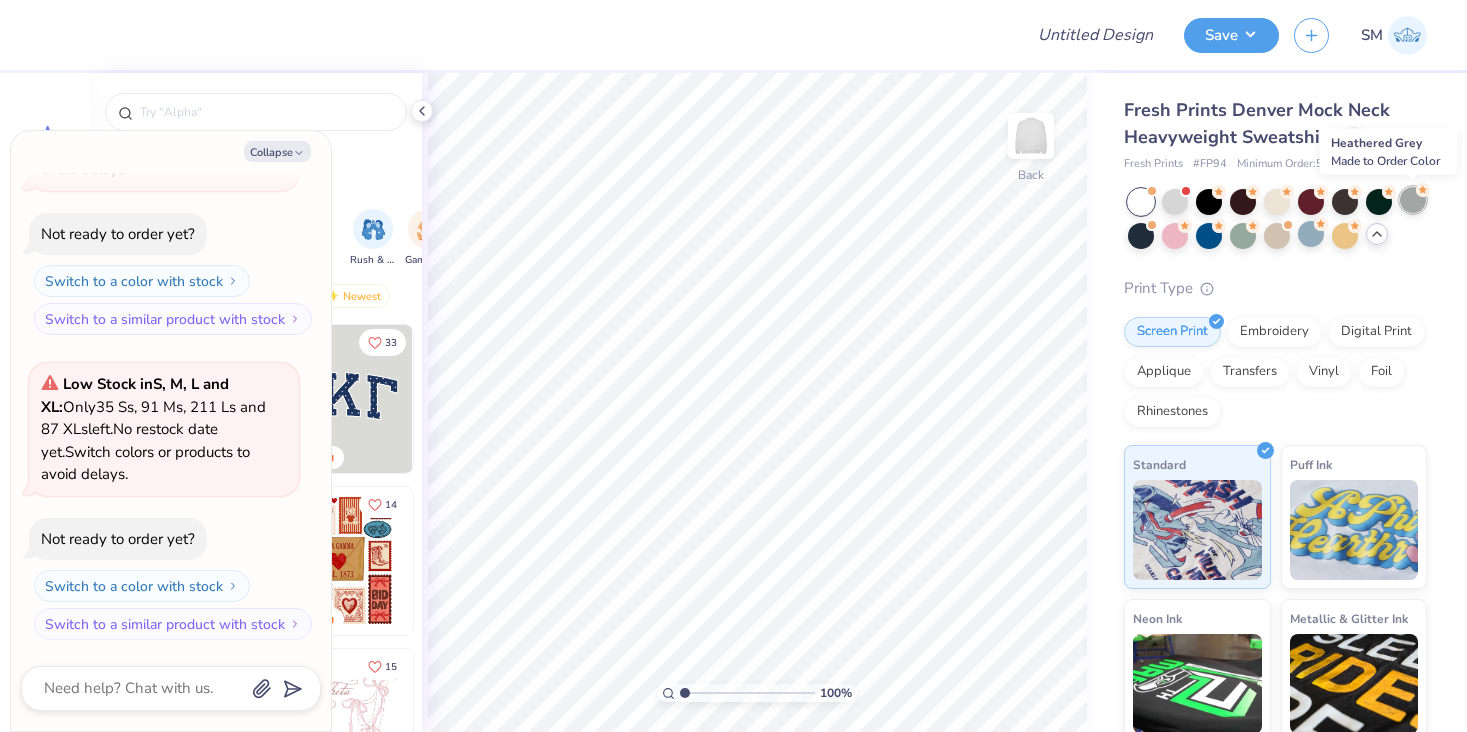 click at bounding box center (1413, 200) 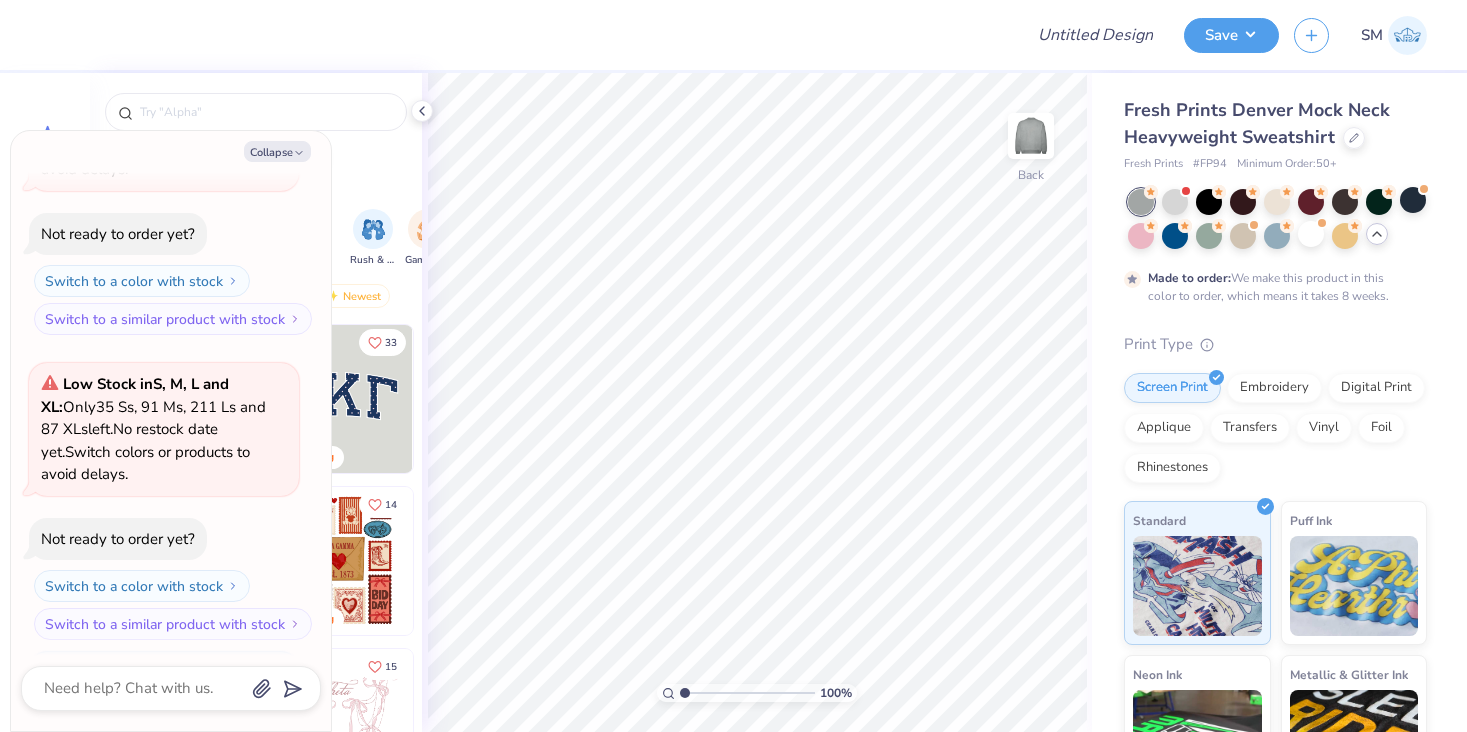 scroll, scrollTop: 389, scrollLeft: 0, axis: vertical 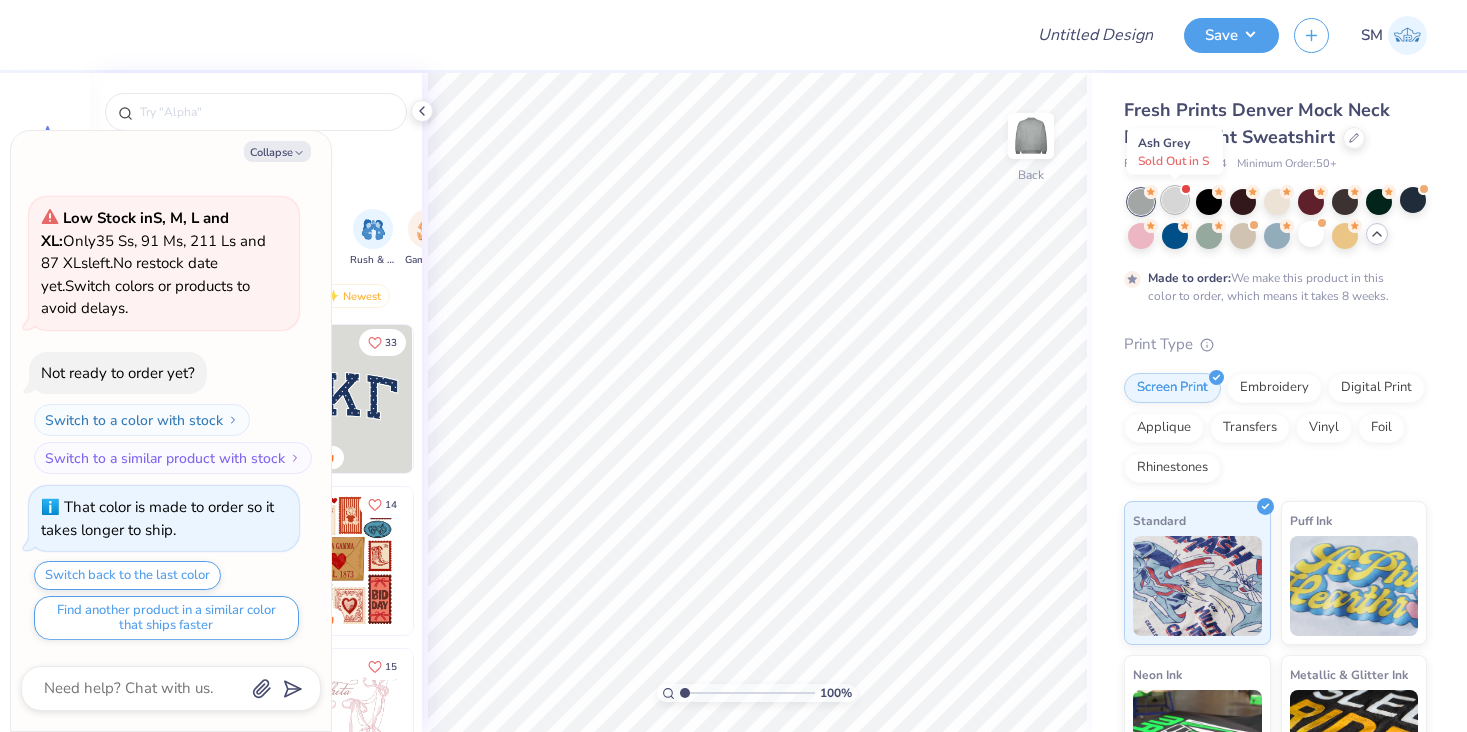 click at bounding box center (1175, 200) 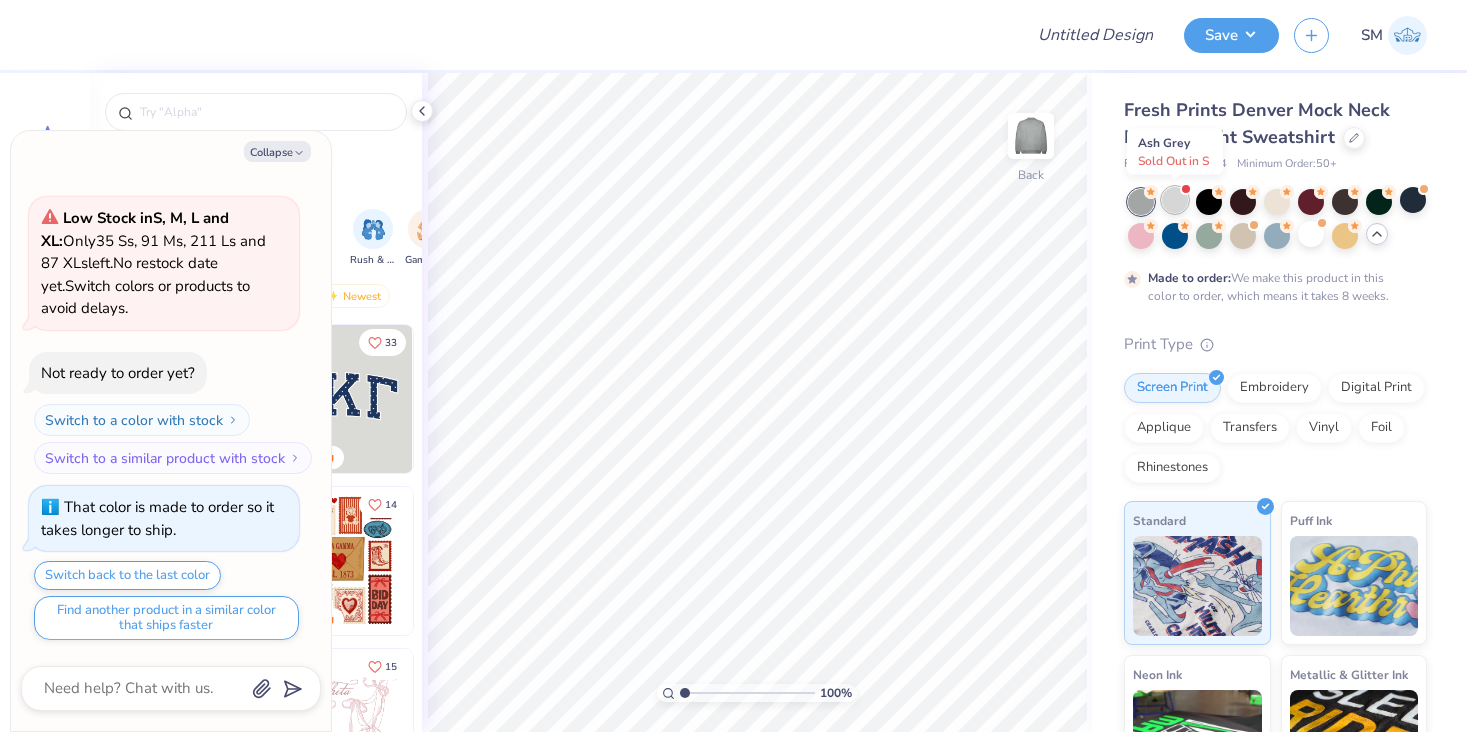 scroll, scrollTop: 816, scrollLeft: 0, axis: vertical 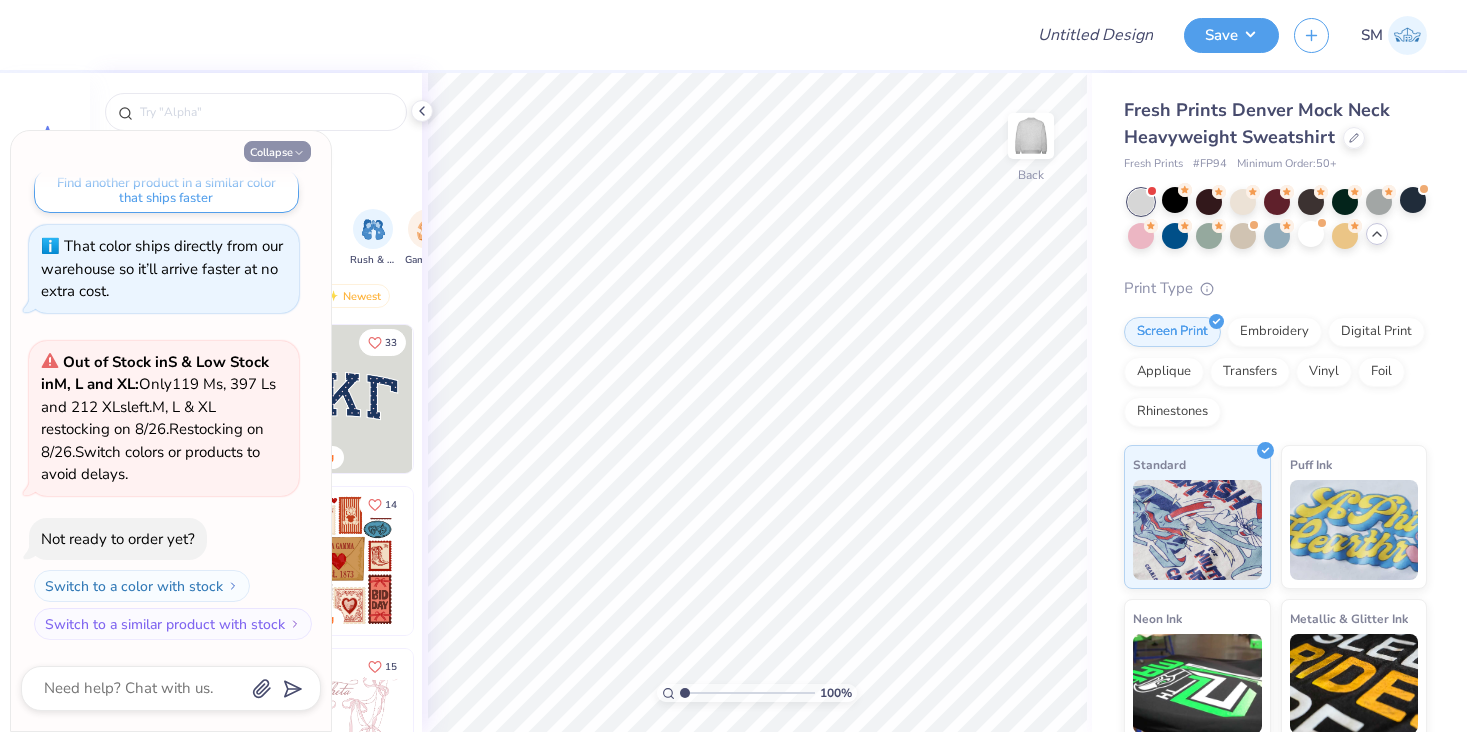 click on "Collapse" at bounding box center (277, 151) 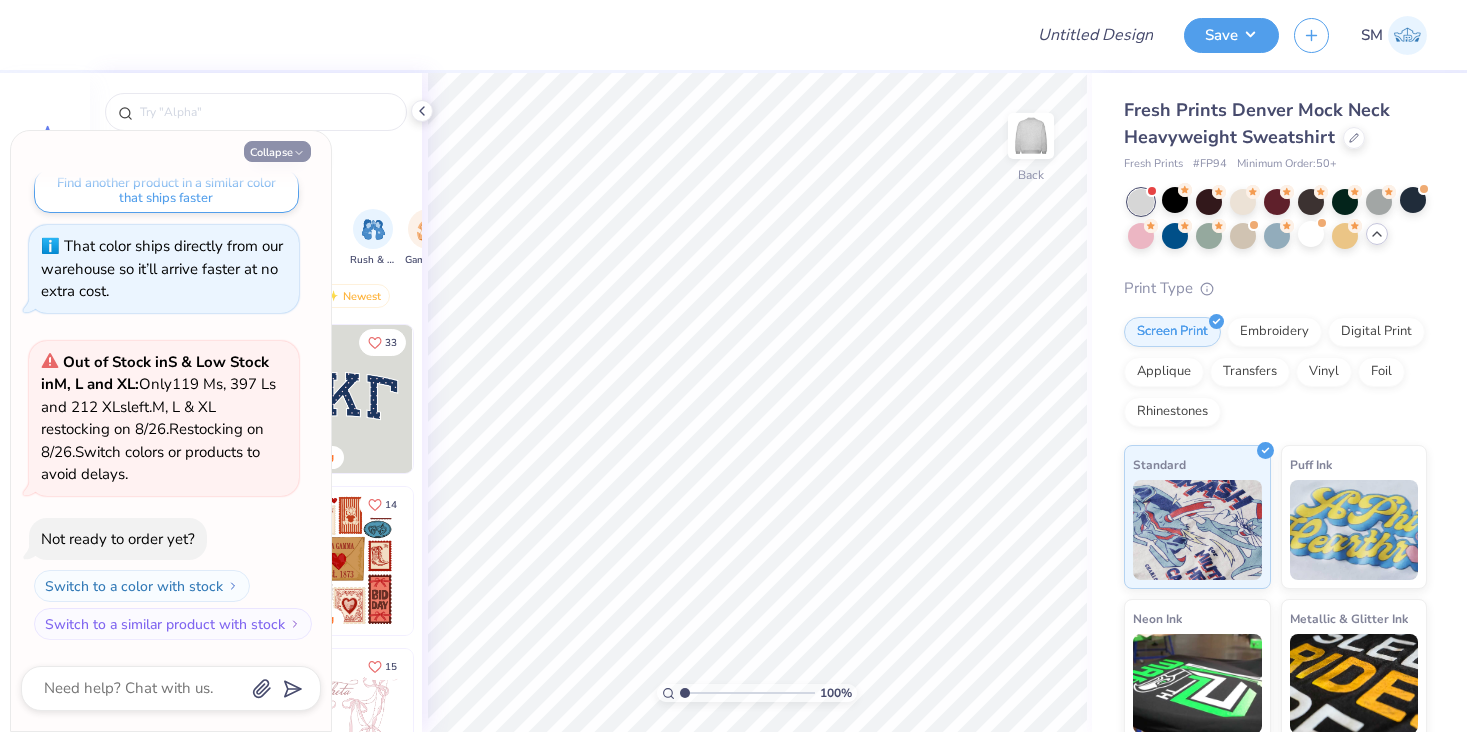type on "x" 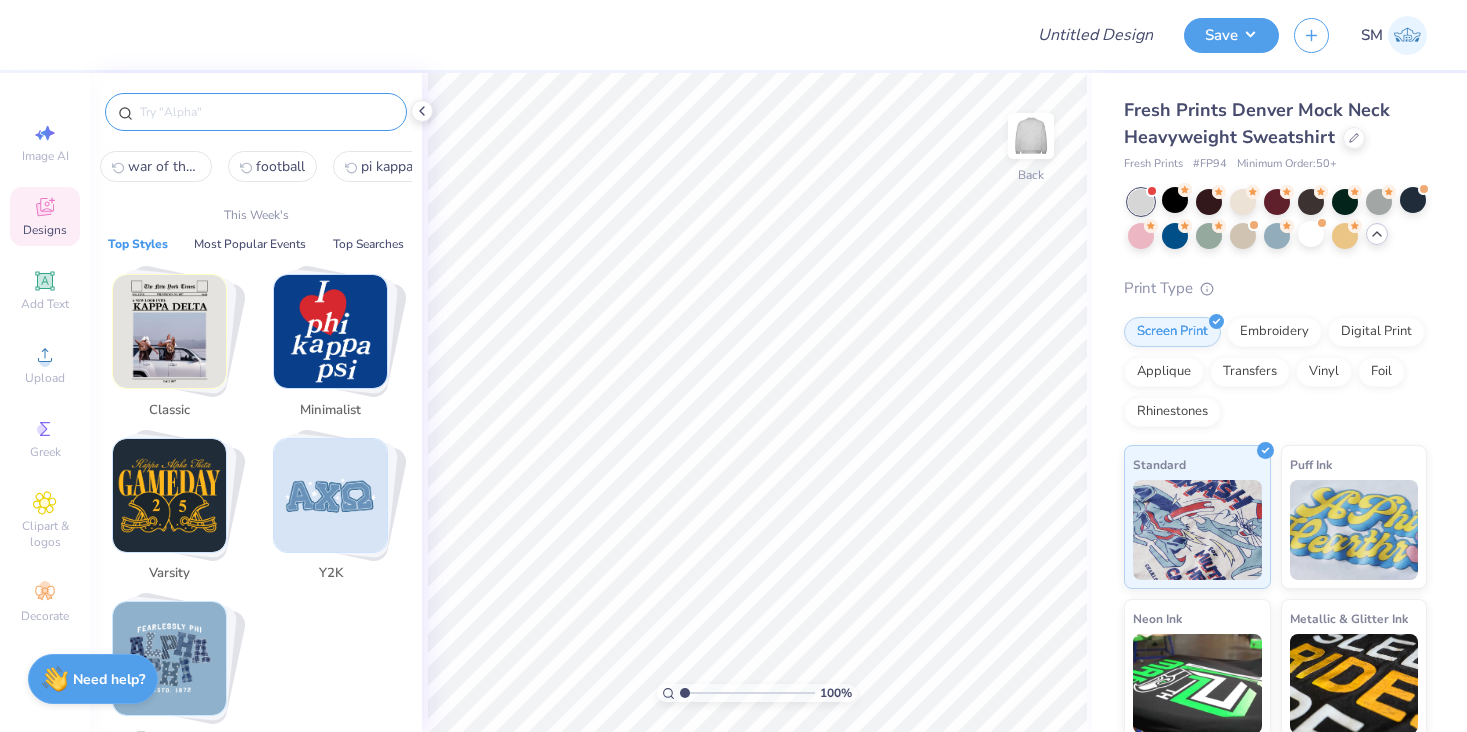click at bounding box center [266, 112] 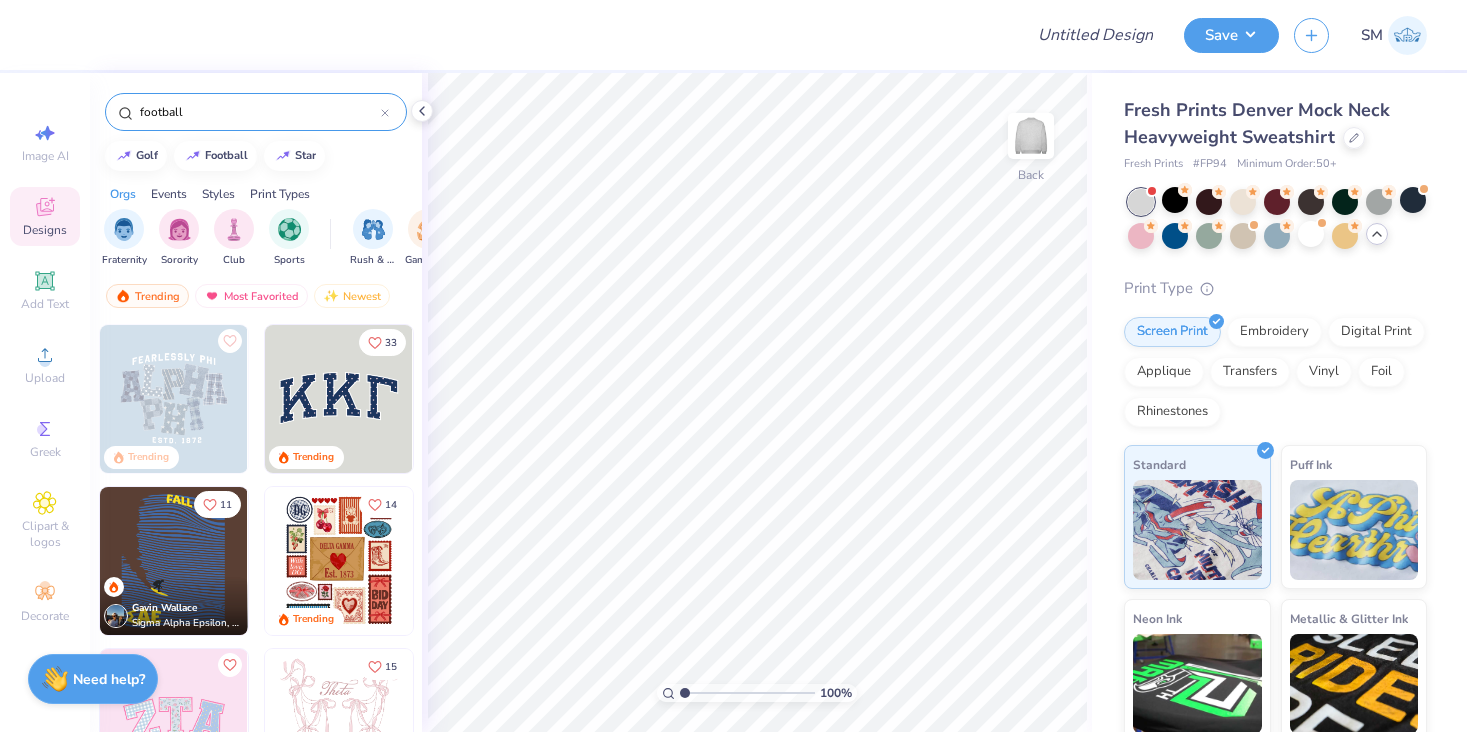 type on "football" 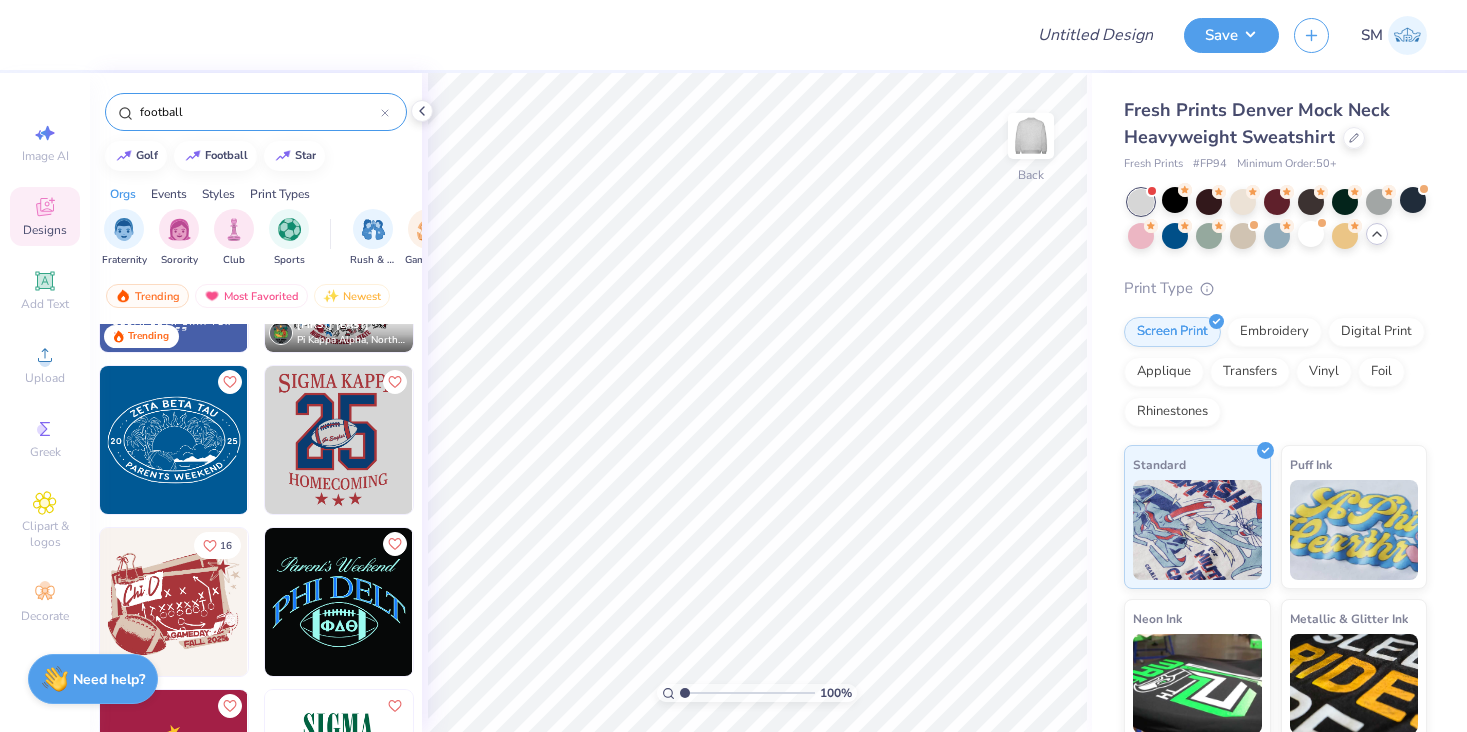 scroll, scrollTop: 421, scrollLeft: 0, axis: vertical 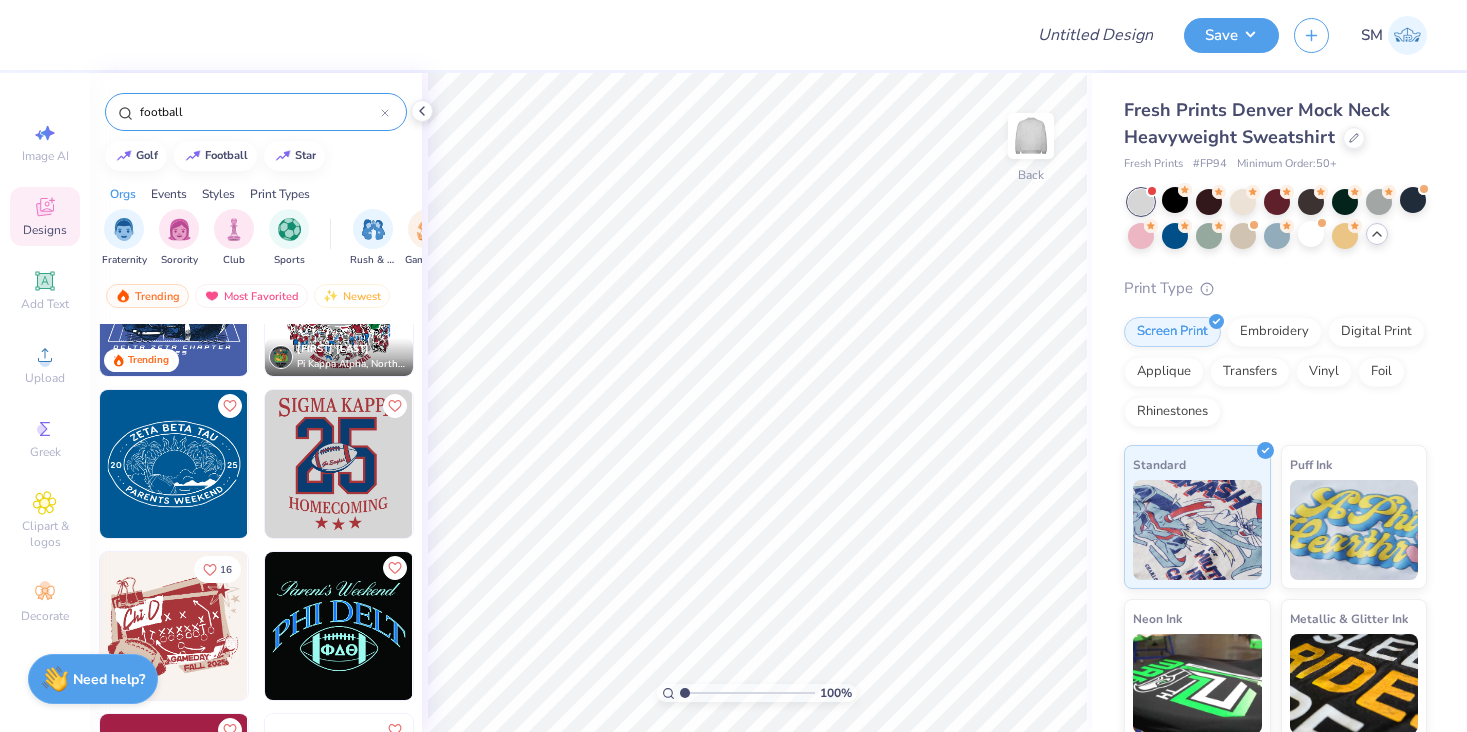 click at bounding box center [339, 464] 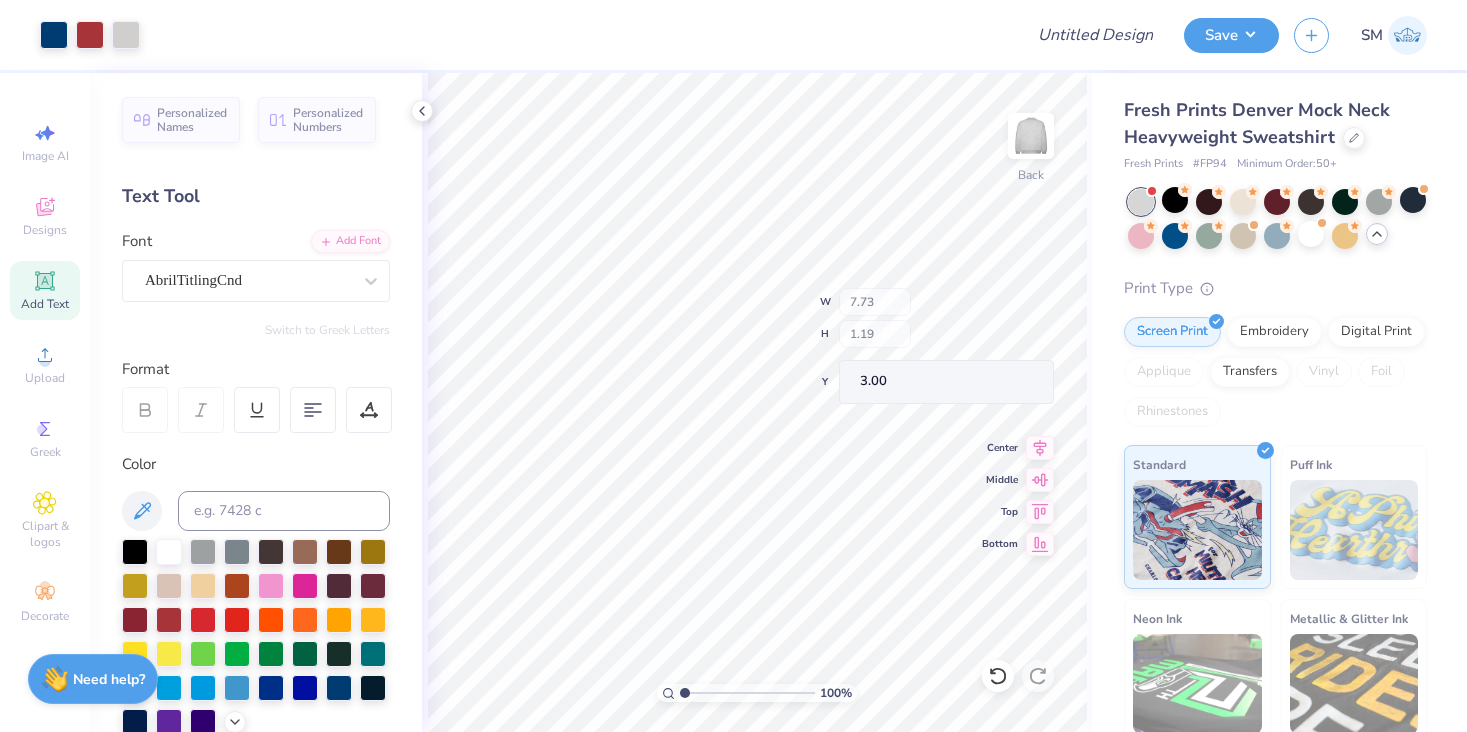 type on "7.73" 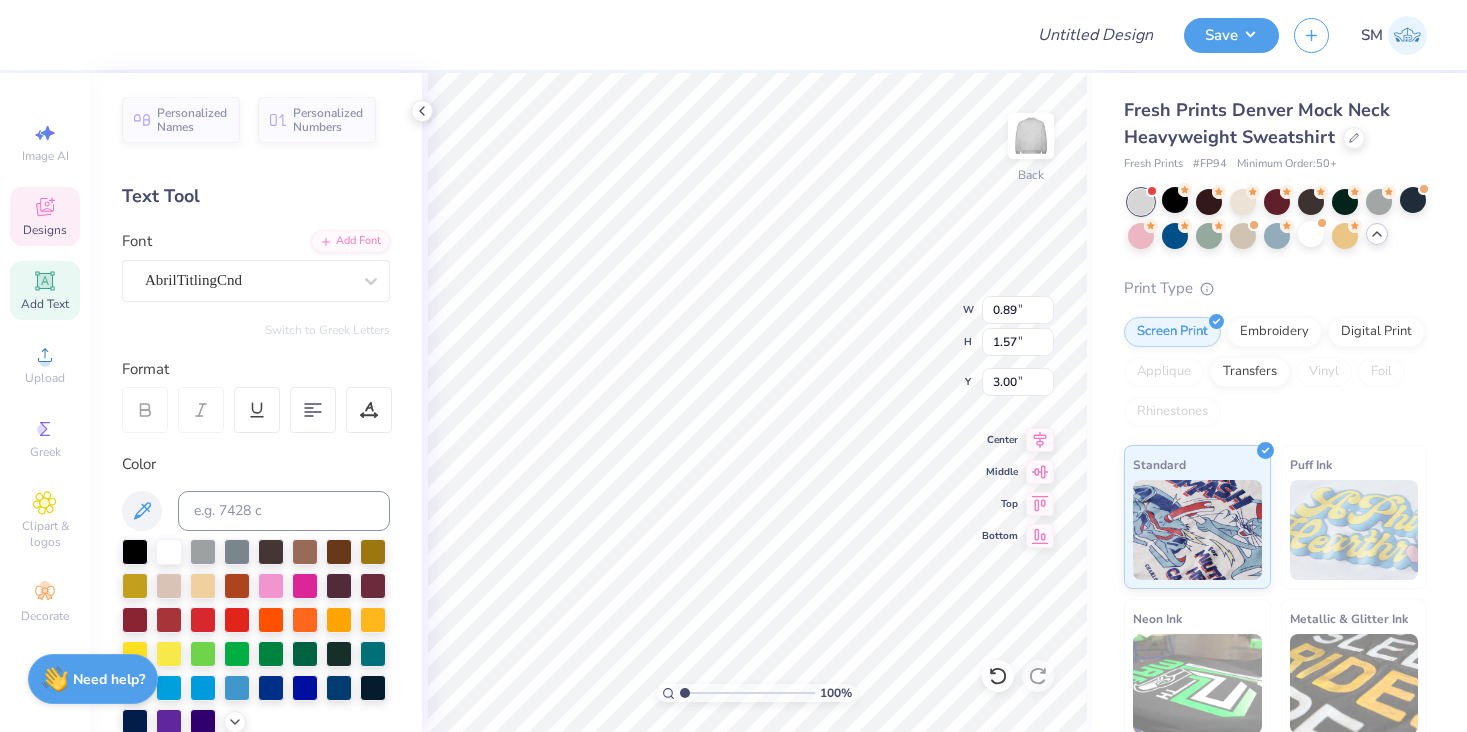 type on "K" 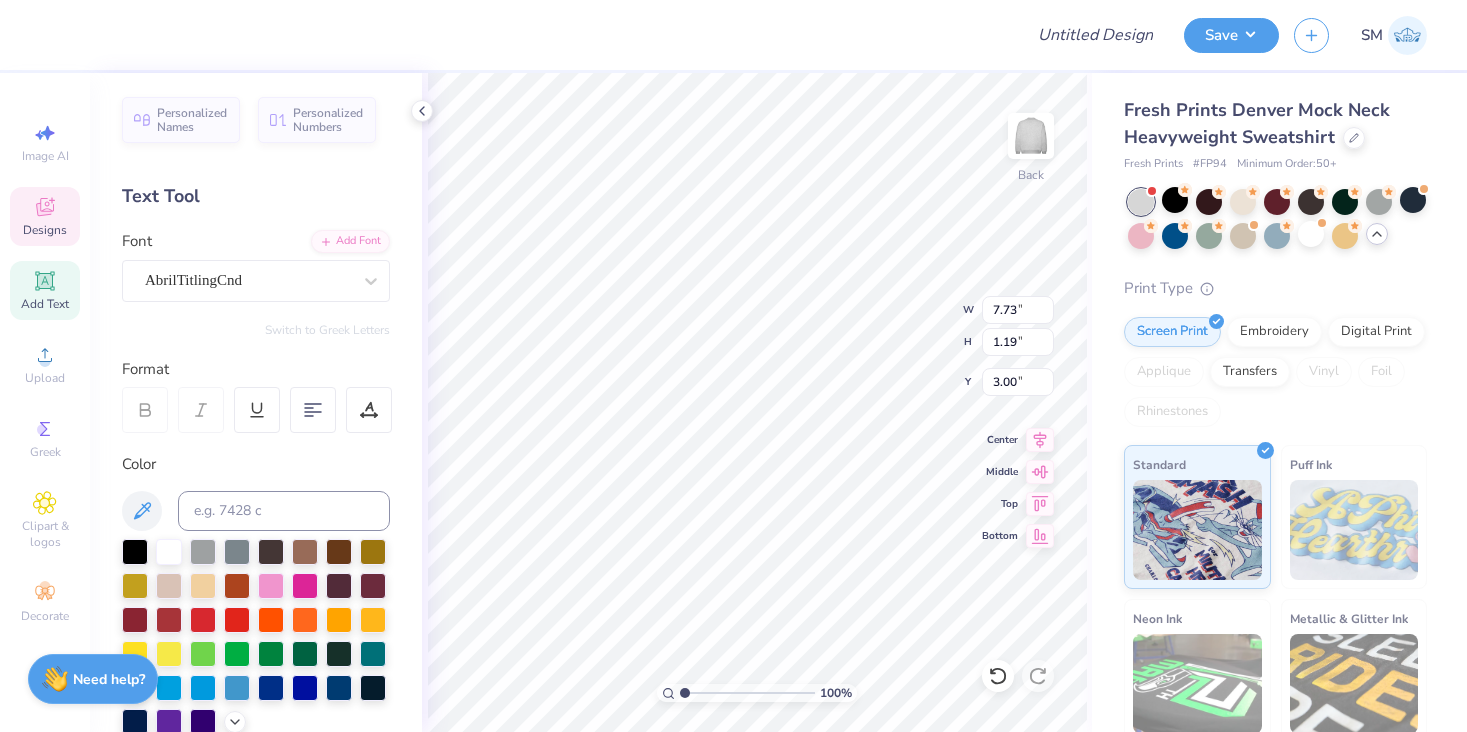 scroll, scrollTop: 0, scrollLeft: 1, axis: horizontal 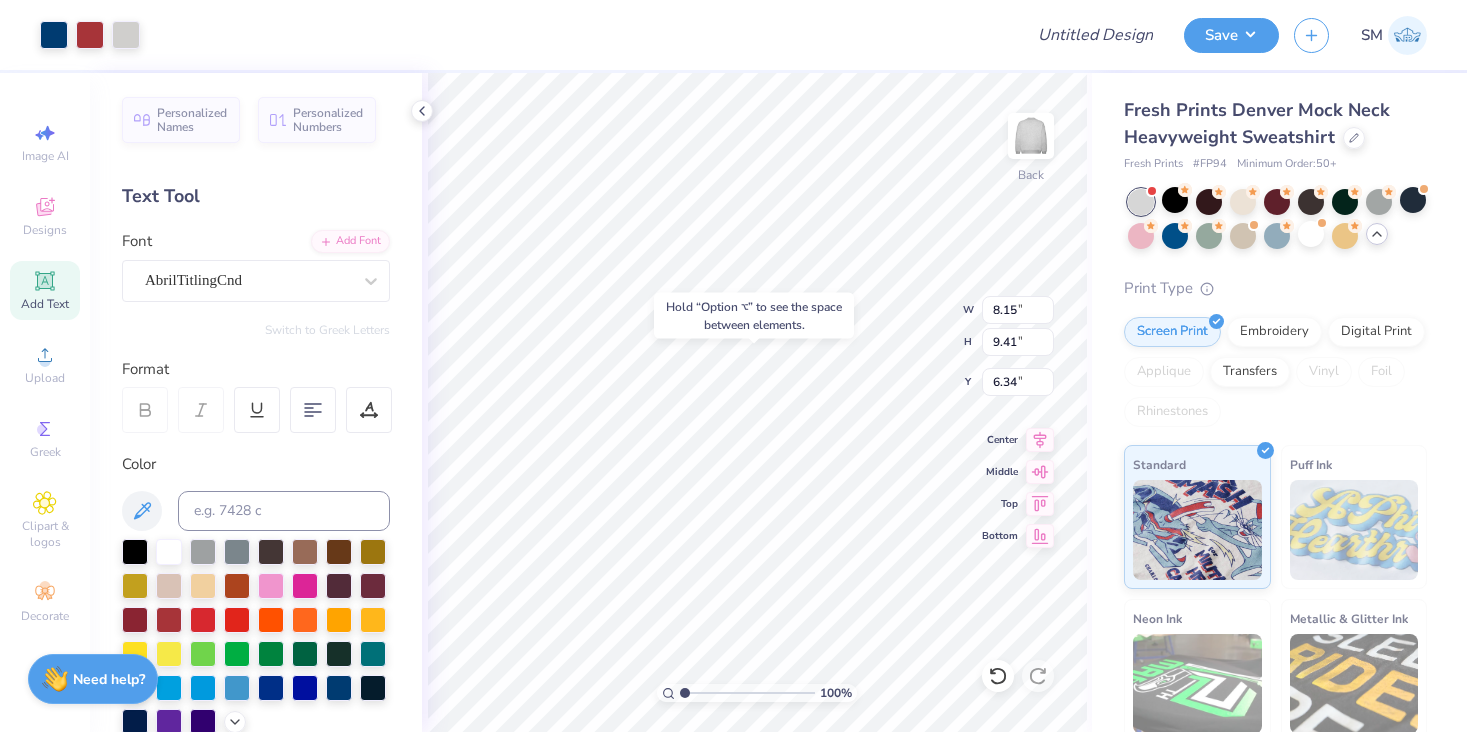 type on "6.34" 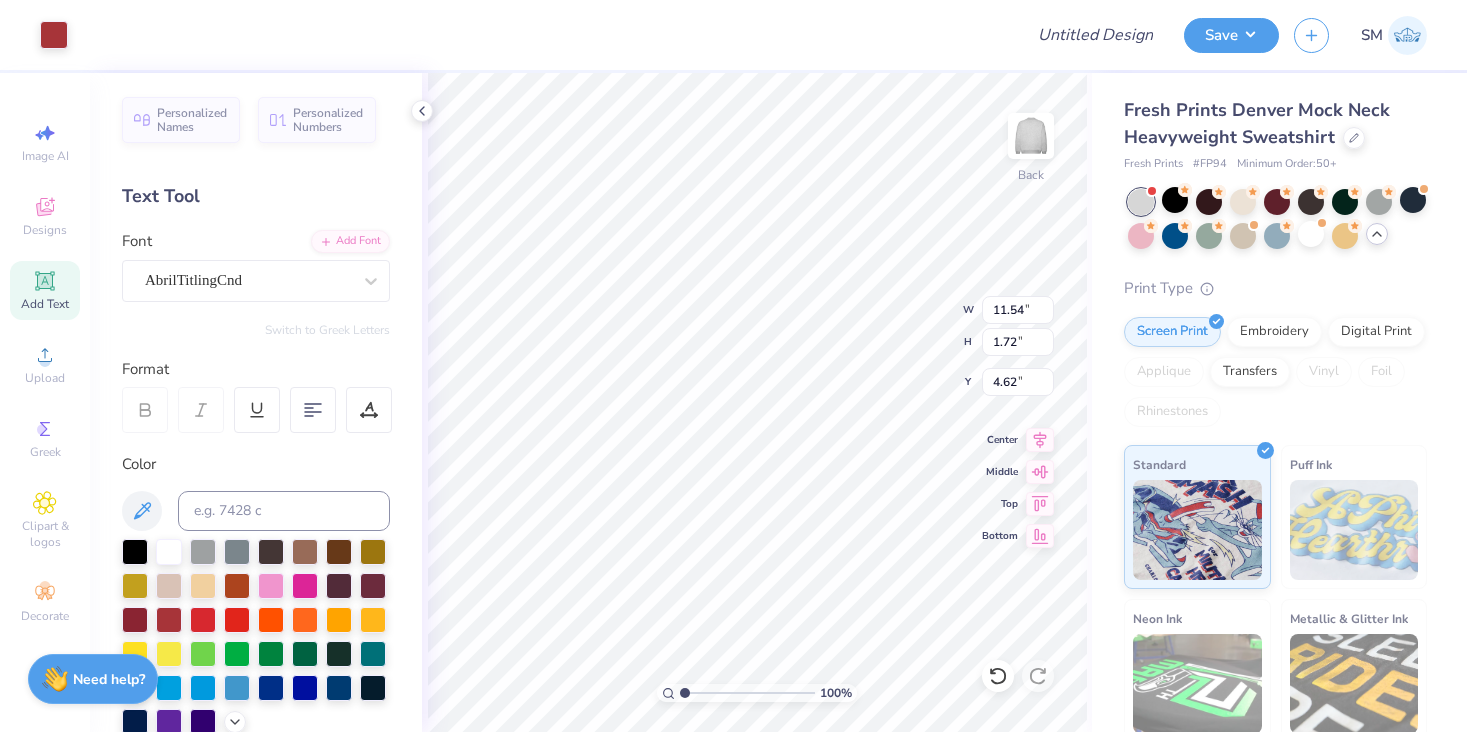 type on "2.14" 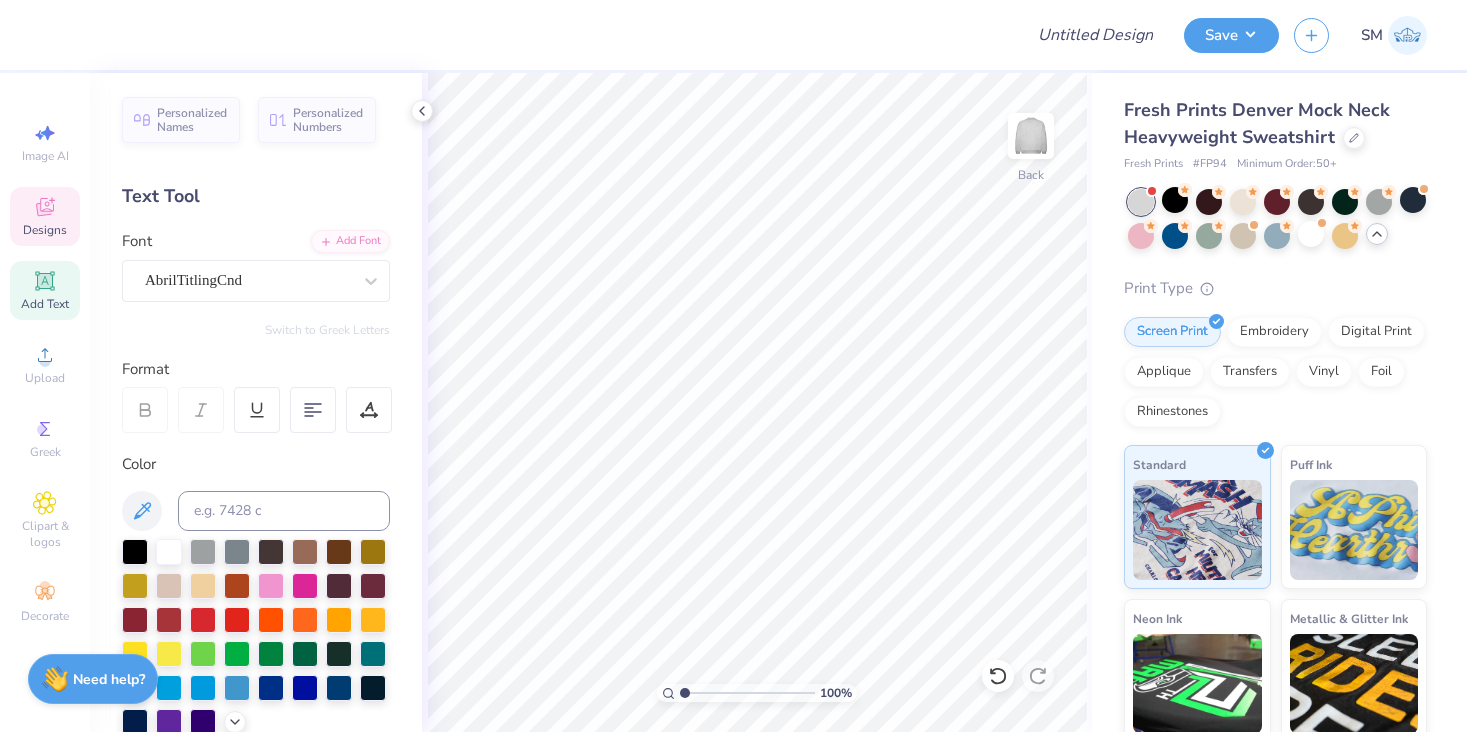 click 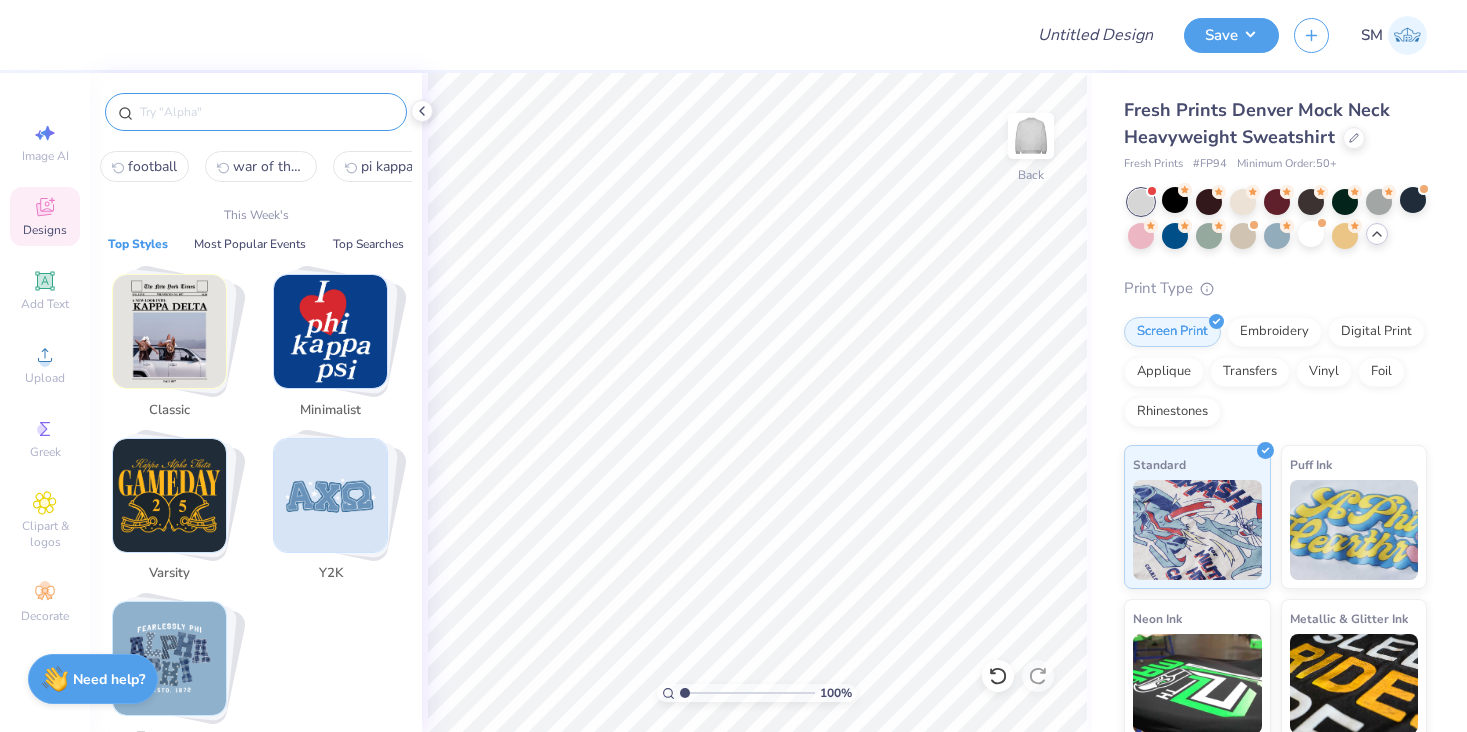 click at bounding box center [266, 112] 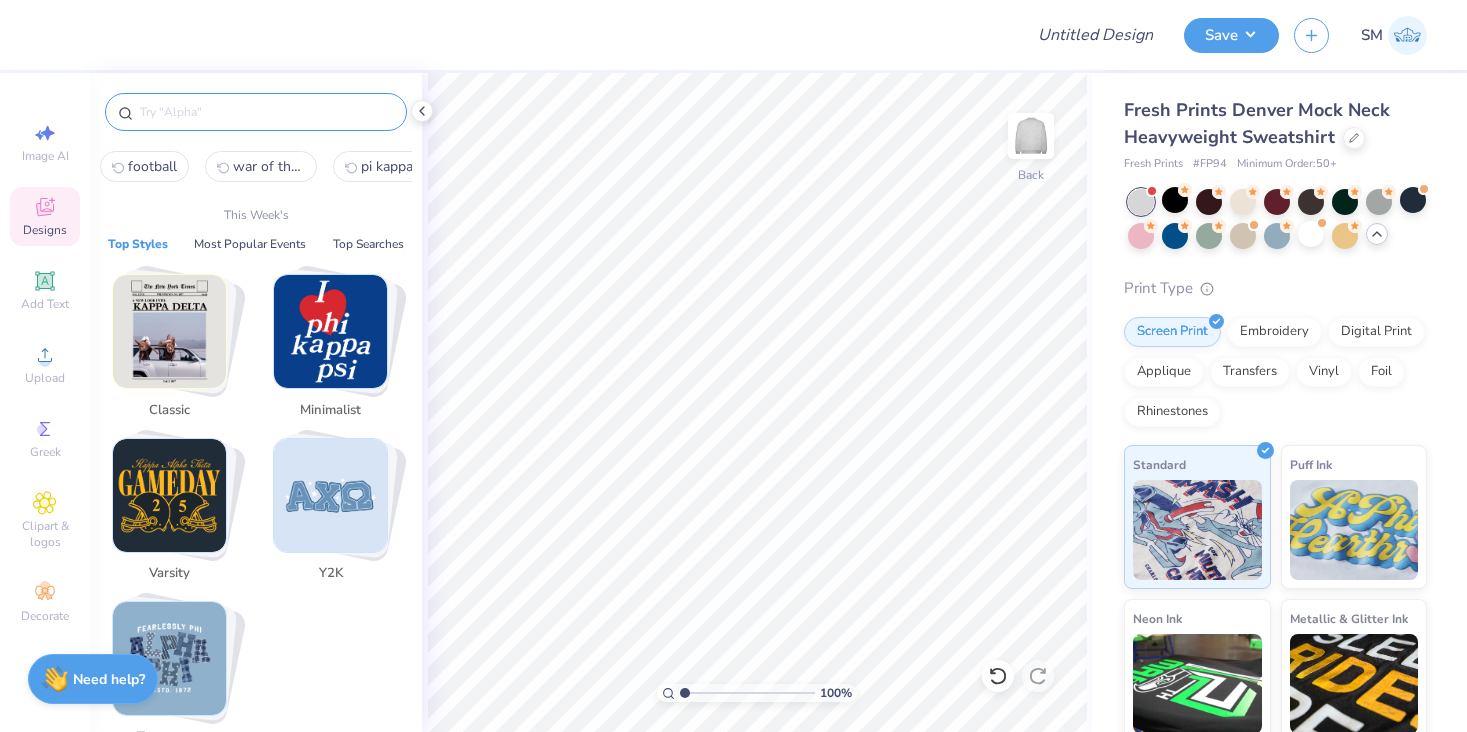 click on "football" at bounding box center (152, 166) 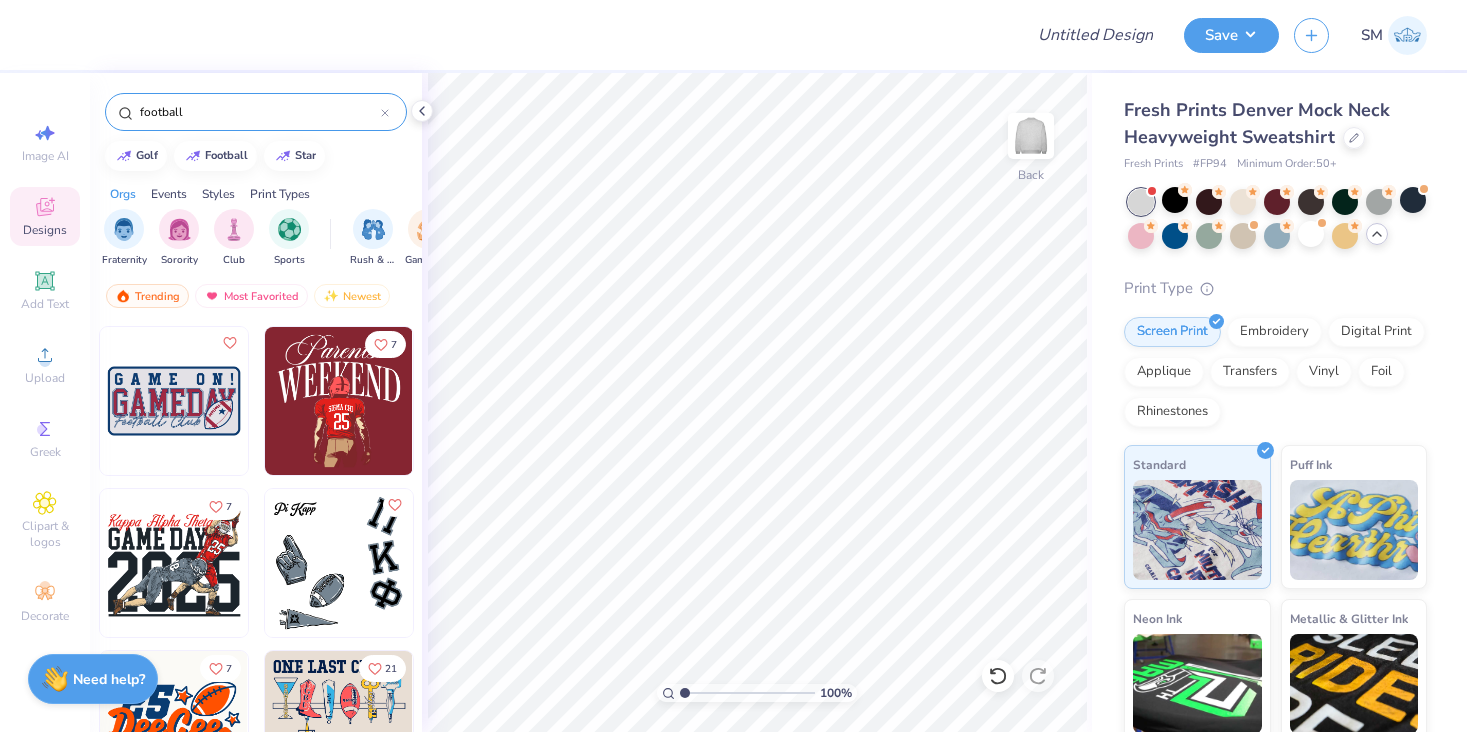 scroll, scrollTop: 1603, scrollLeft: 0, axis: vertical 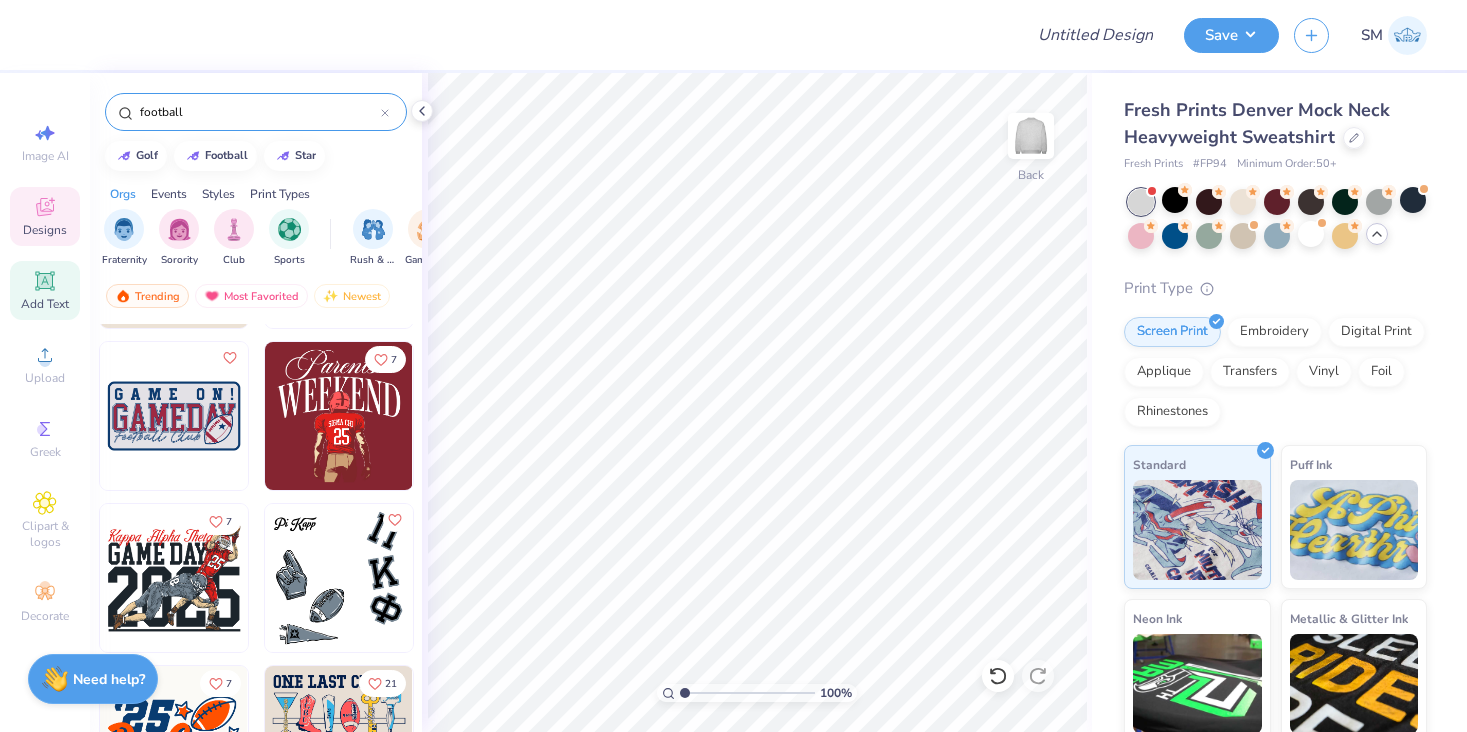 click on "Add Text" at bounding box center [45, 304] 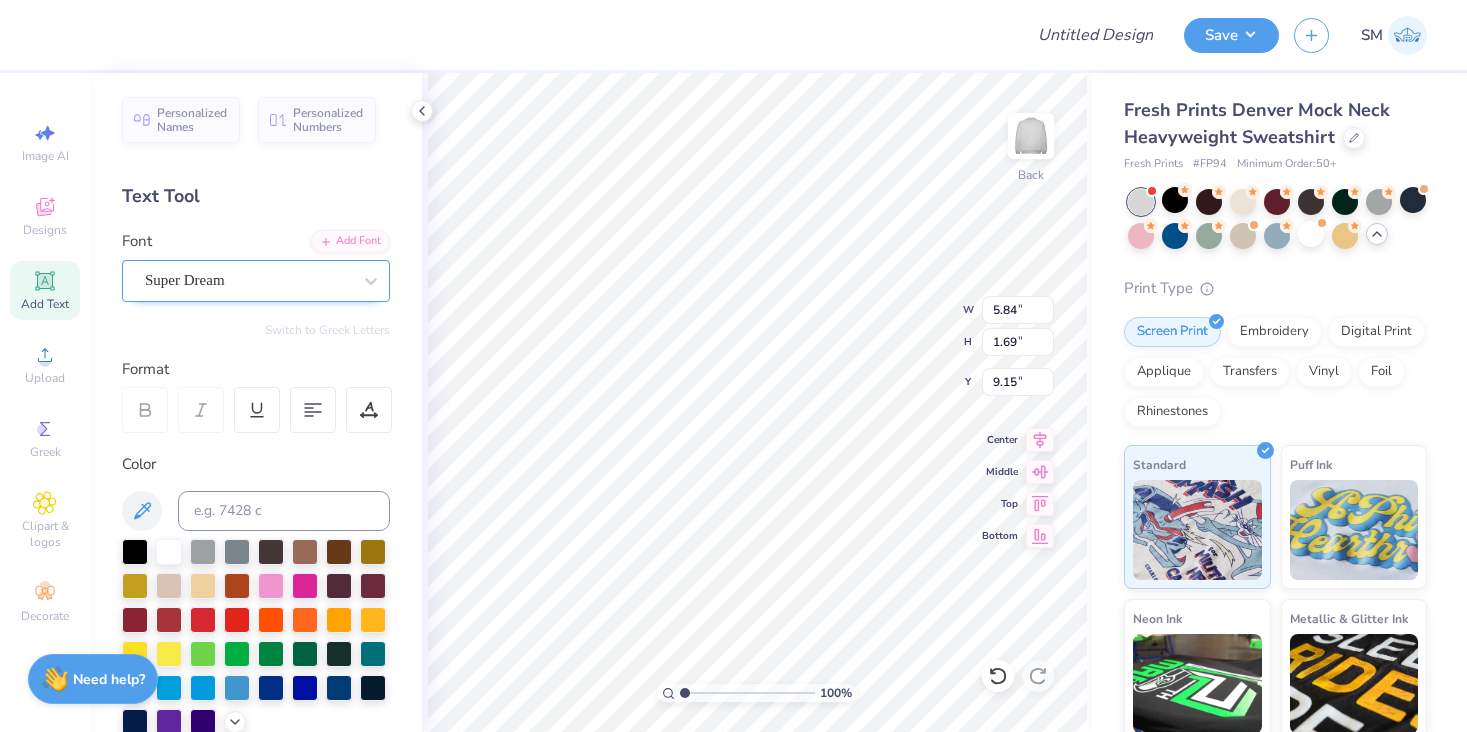 click on "Super Dream" at bounding box center [248, 280] 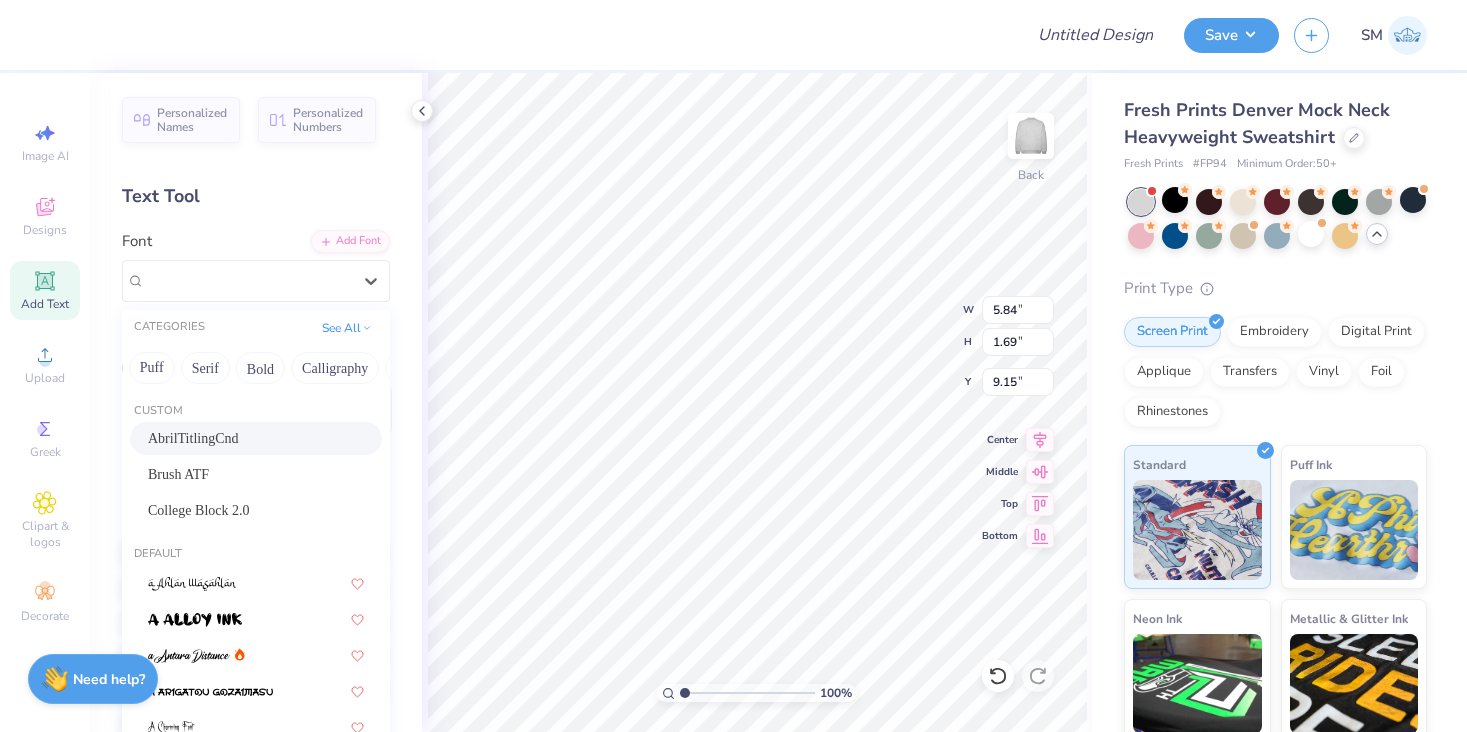 scroll, scrollTop: 0, scrollLeft: 207, axis: horizontal 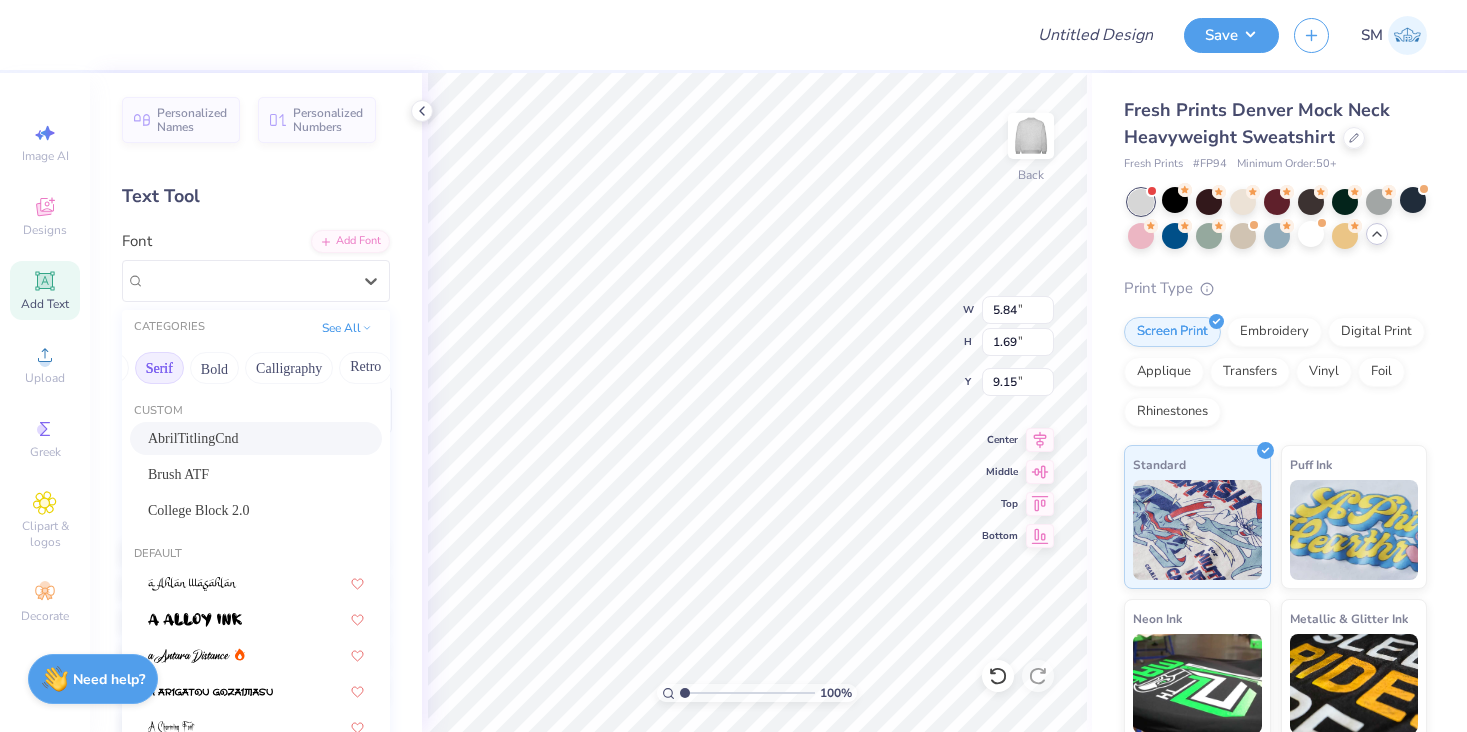 click on "Serif" at bounding box center (159, 368) 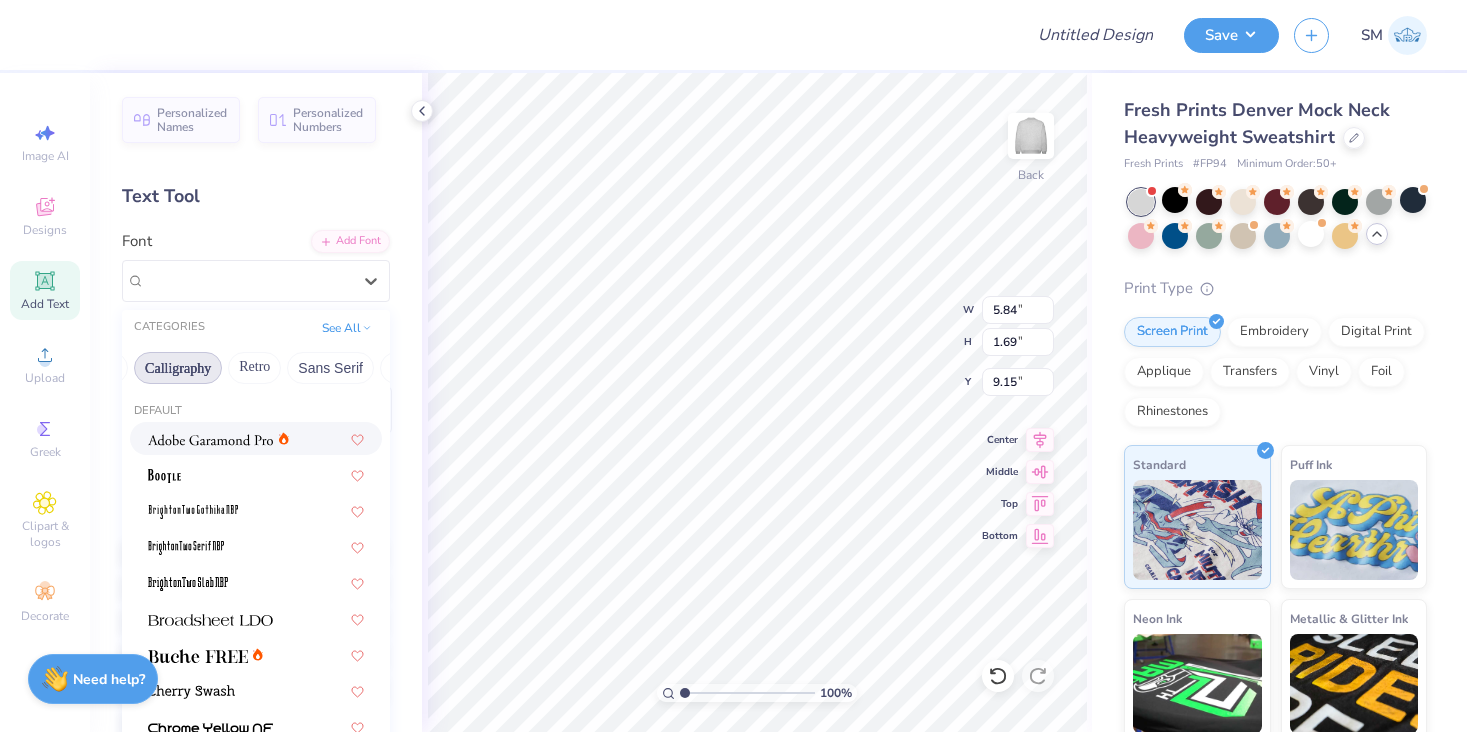 scroll, scrollTop: 0, scrollLeft: 358, axis: horizontal 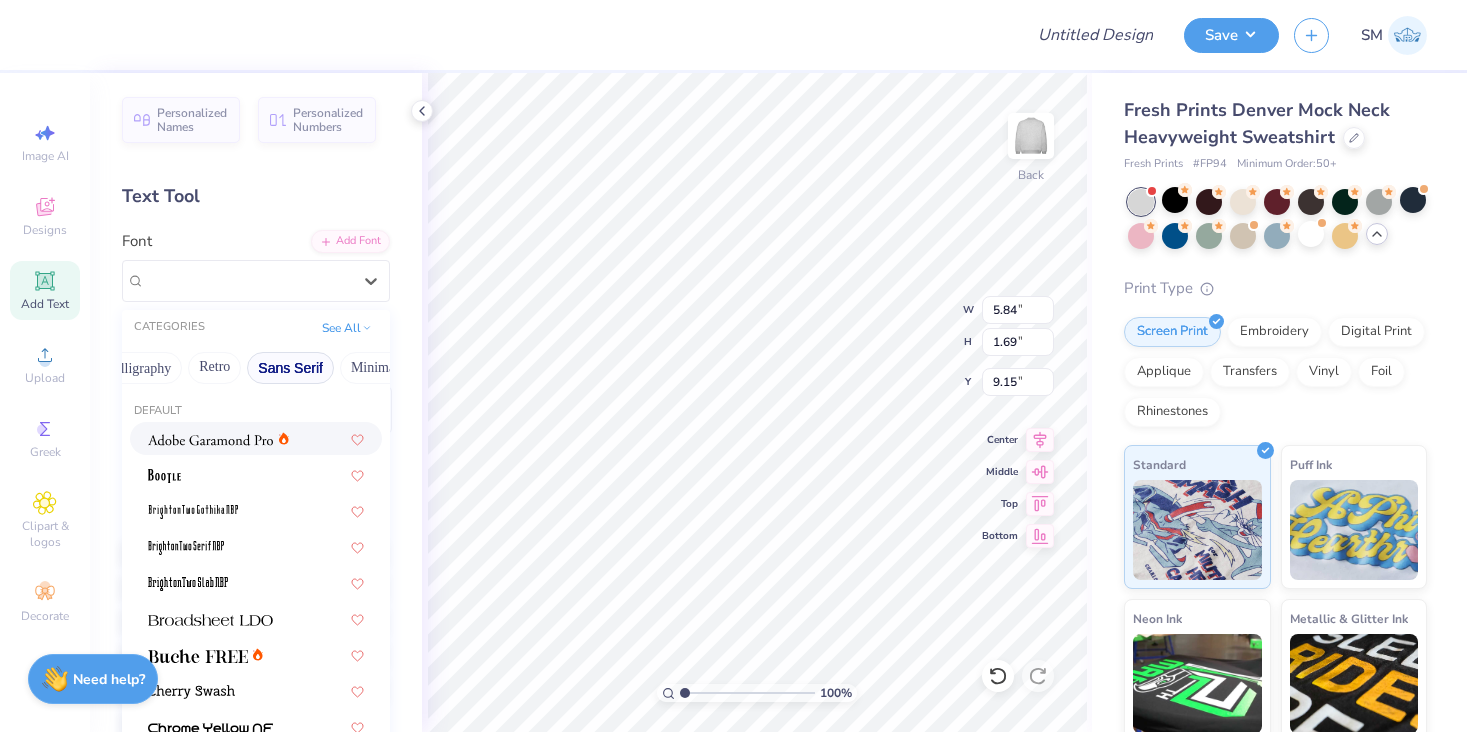 click on "Sans Serif" at bounding box center (290, 368) 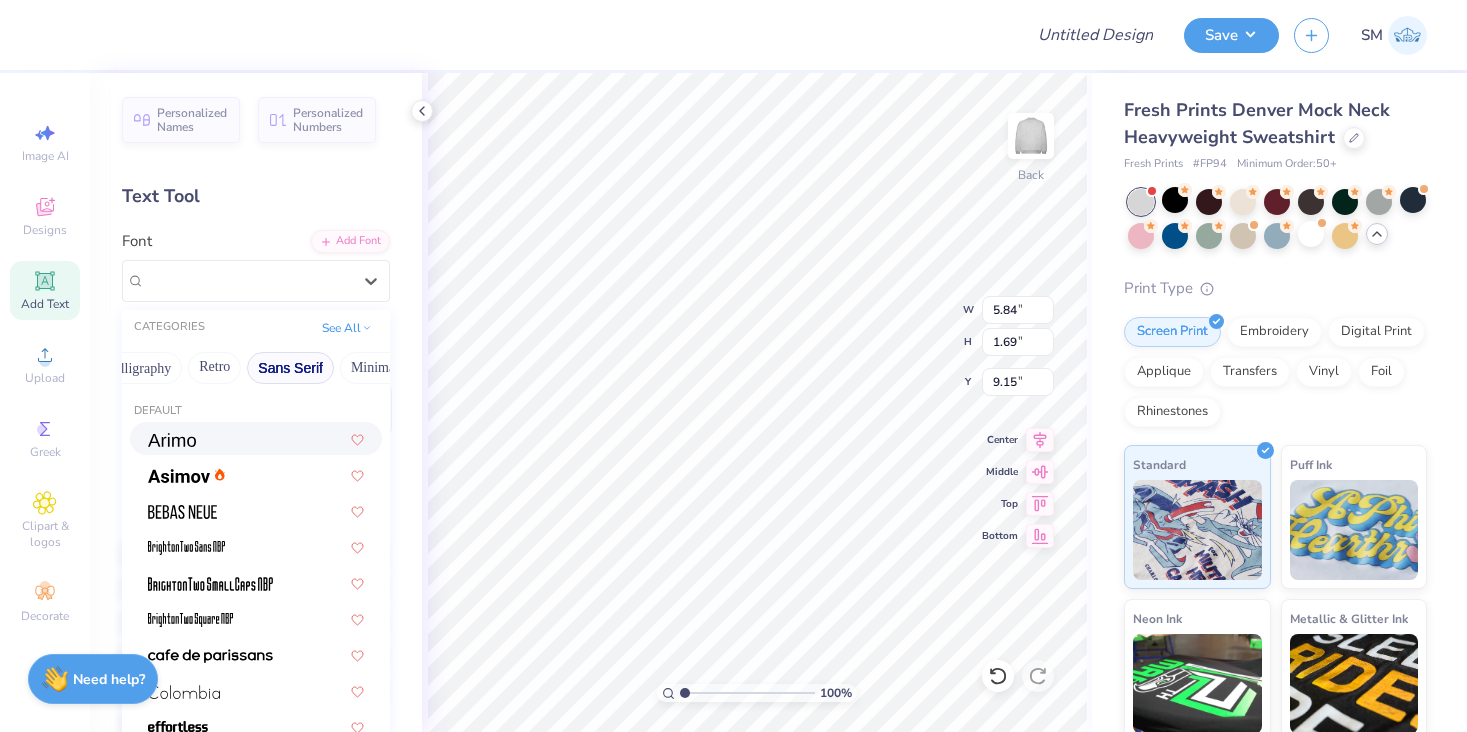 click at bounding box center (172, 440) 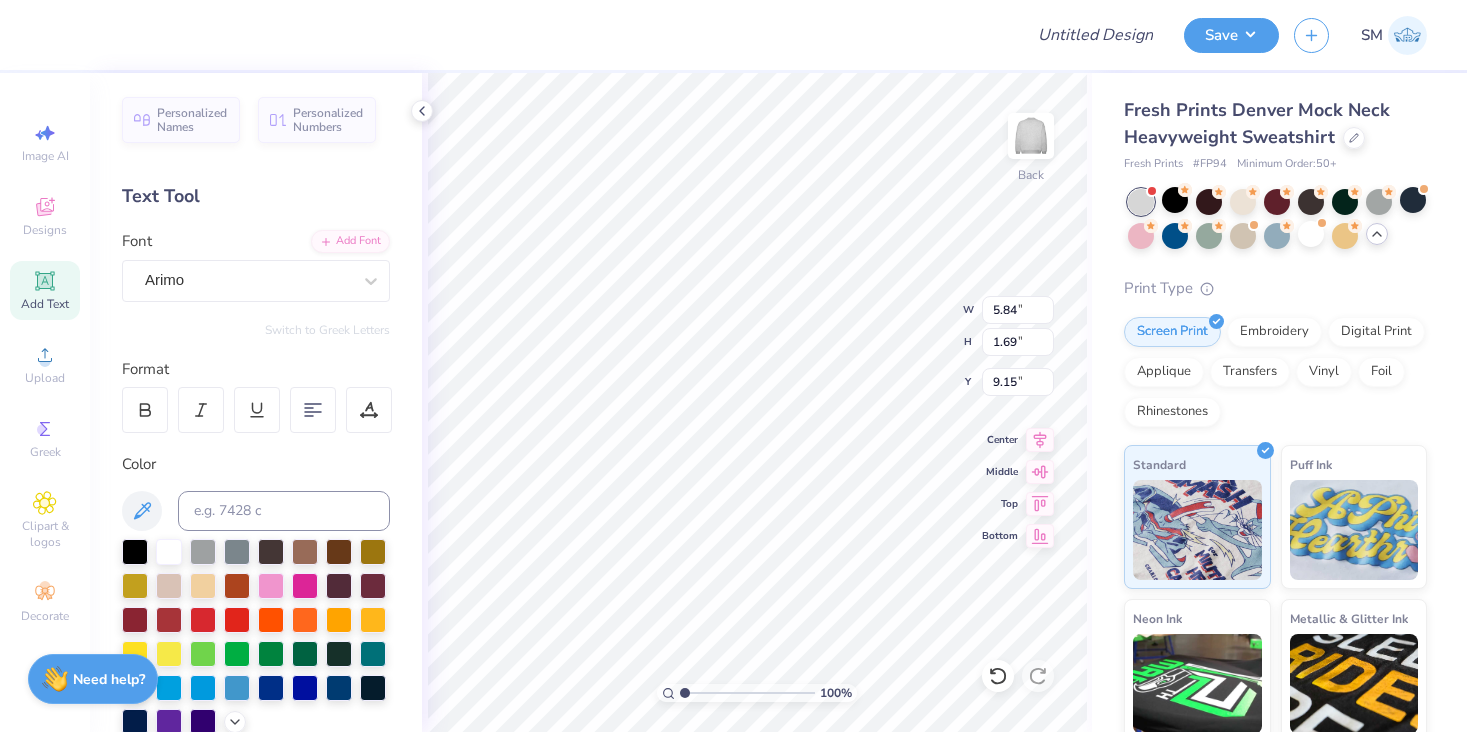 type on "6.06" 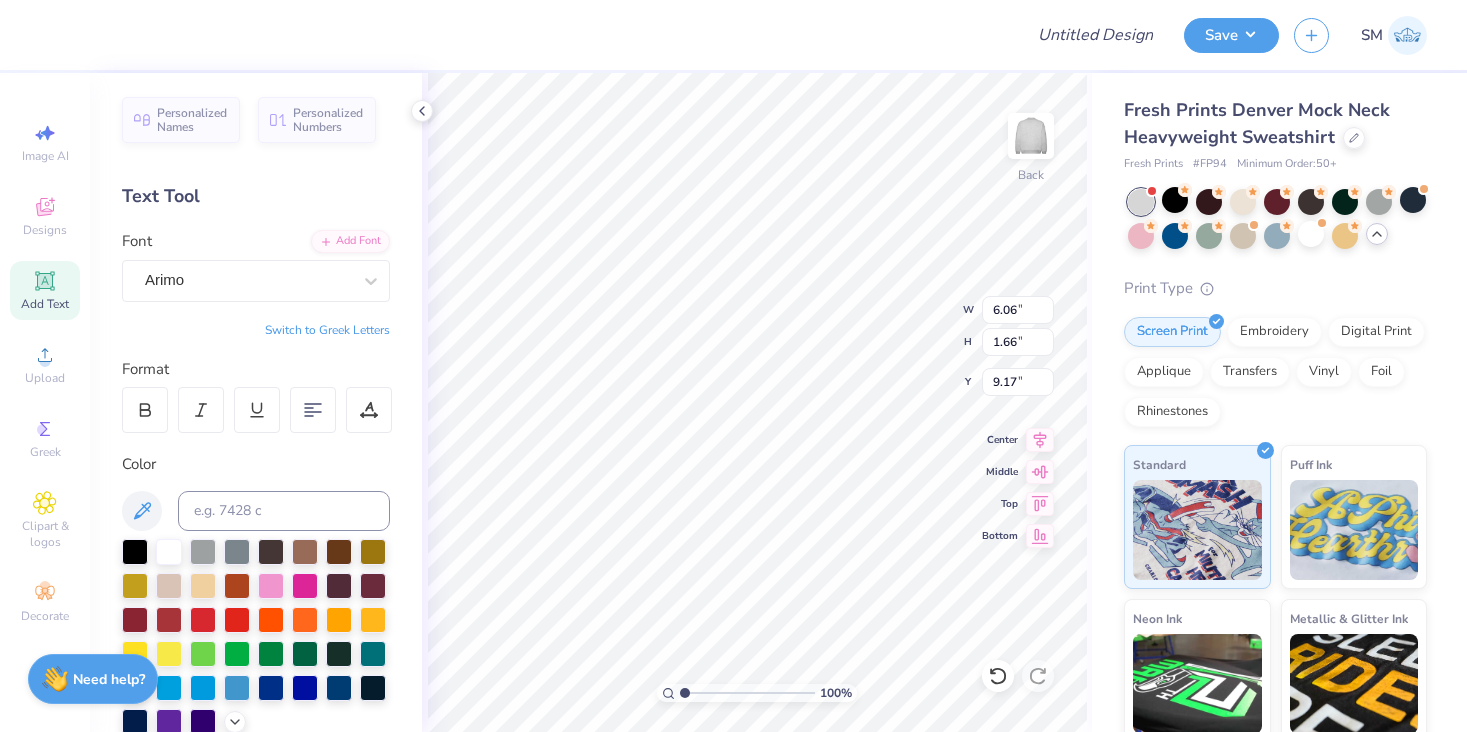 type on "T" 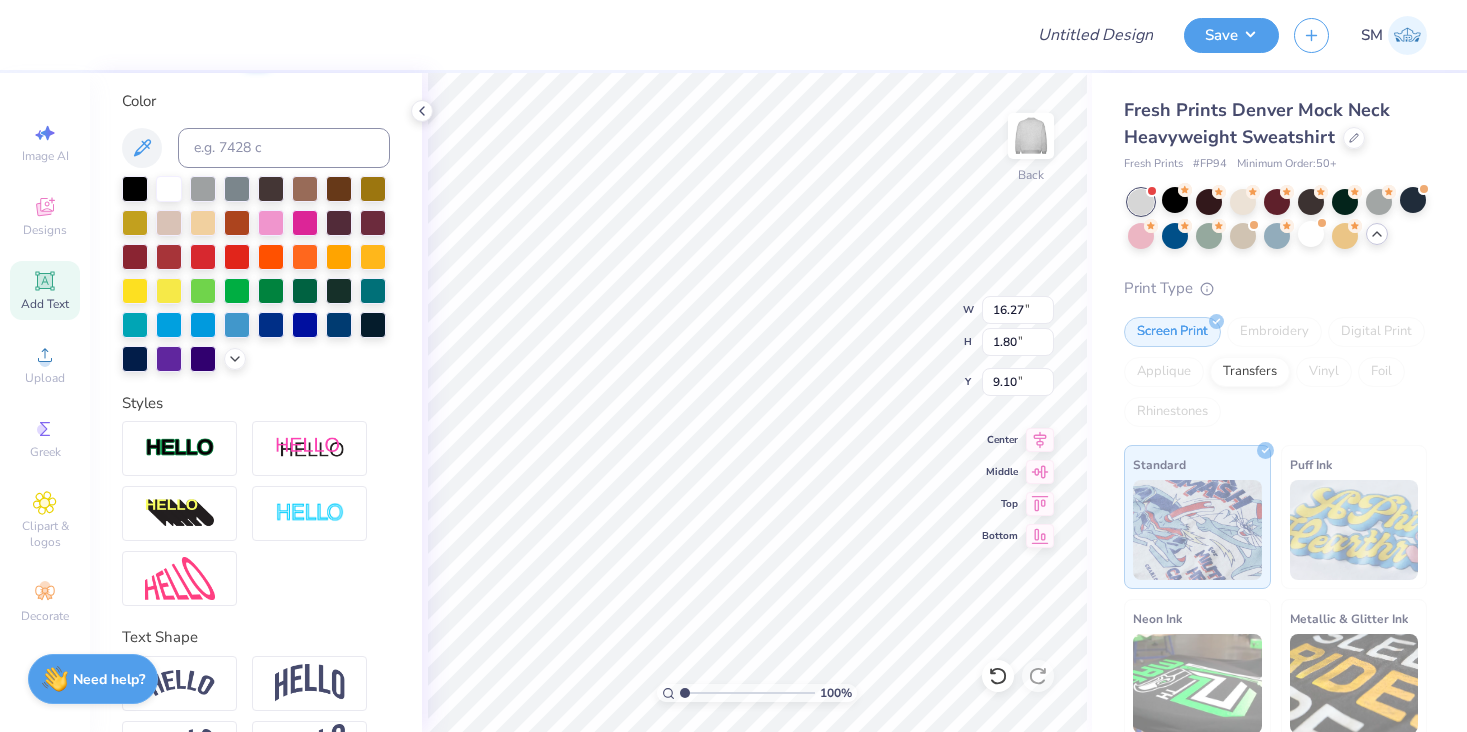 scroll, scrollTop: 430, scrollLeft: 0, axis: vertical 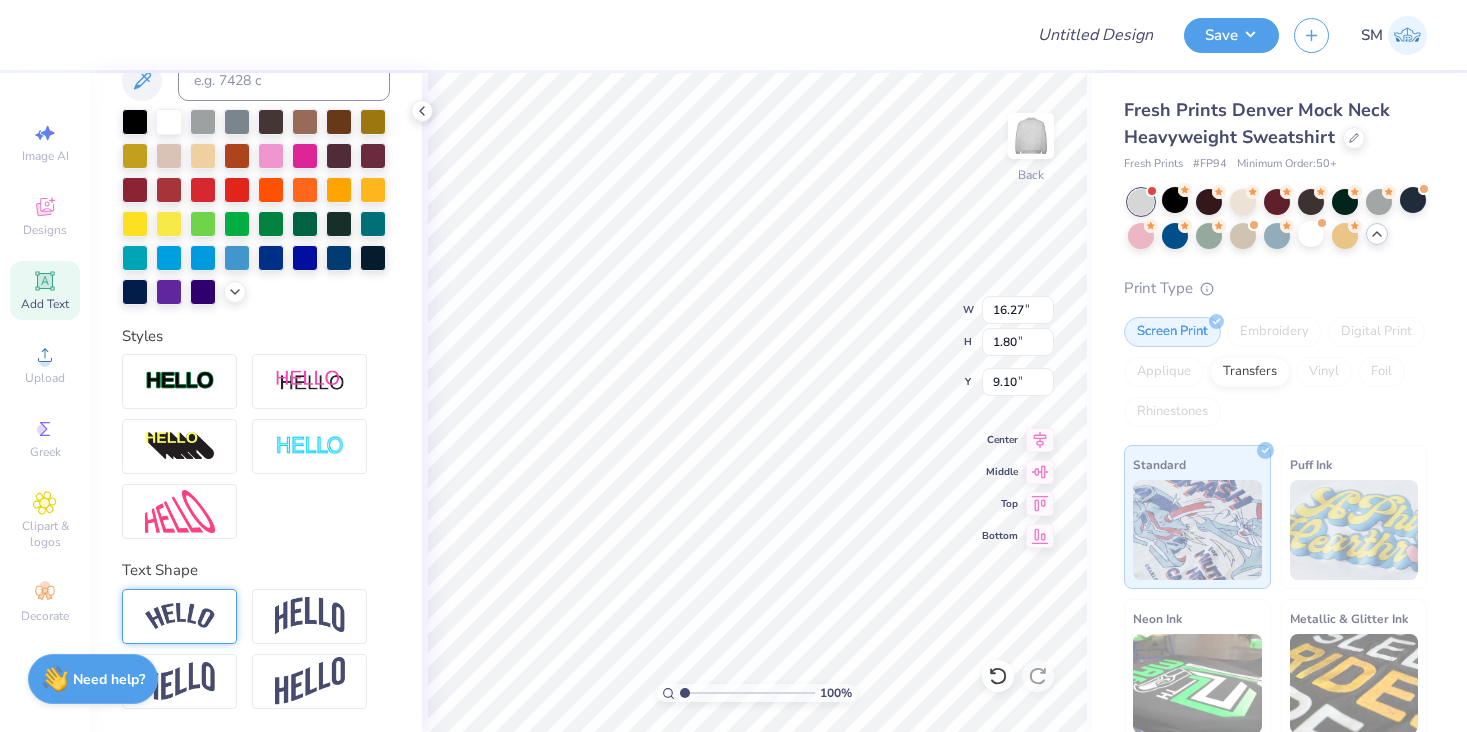 click at bounding box center [179, 616] 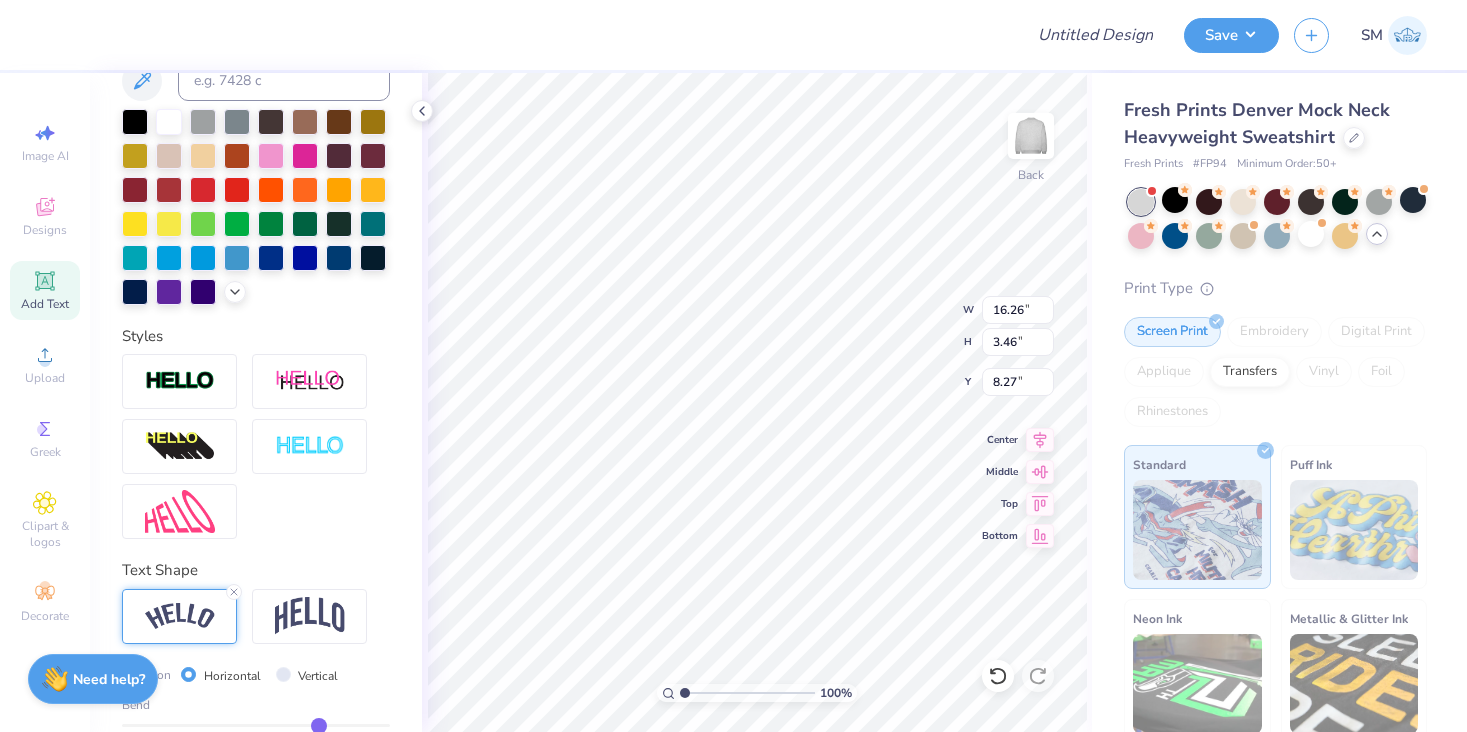 type on "8.27" 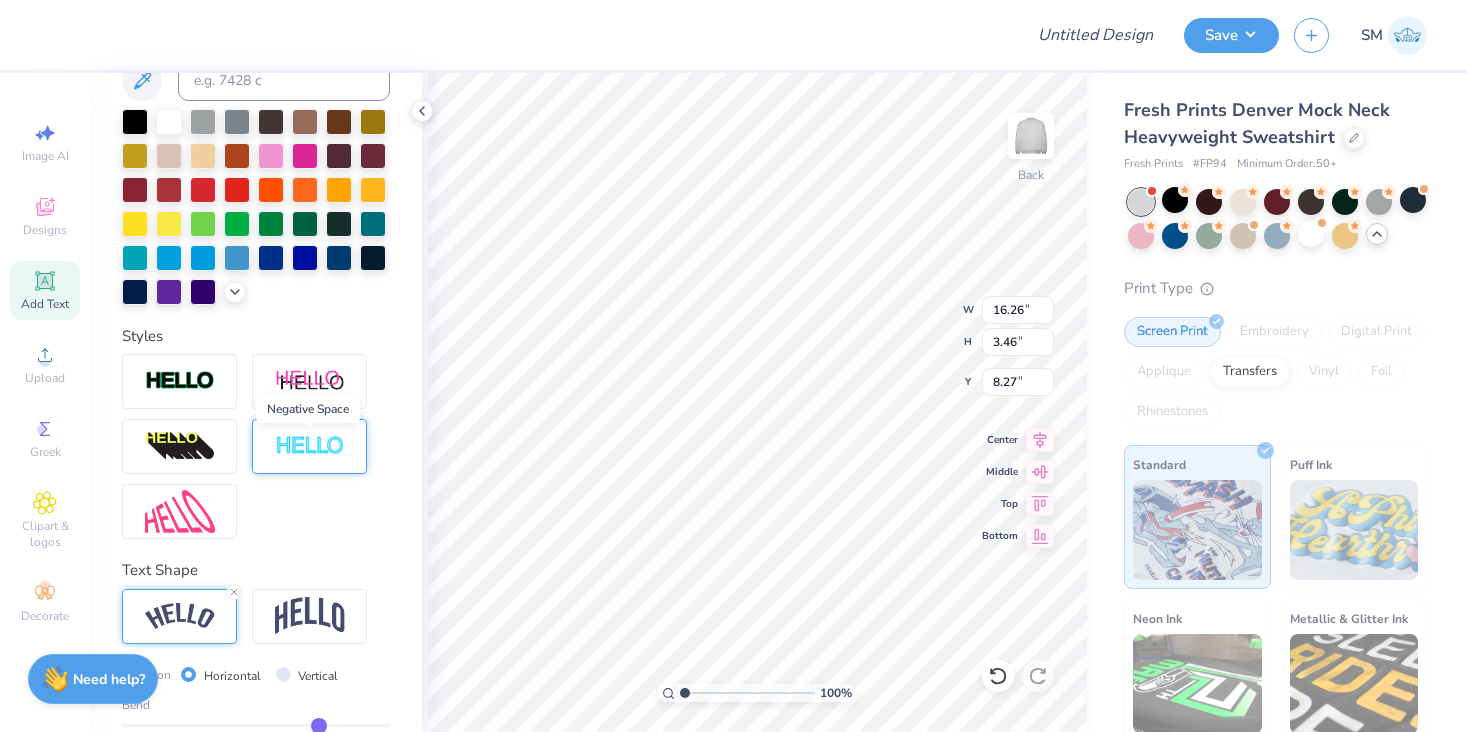 click at bounding box center (310, 446) 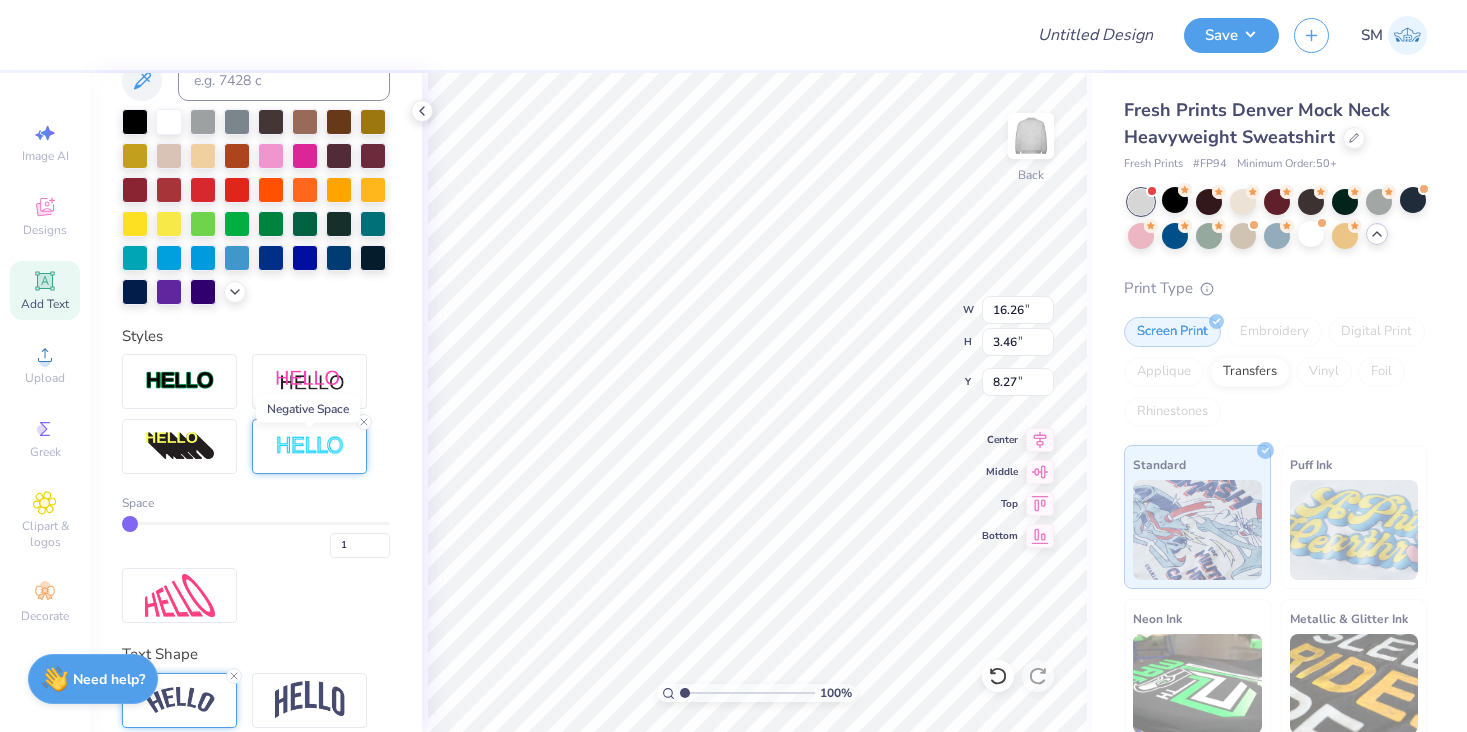 type on "3.48" 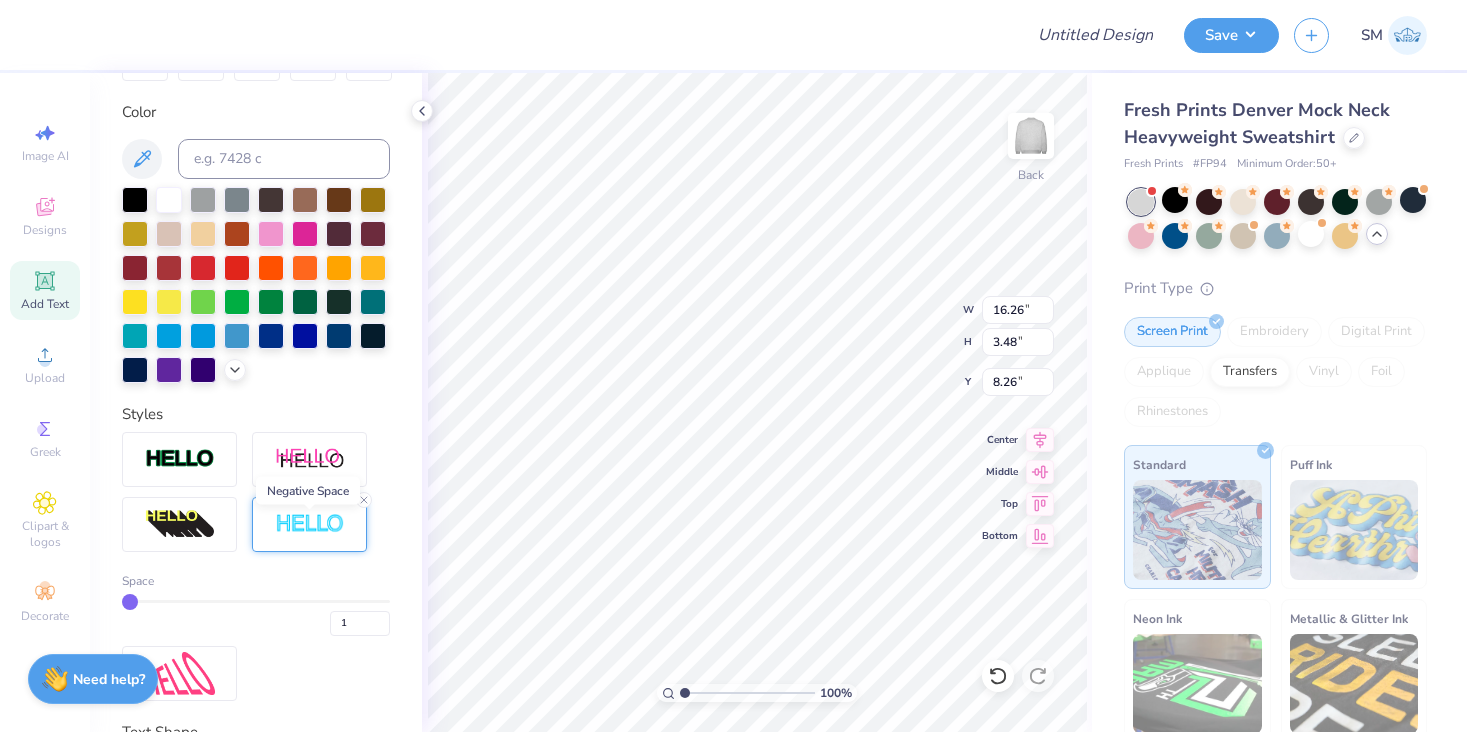 scroll, scrollTop: 347, scrollLeft: 0, axis: vertical 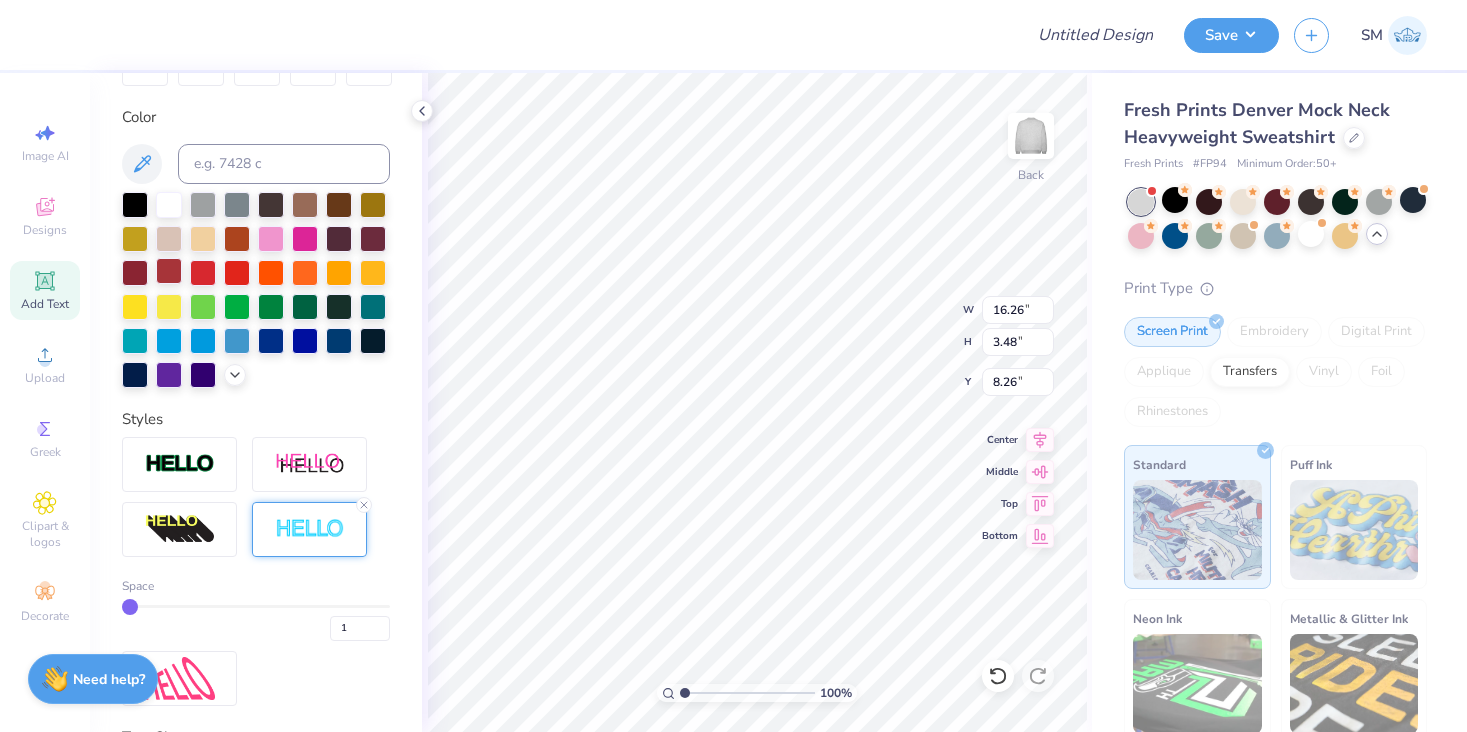 click at bounding box center [169, 271] 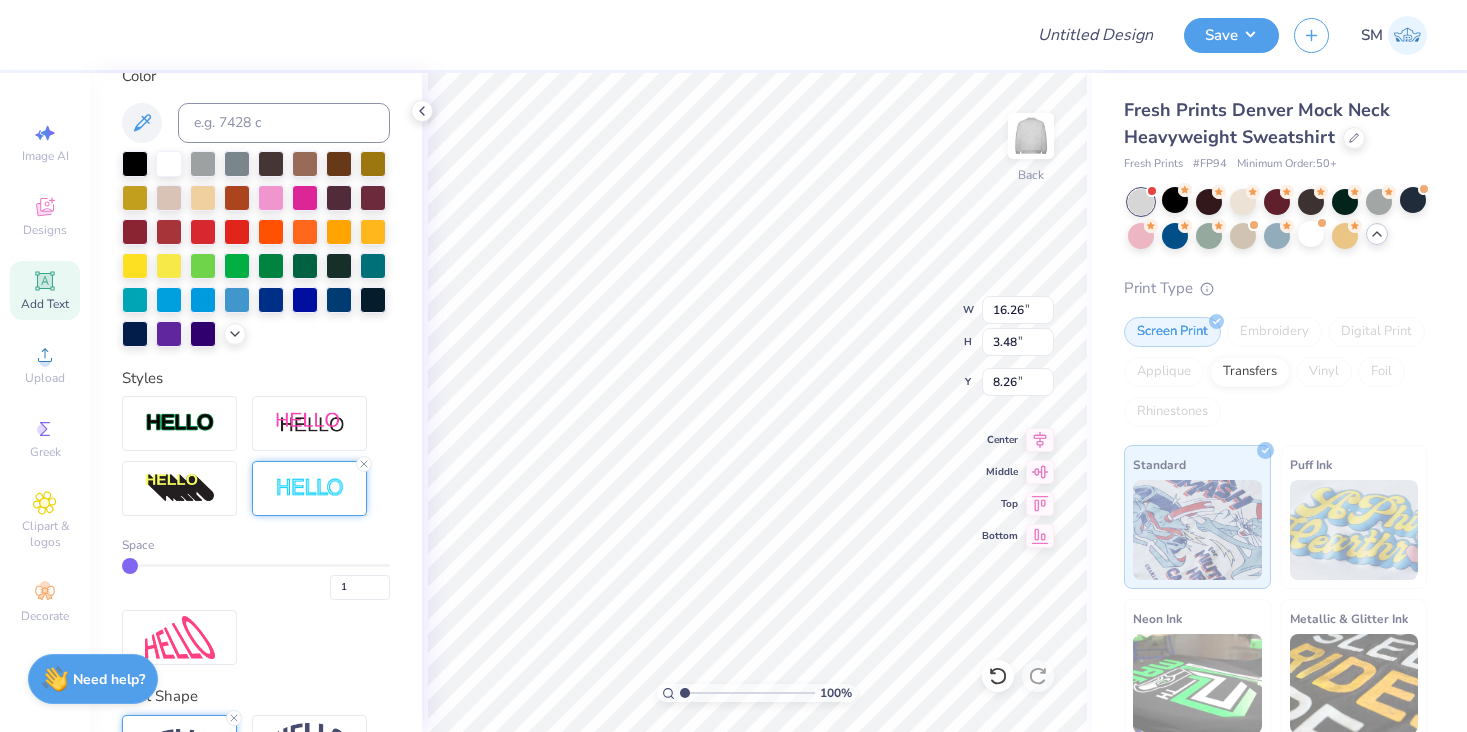 scroll, scrollTop: 0, scrollLeft: 0, axis: both 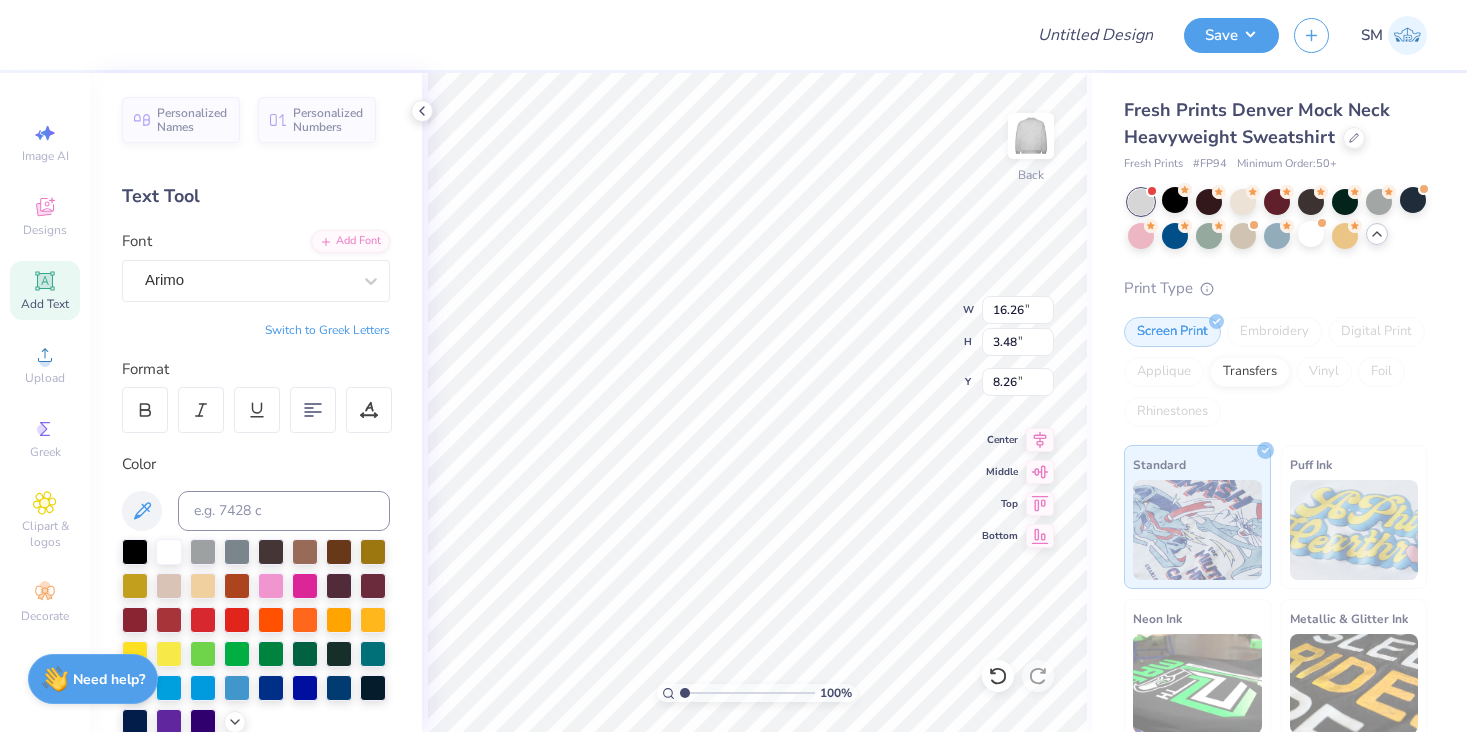 type on "3.00" 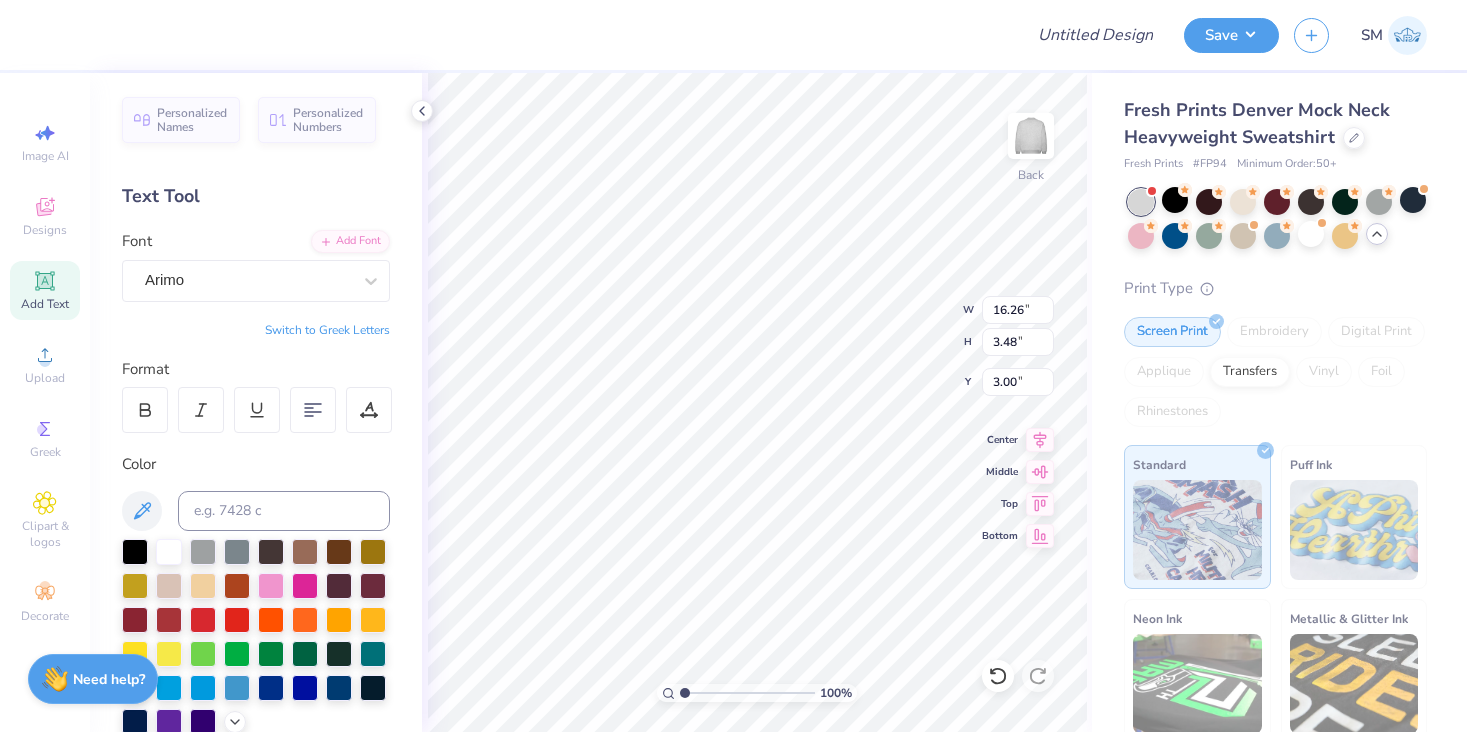 scroll, scrollTop: 0, scrollLeft: 19, axis: horizontal 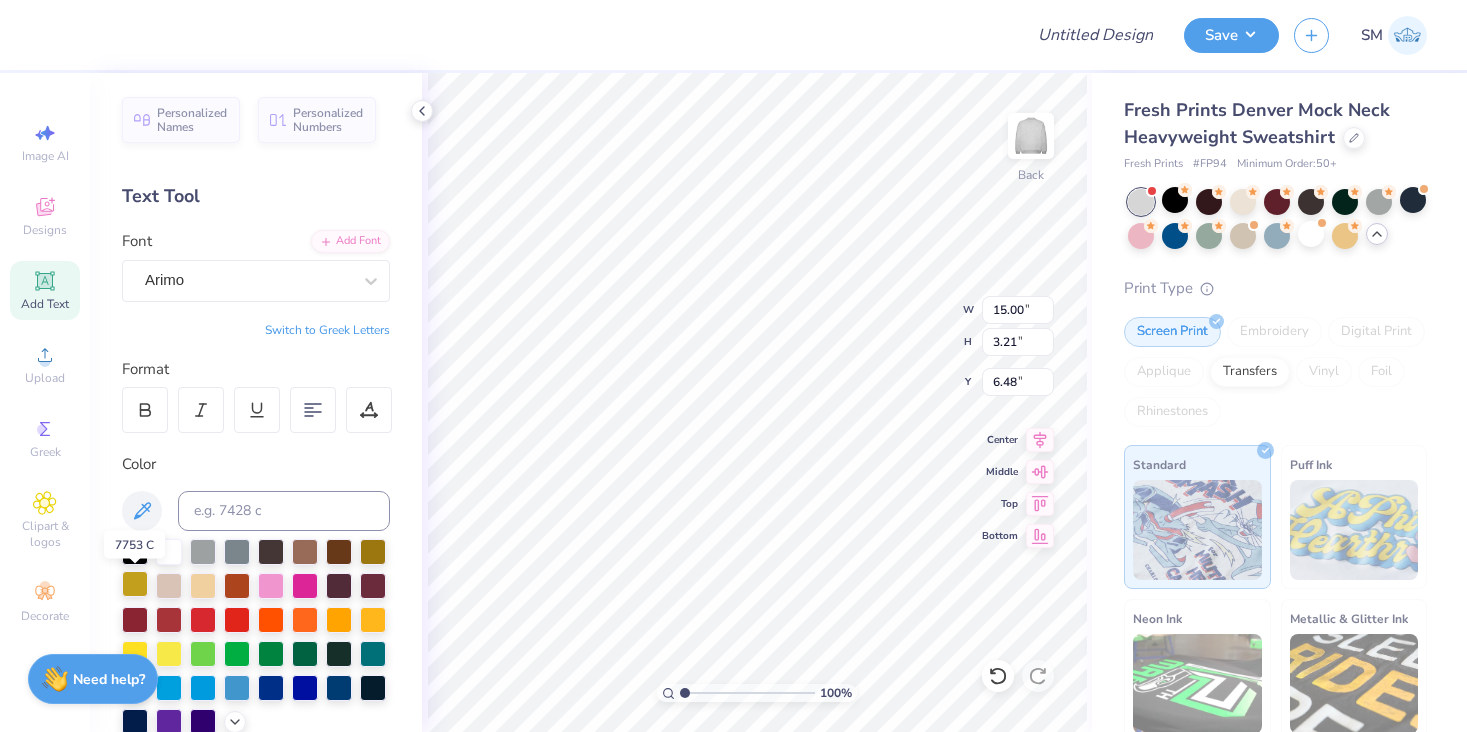 click at bounding box center [135, 584] 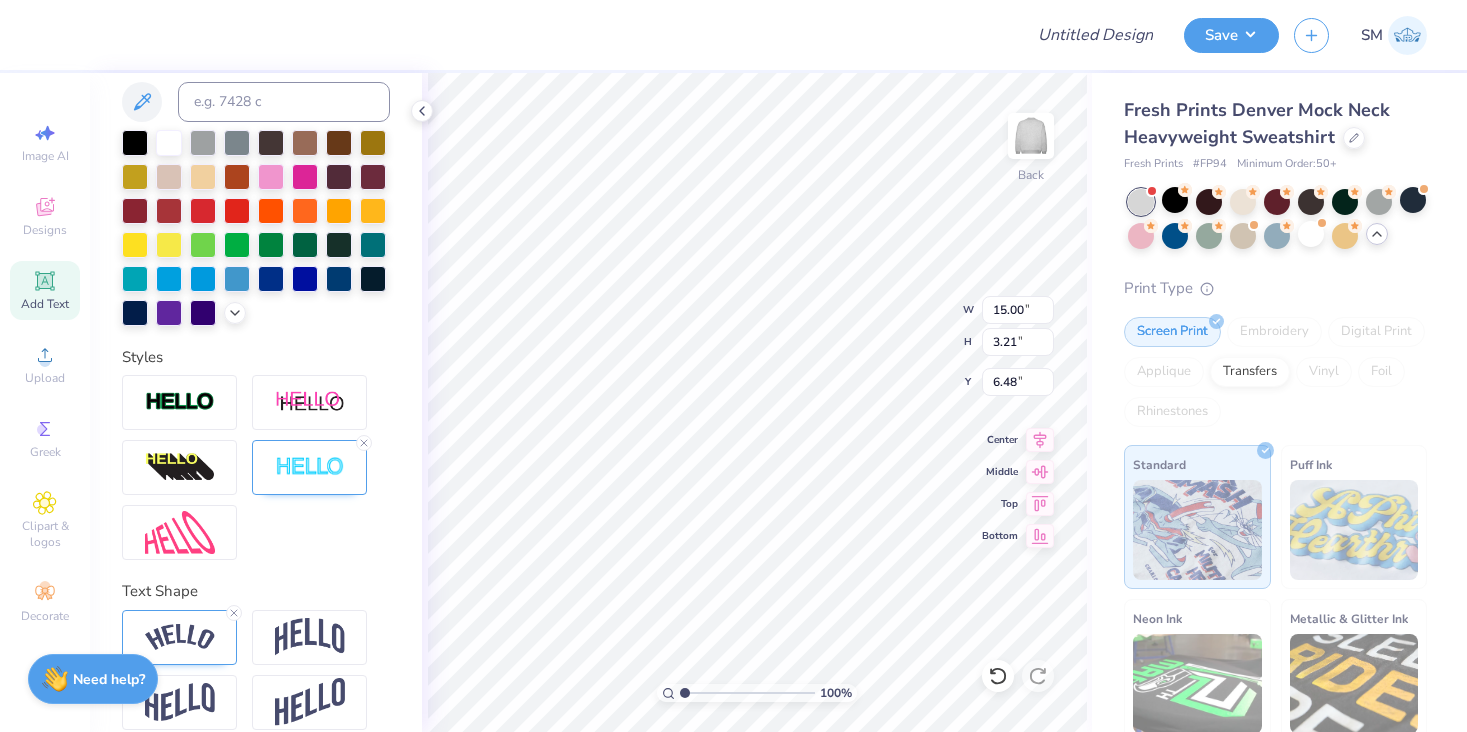 scroll, scrollTop: 430, scrollLeft: 0, axis: vertical 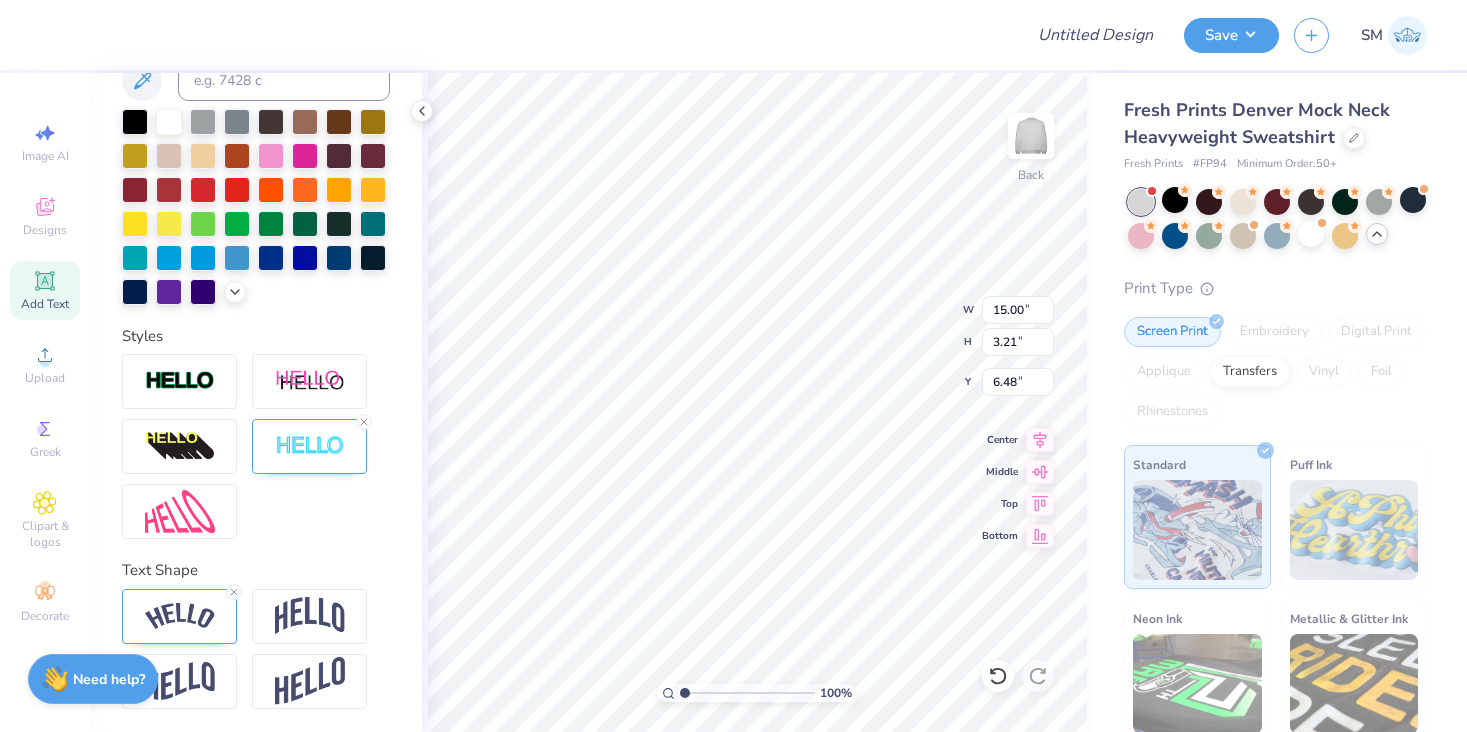 type on "3.00" 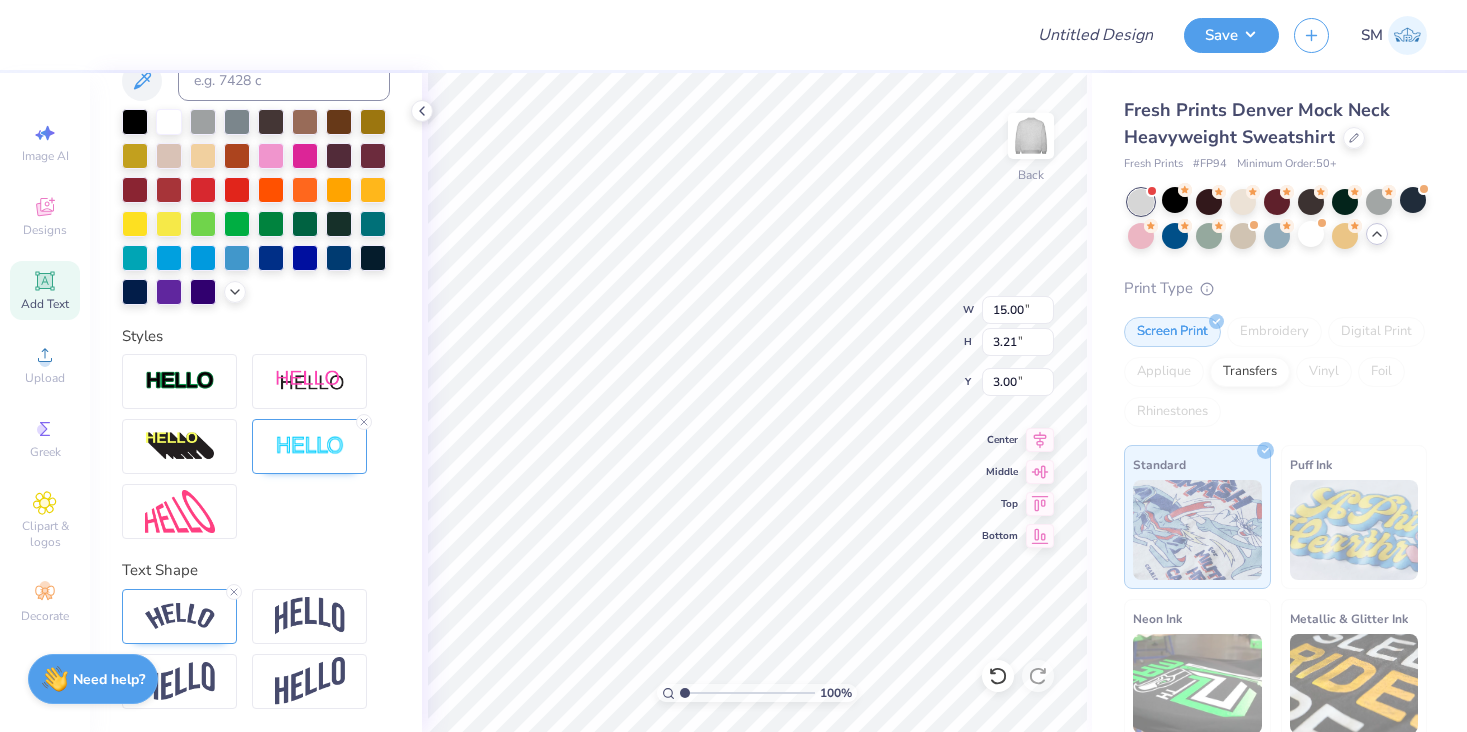 type on "5.76" 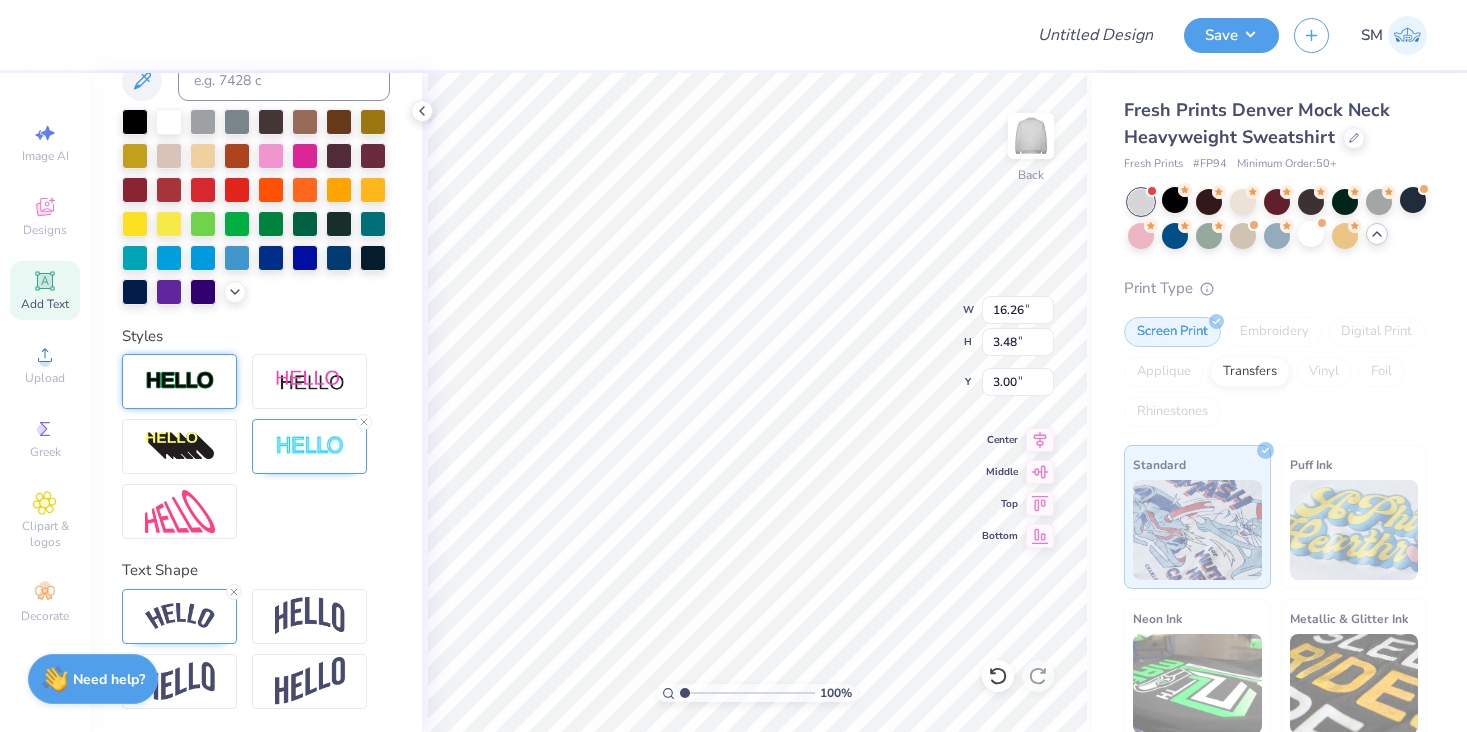 click at bounding box center (179, 381) 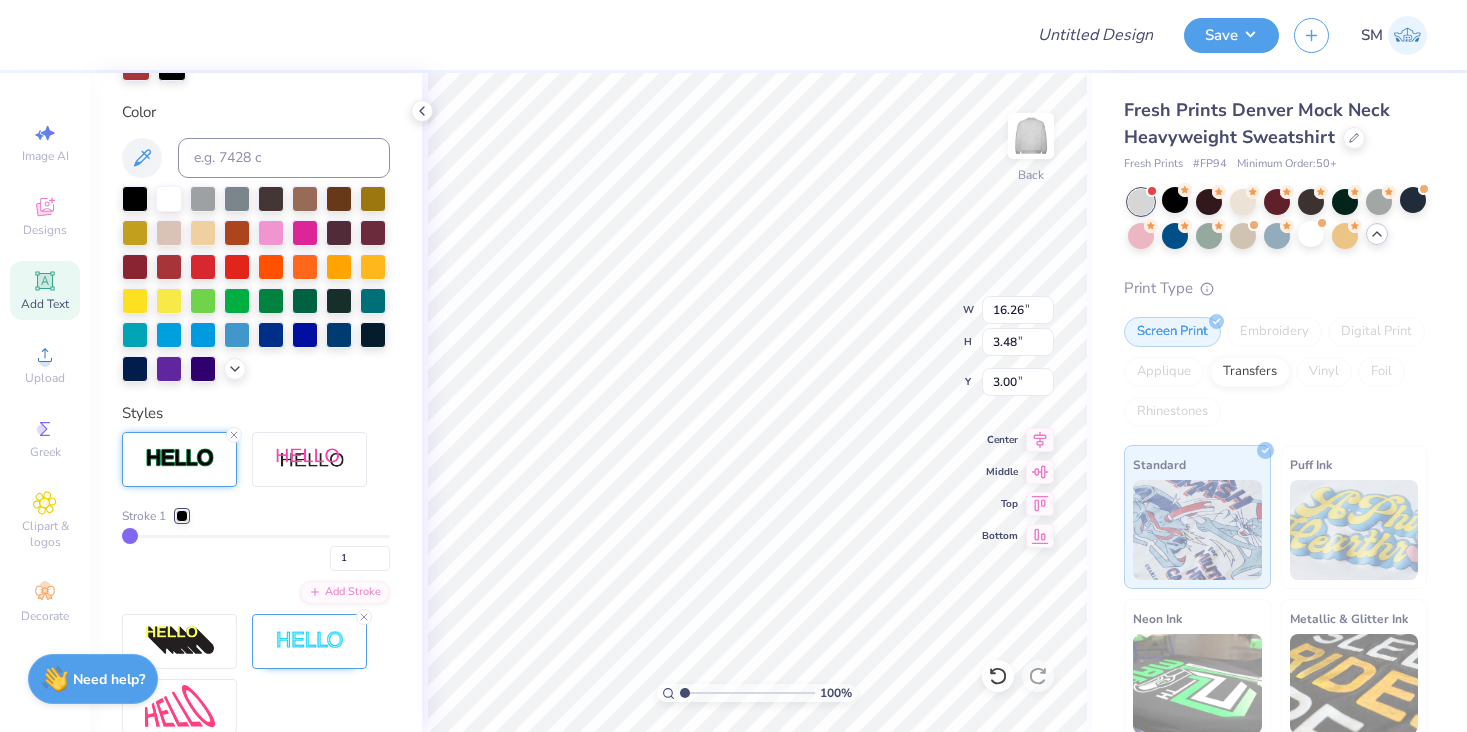 scroll, scrollTop: 508, scrollLeft: 0, axis: vertical 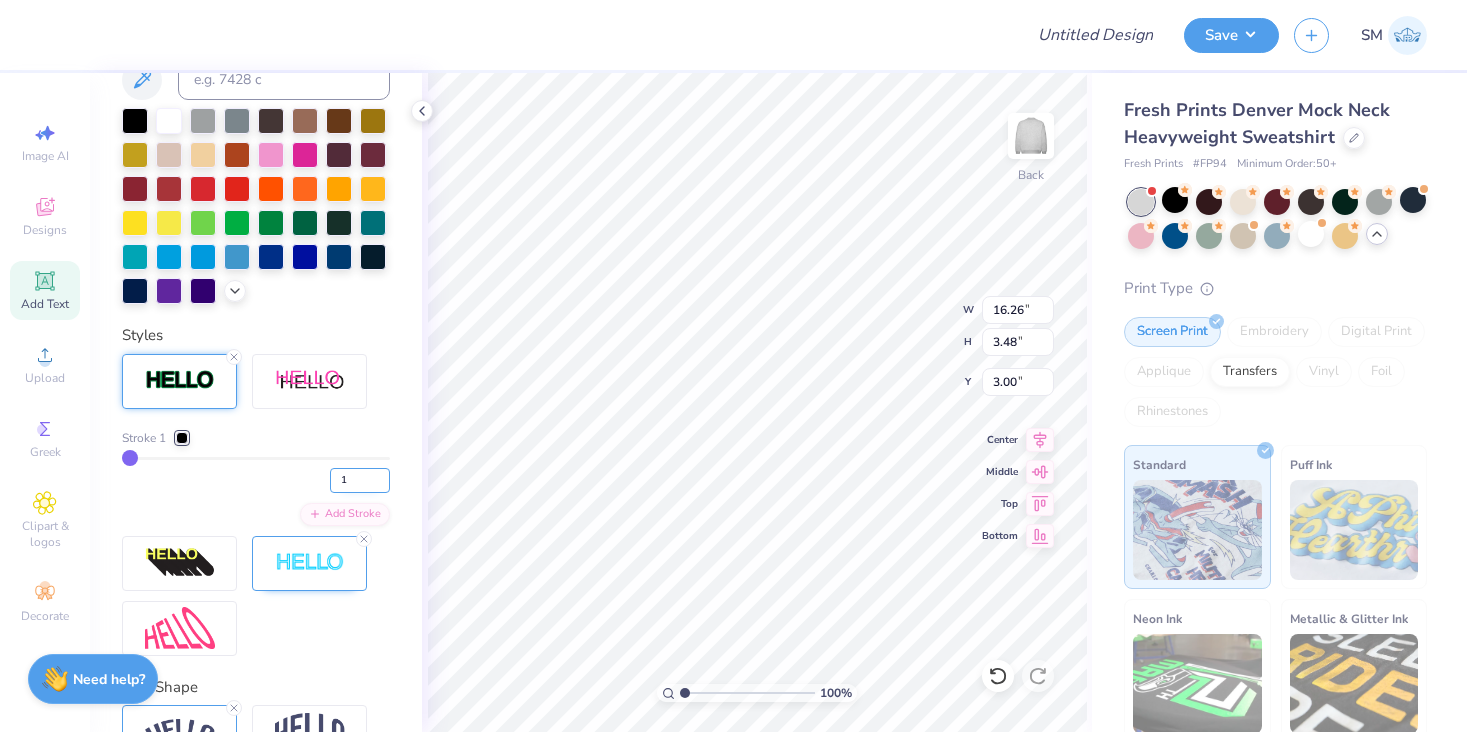 click on "1" at bounding box center [360, 480] 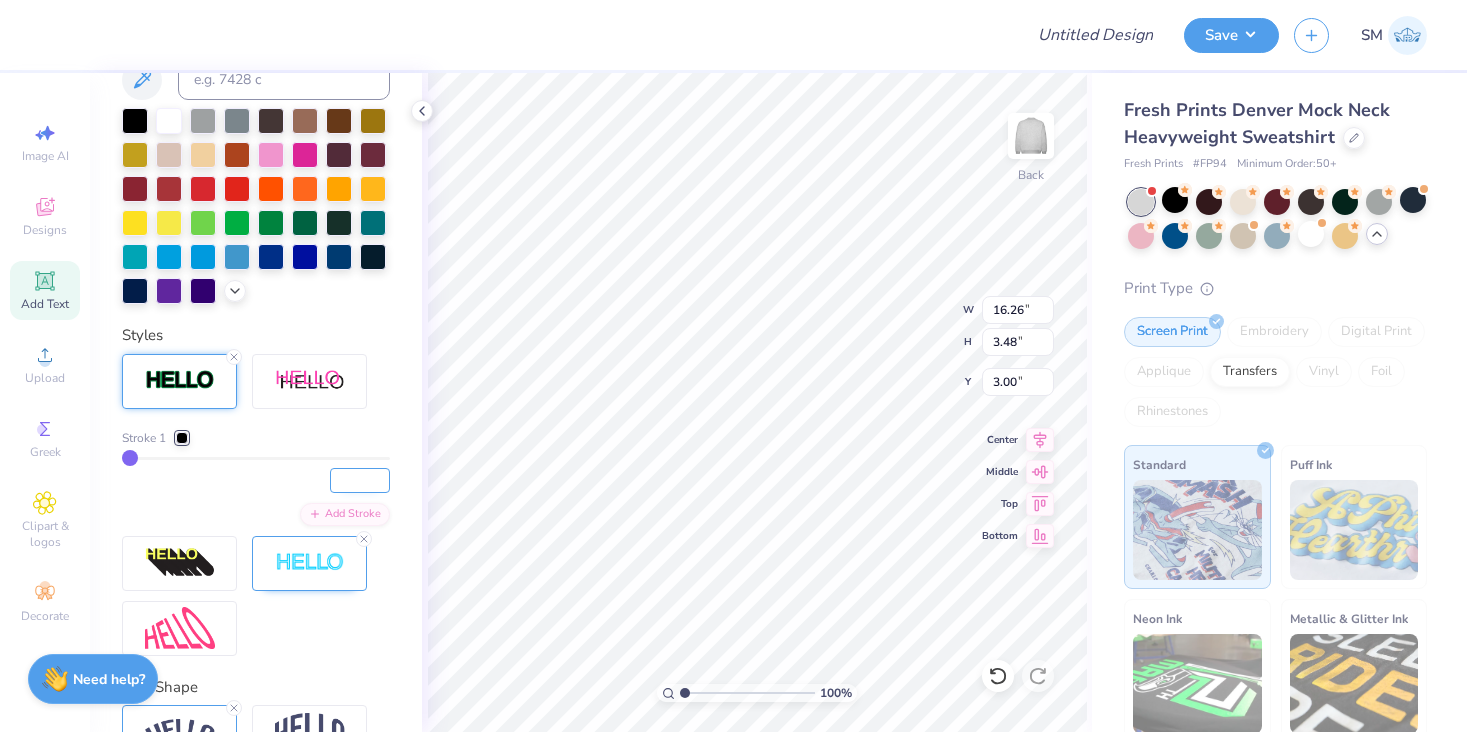 type on "2" 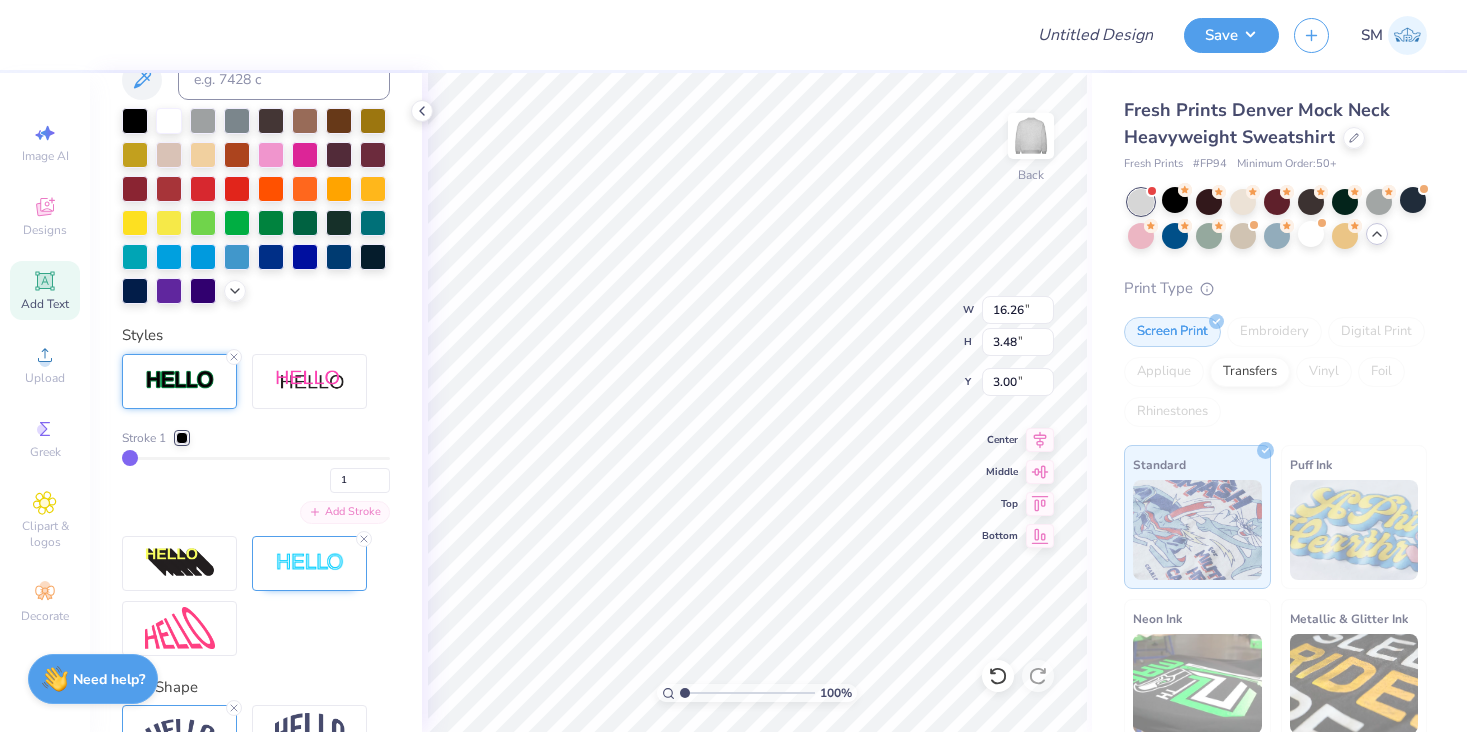 click on "Add Stroke" at bounding box center (345, 512) 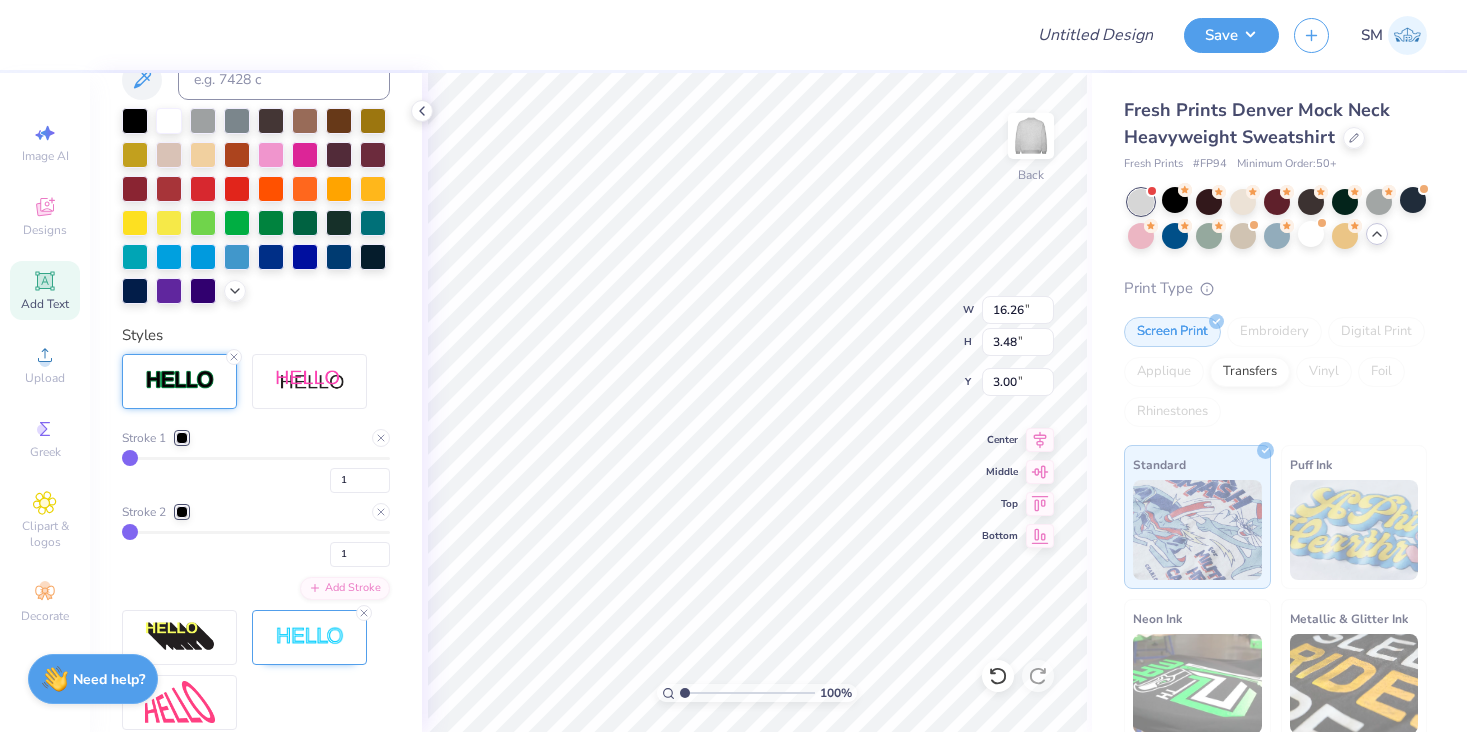 click on "Stroke 1 1 Stroke 2 1 Add Stroke" at bounding box center (256, 542) 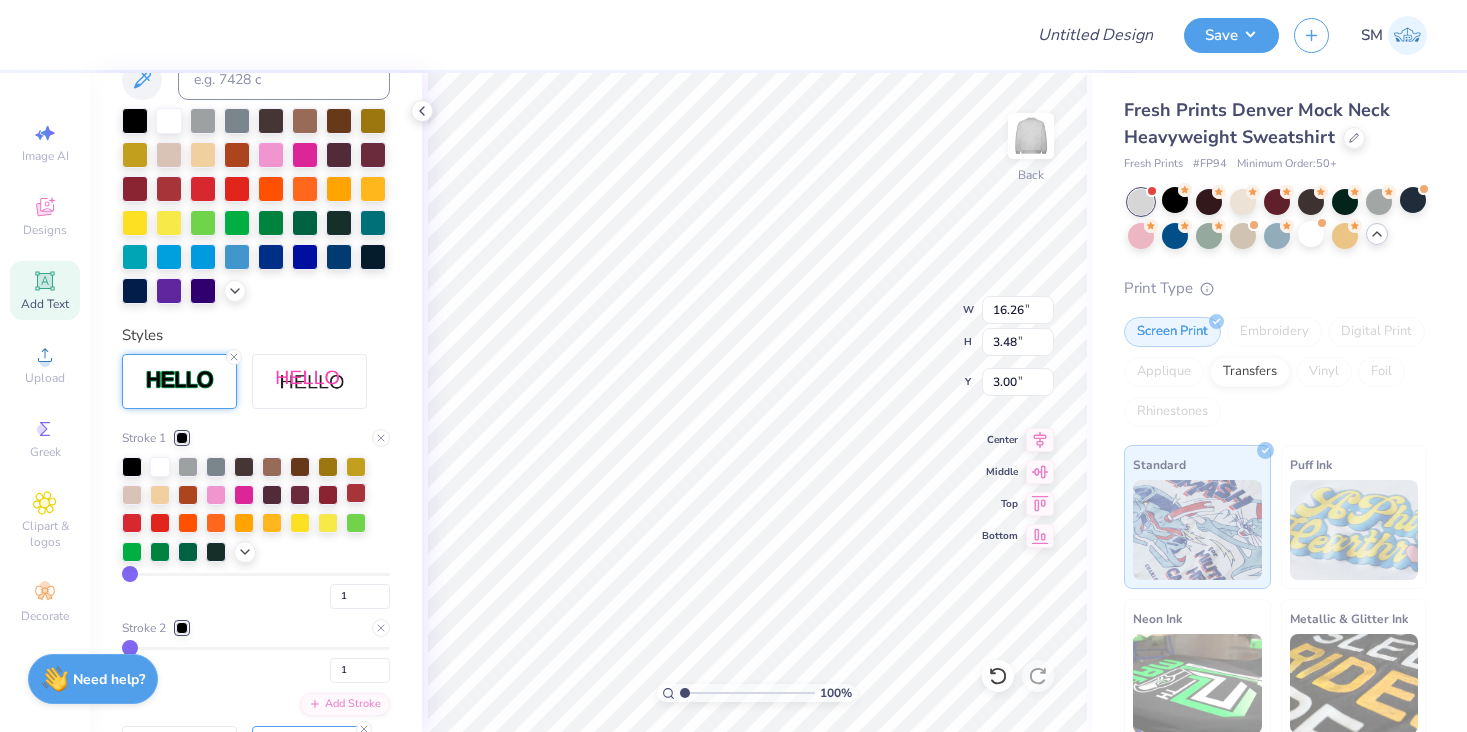 click at bounding box center (356, 493) 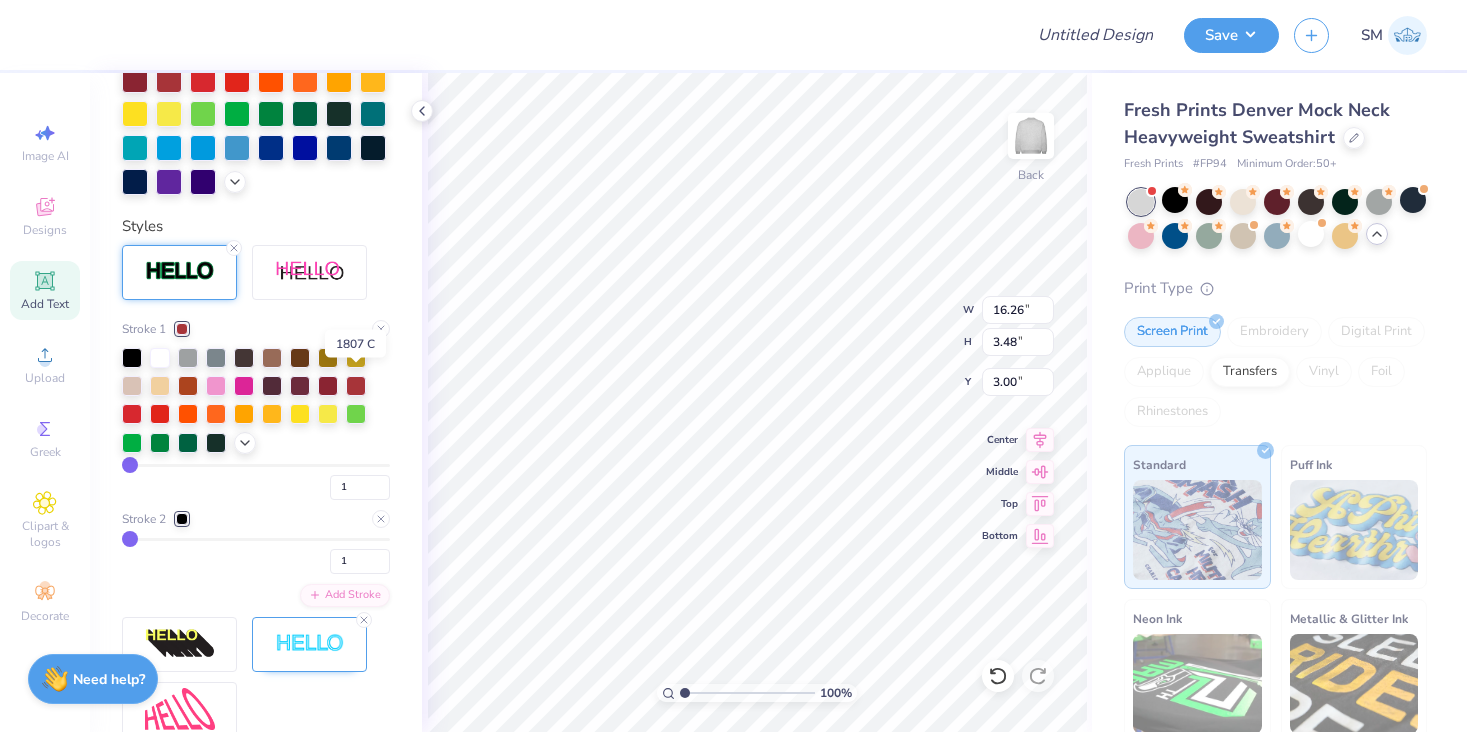 scroll, scrollTop: 621, scrollLeft: 0, axis: vertical 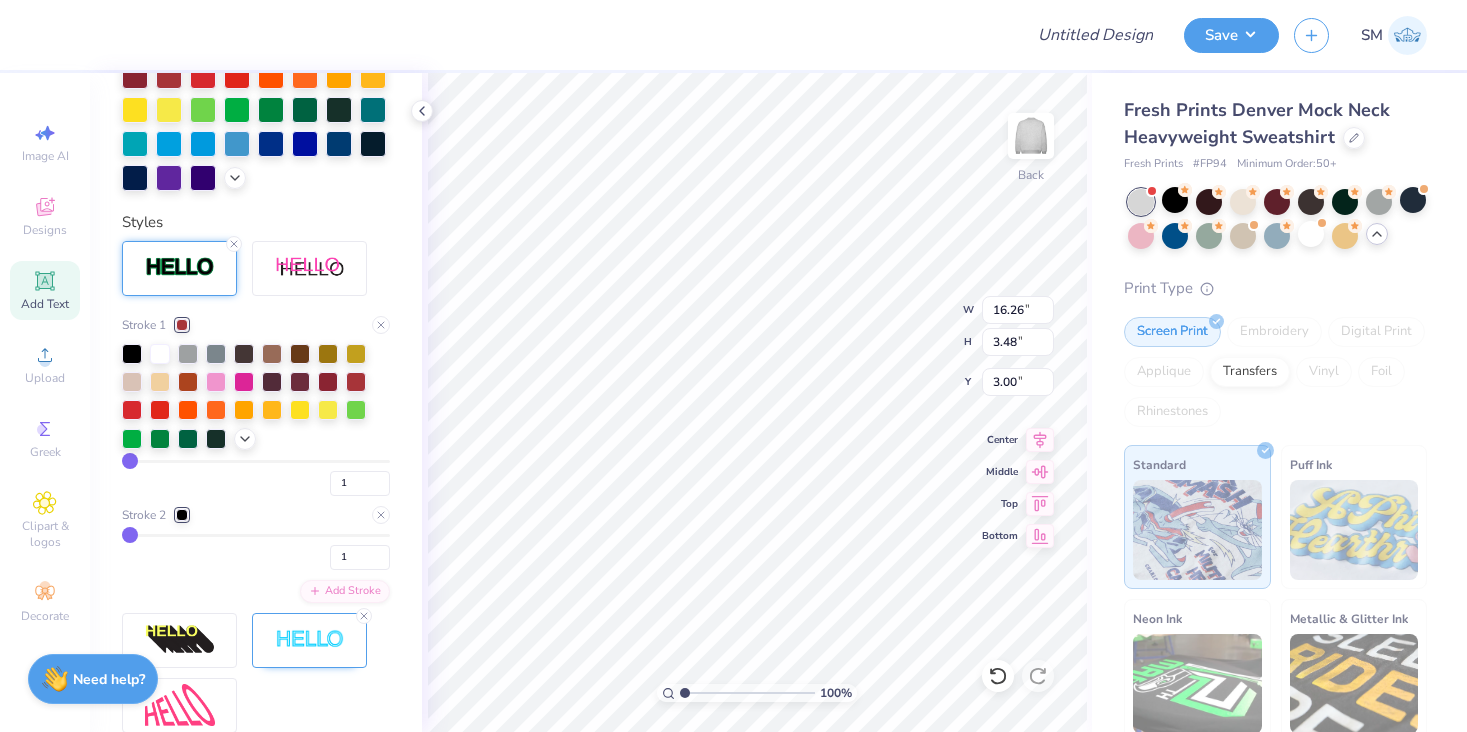 click at bounding box center [182, 515] 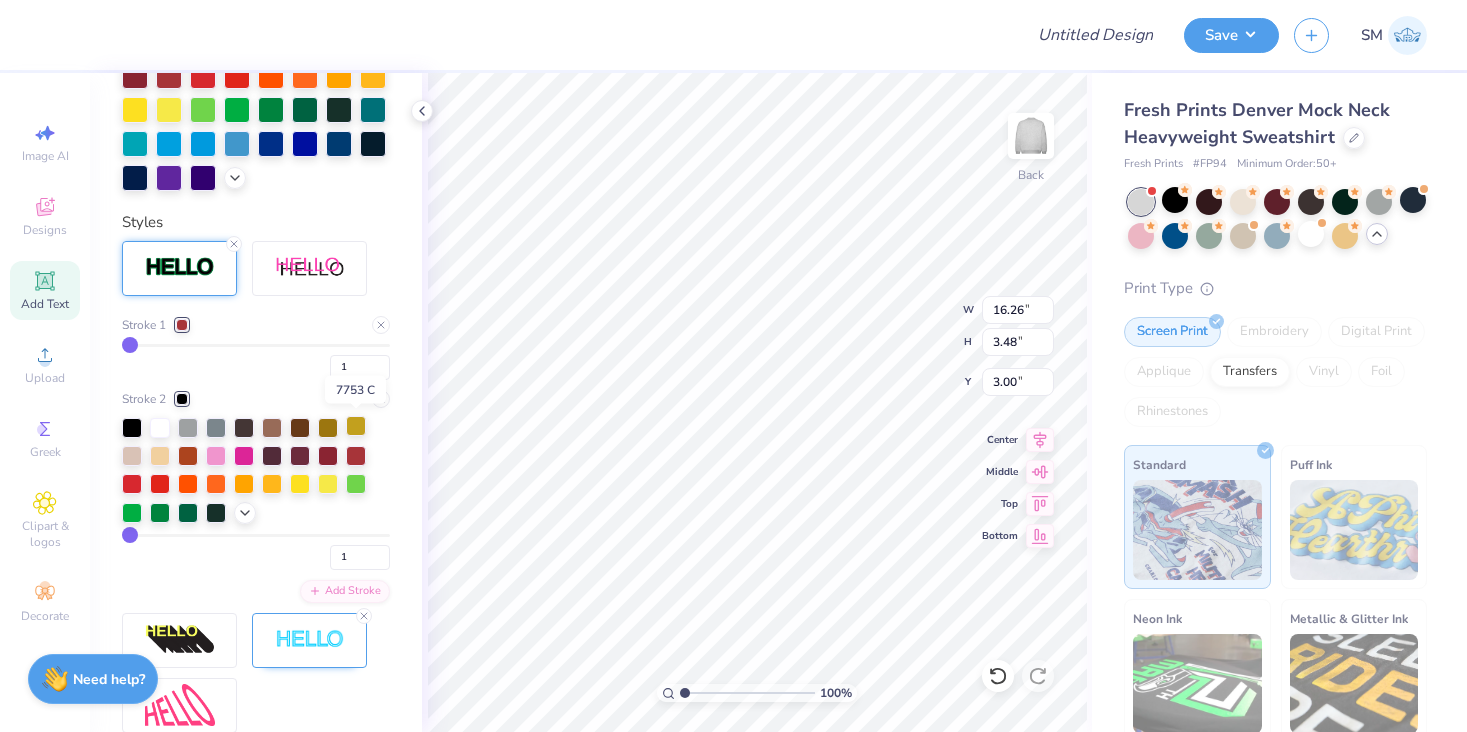 click at bounding box center [356, 426] 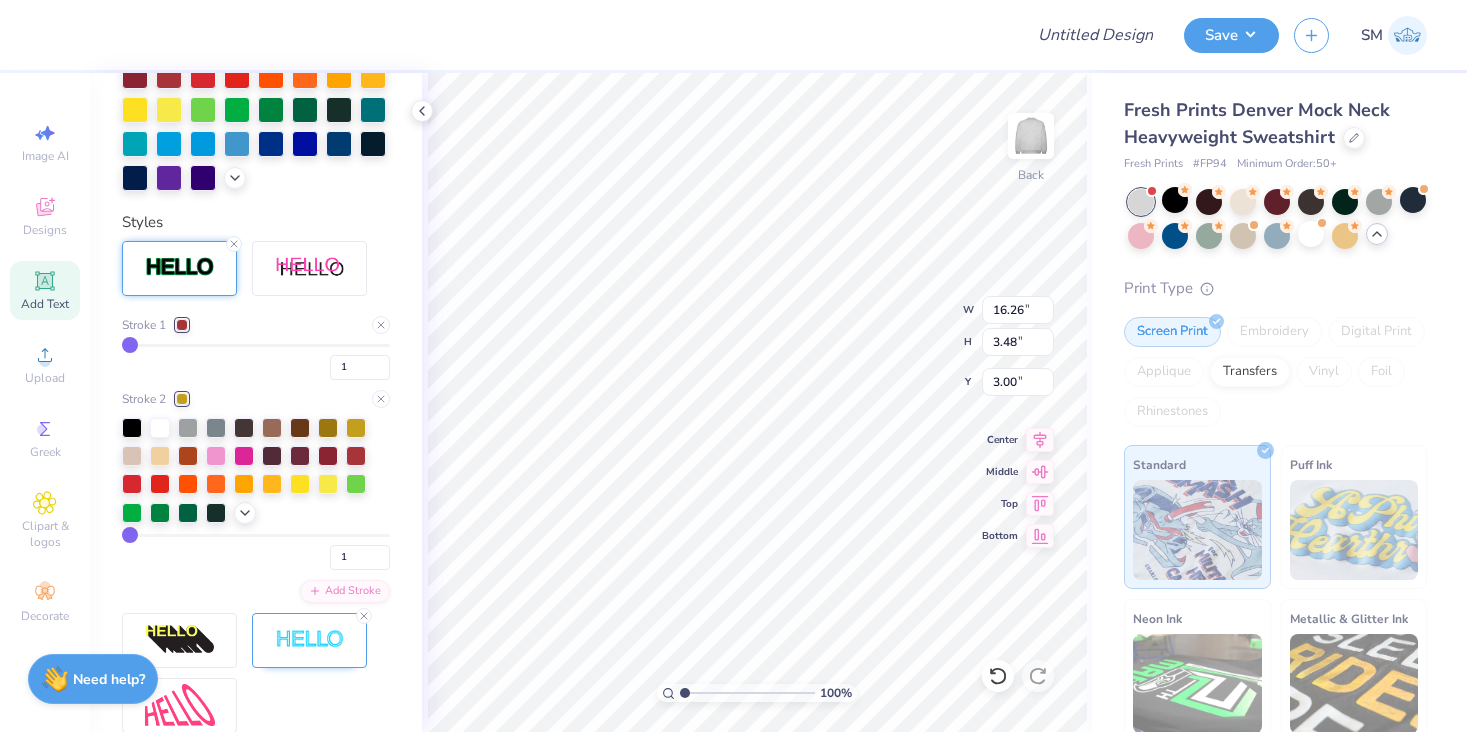 type on "3" 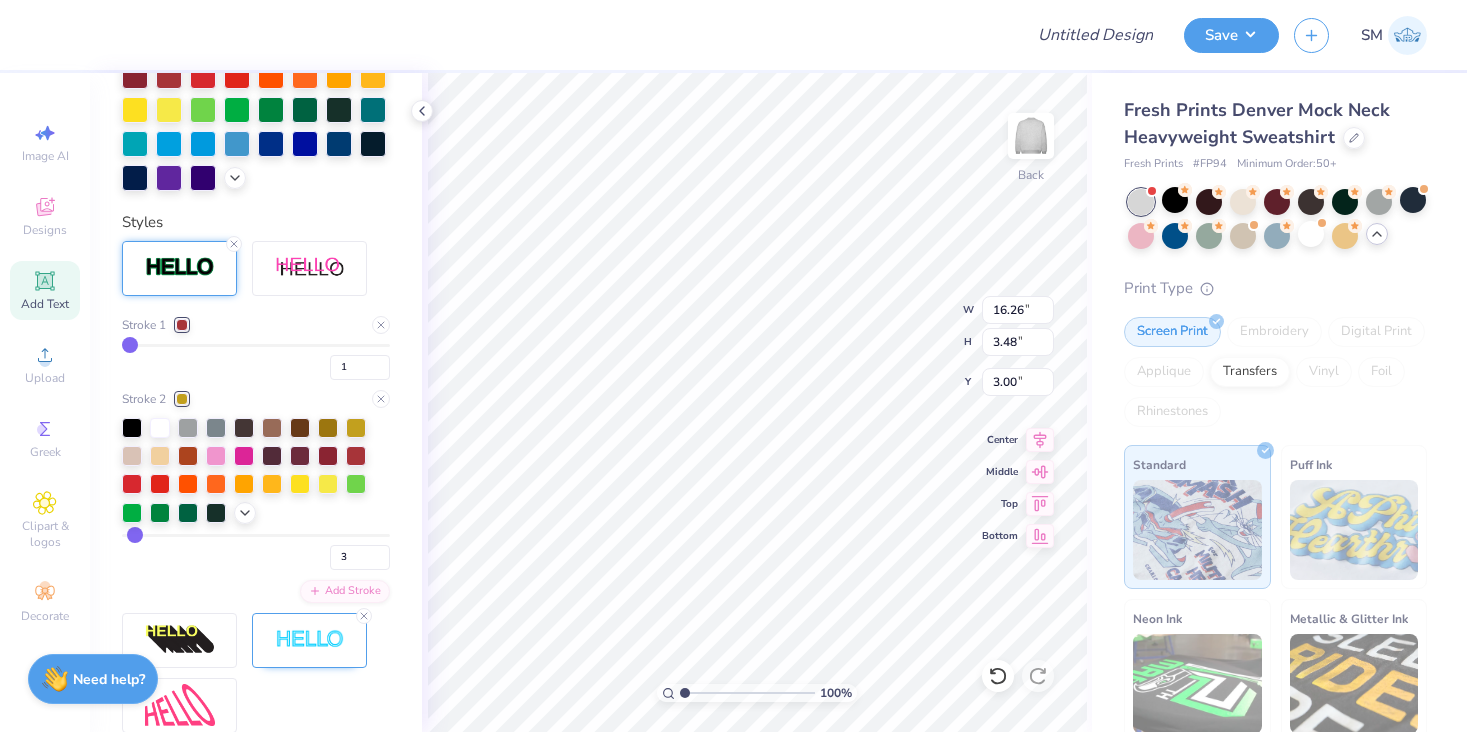 type on "4" 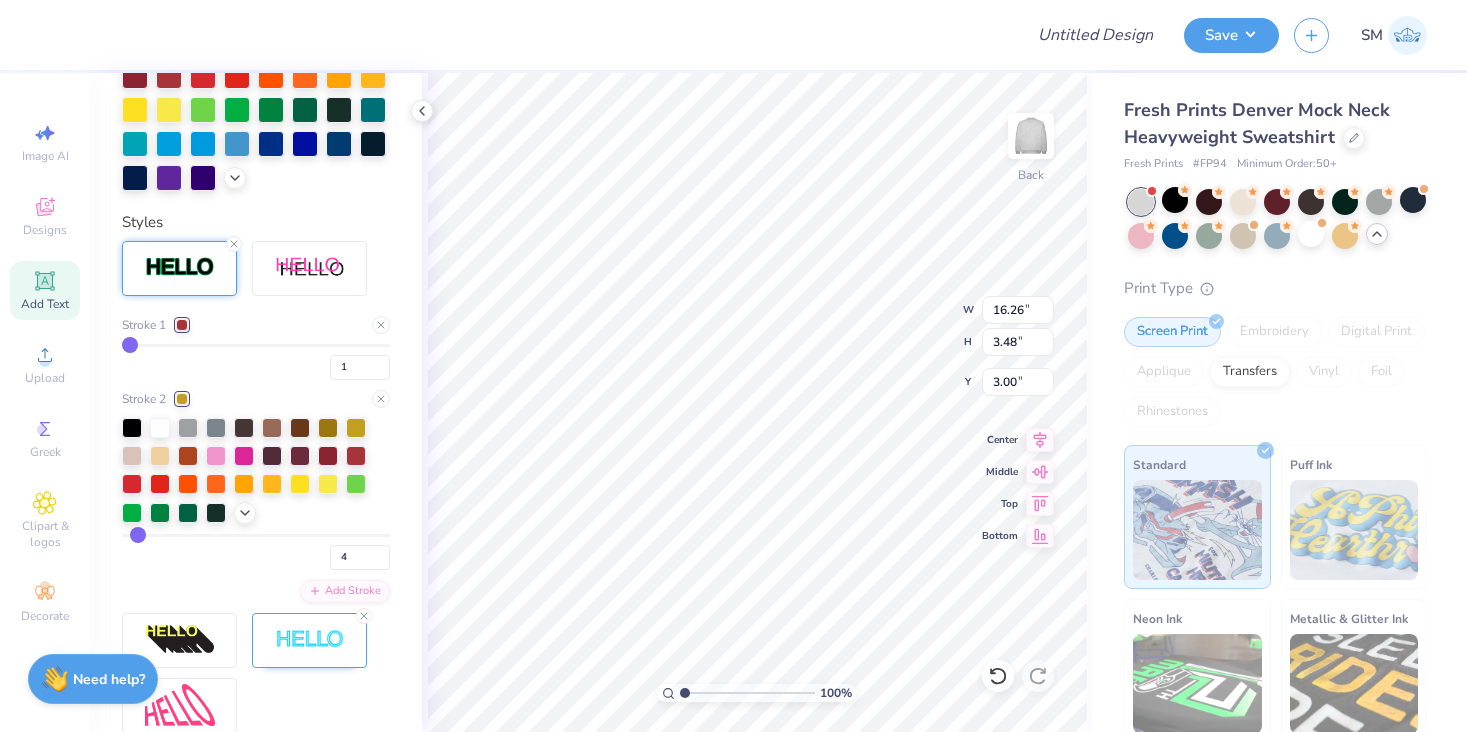 type on "5" 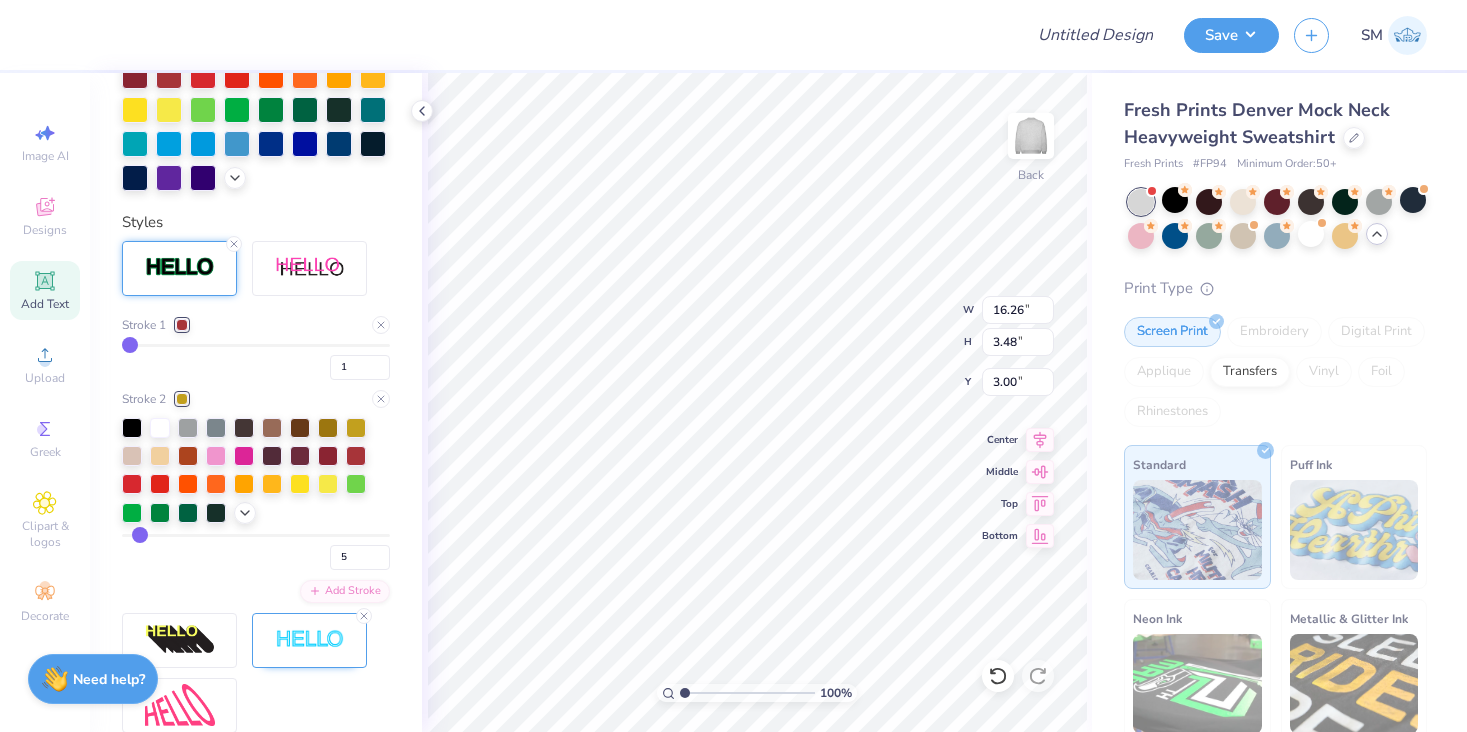type on "7" 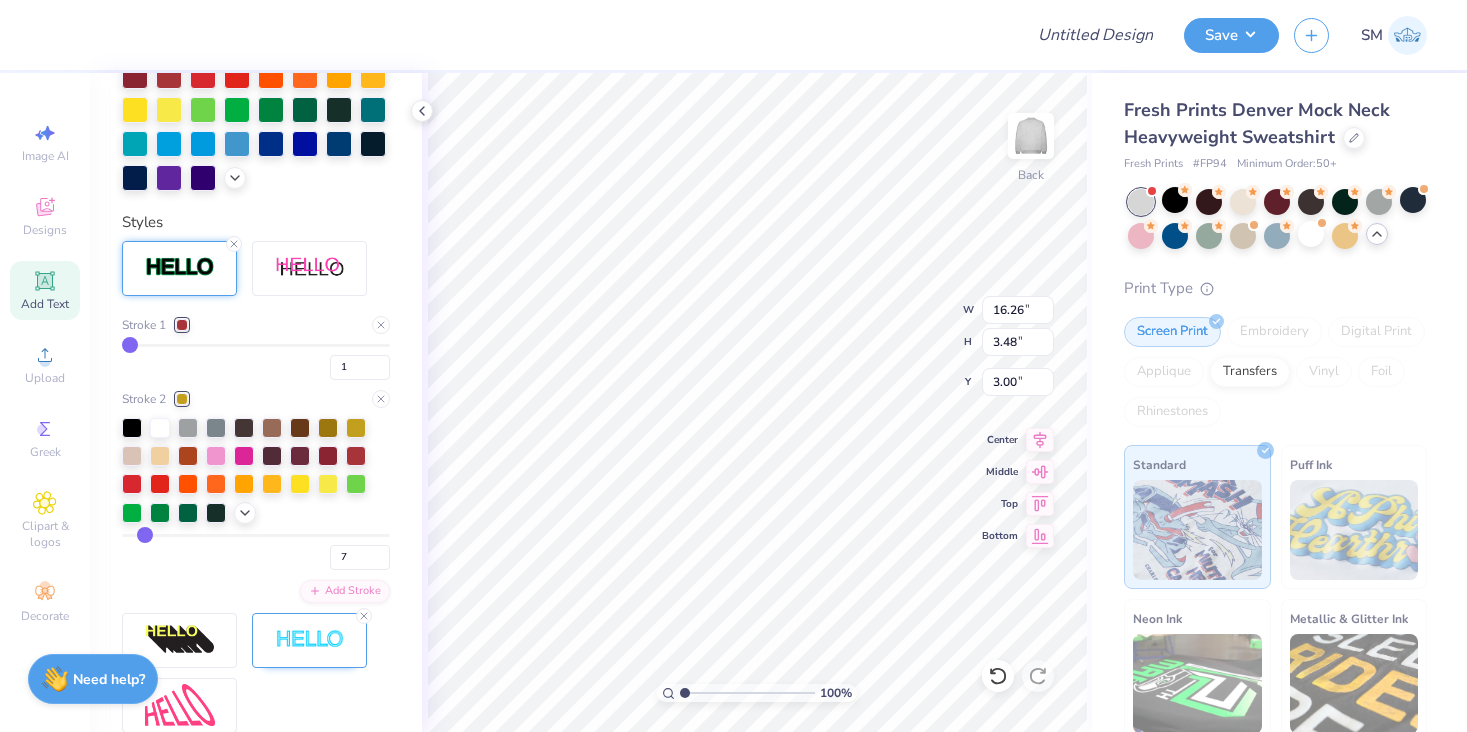 type on "8" 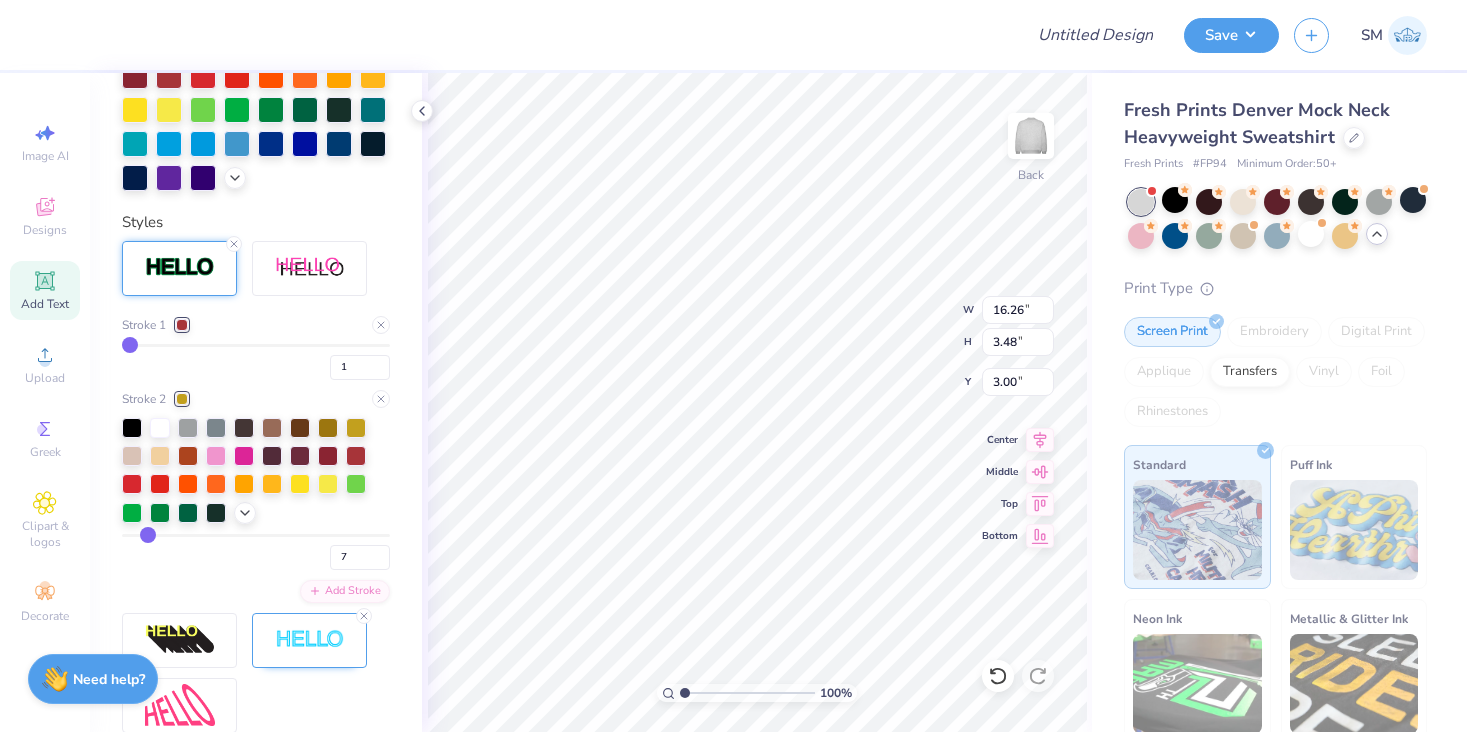 type on "8" 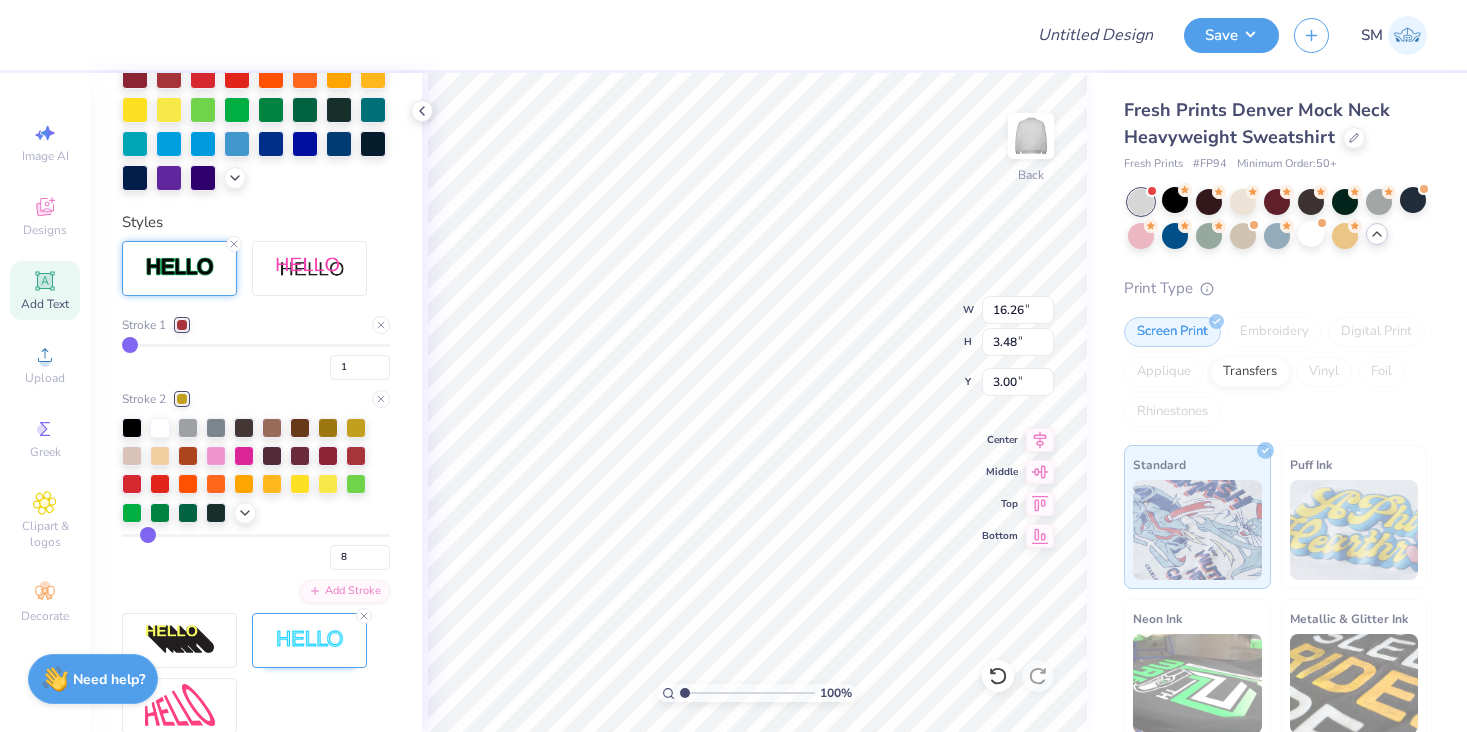 type on "9" 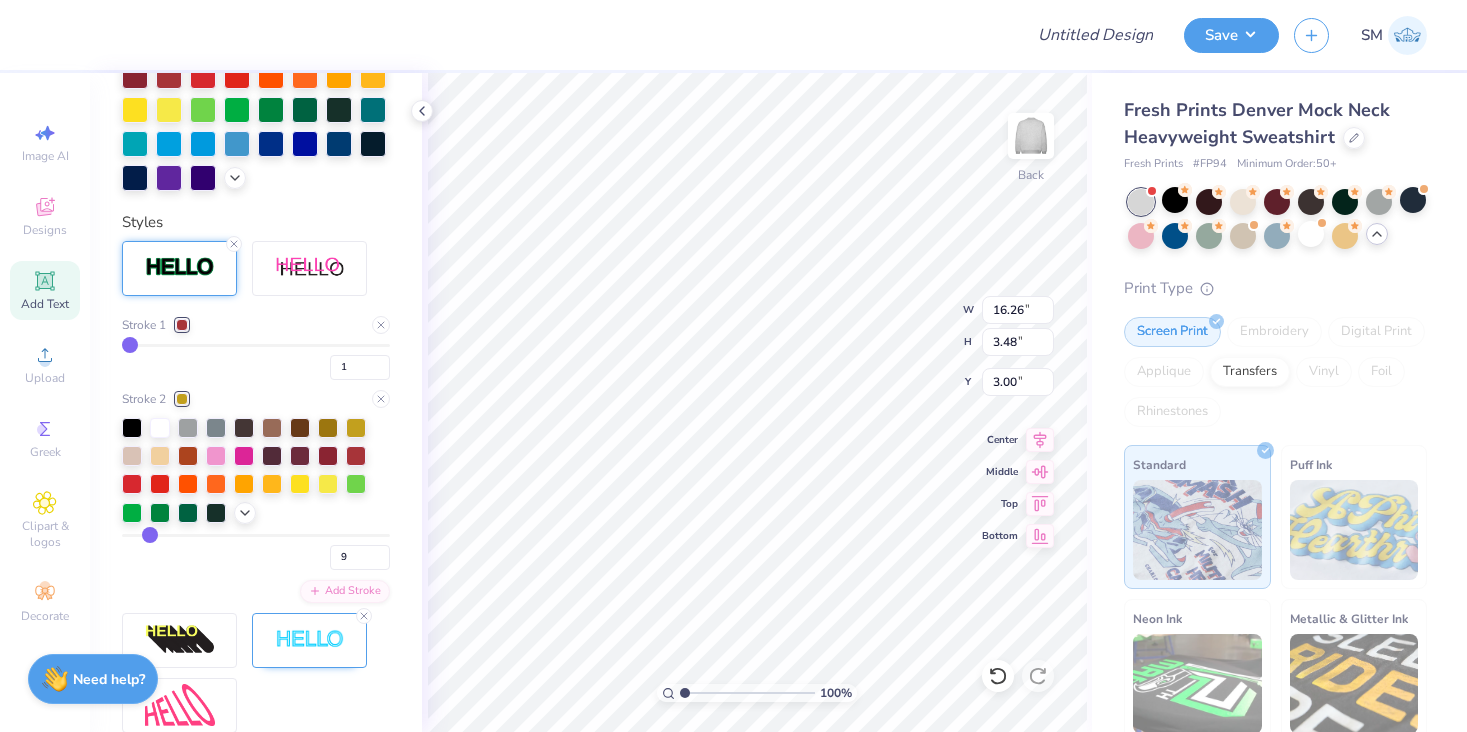 type on "10" 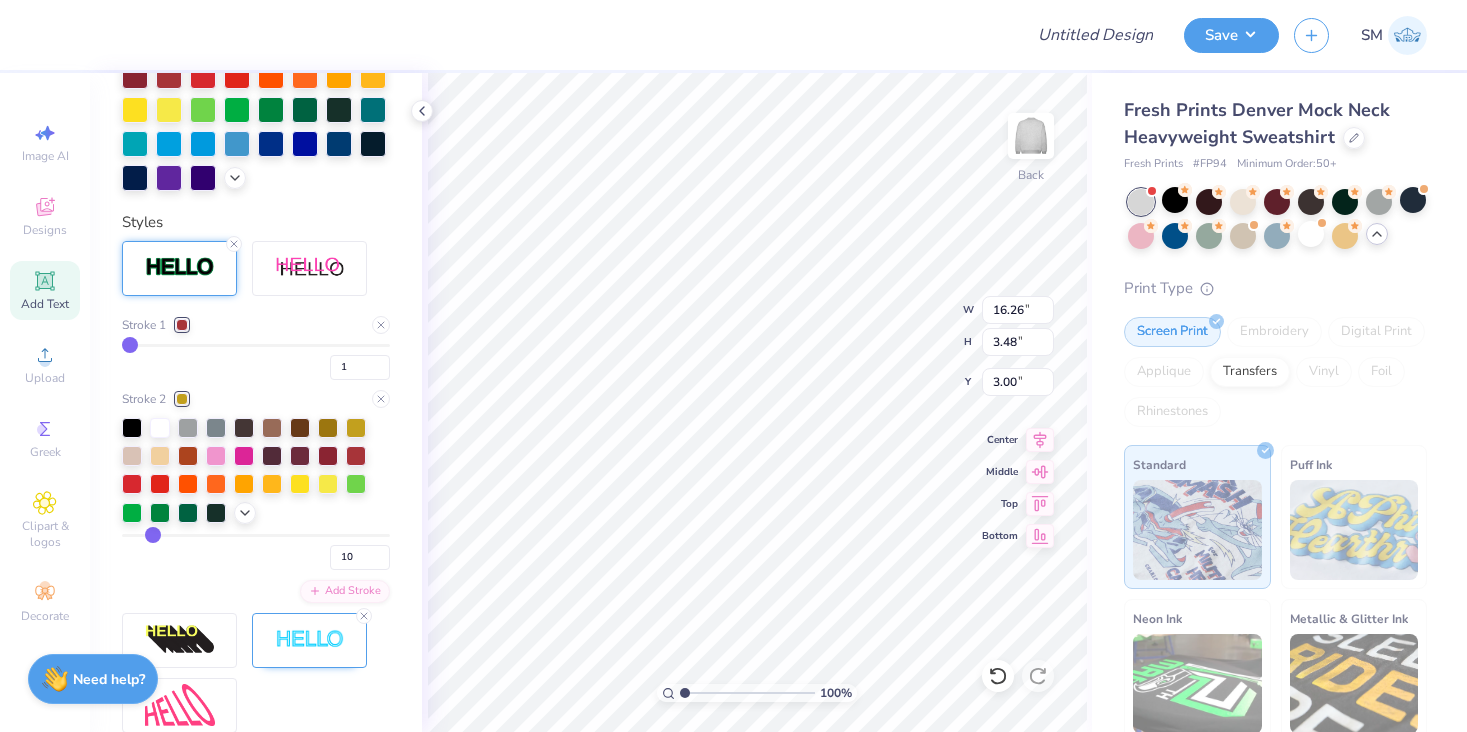 type on "11" 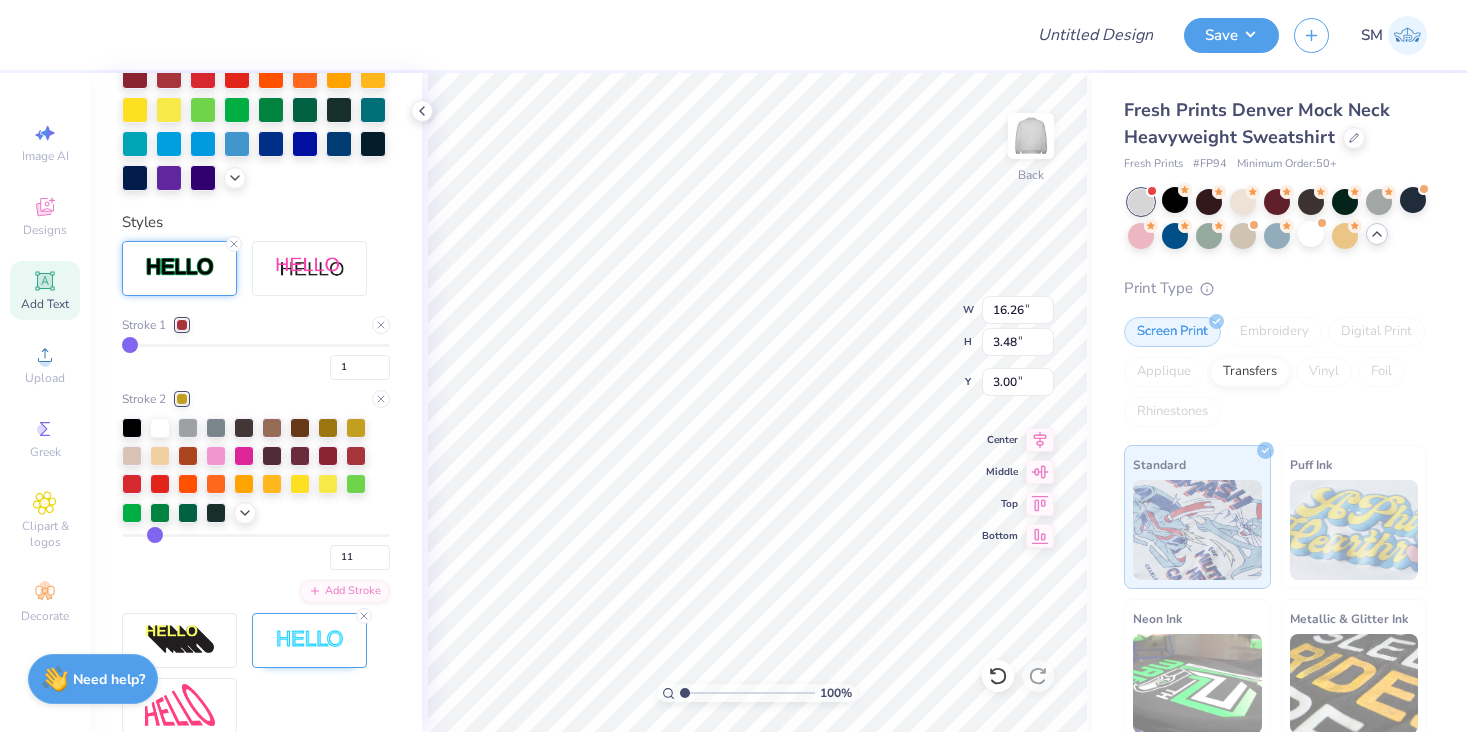 type on "13" 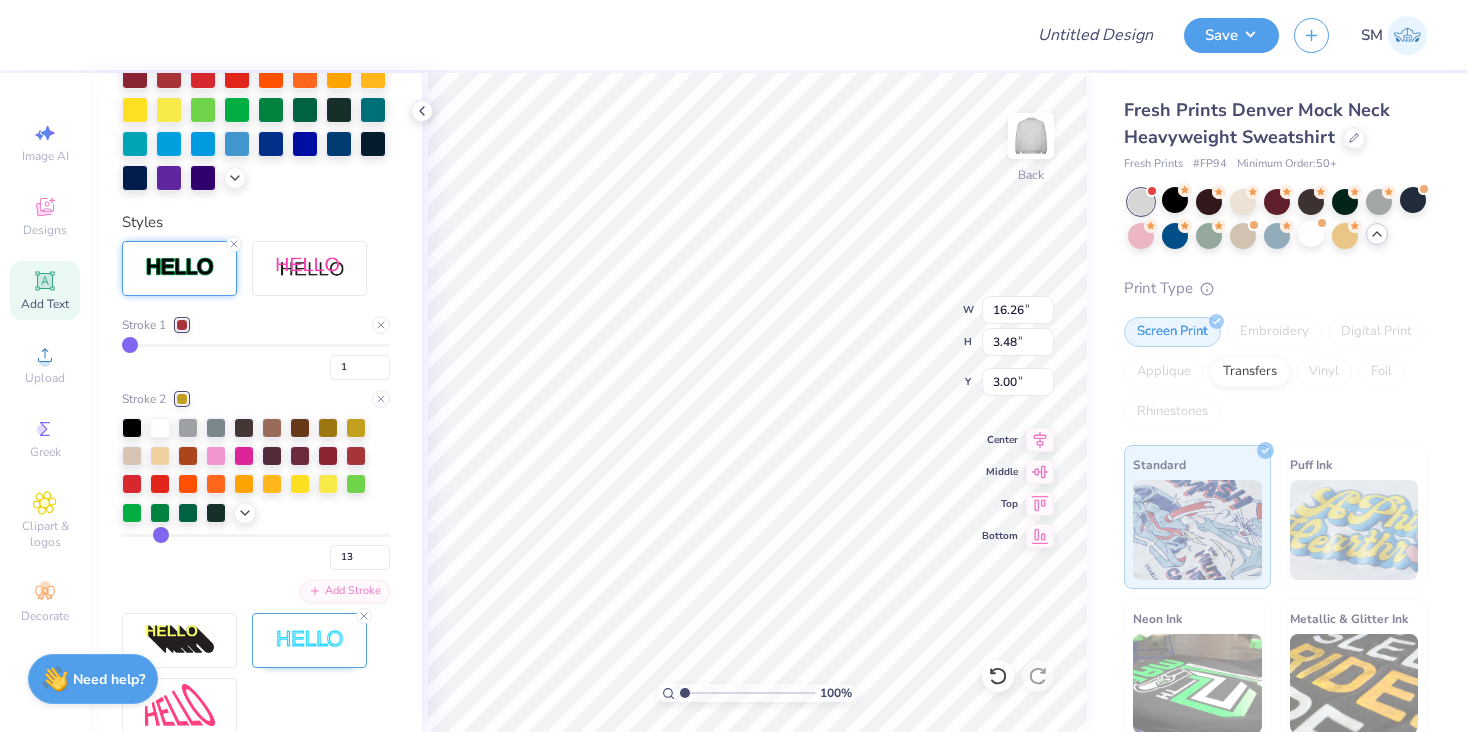 type on "14" 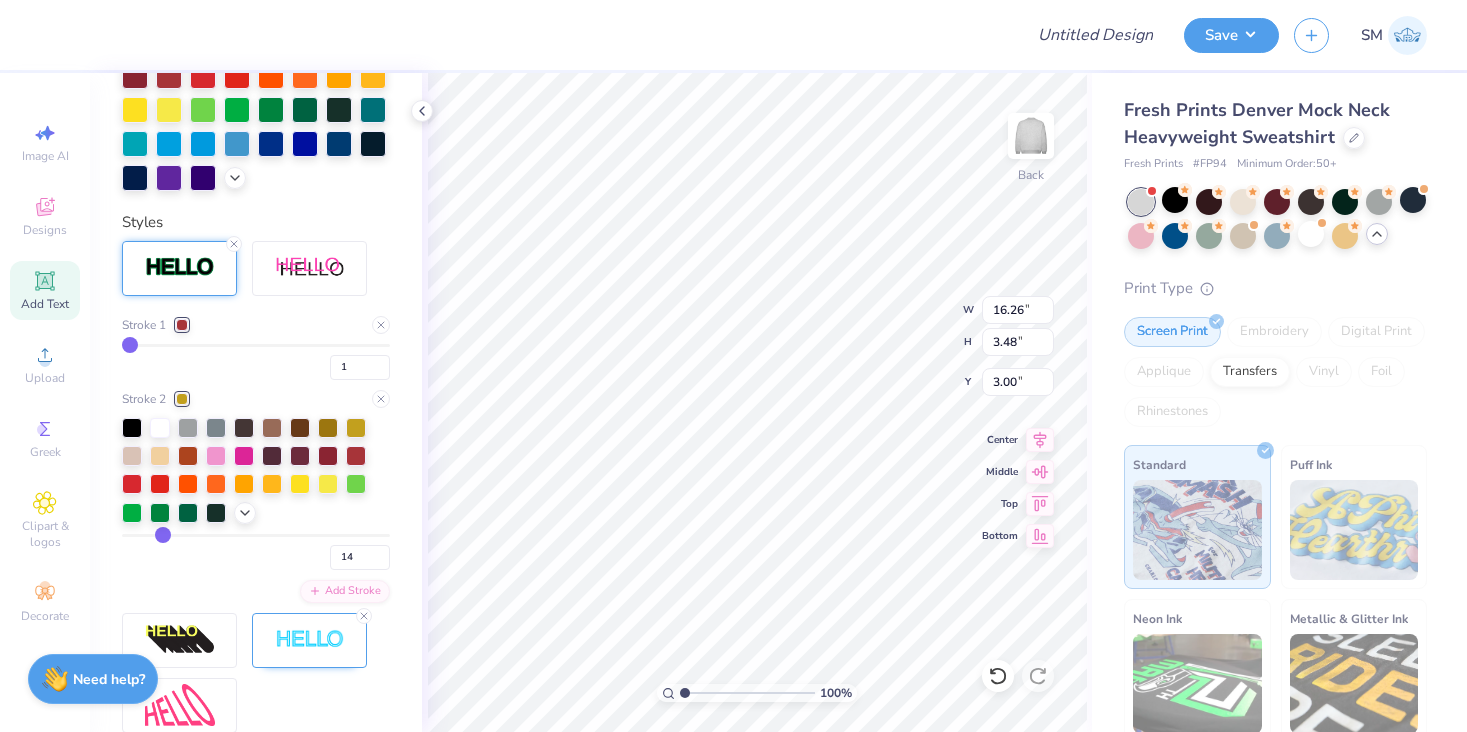 type on "15" 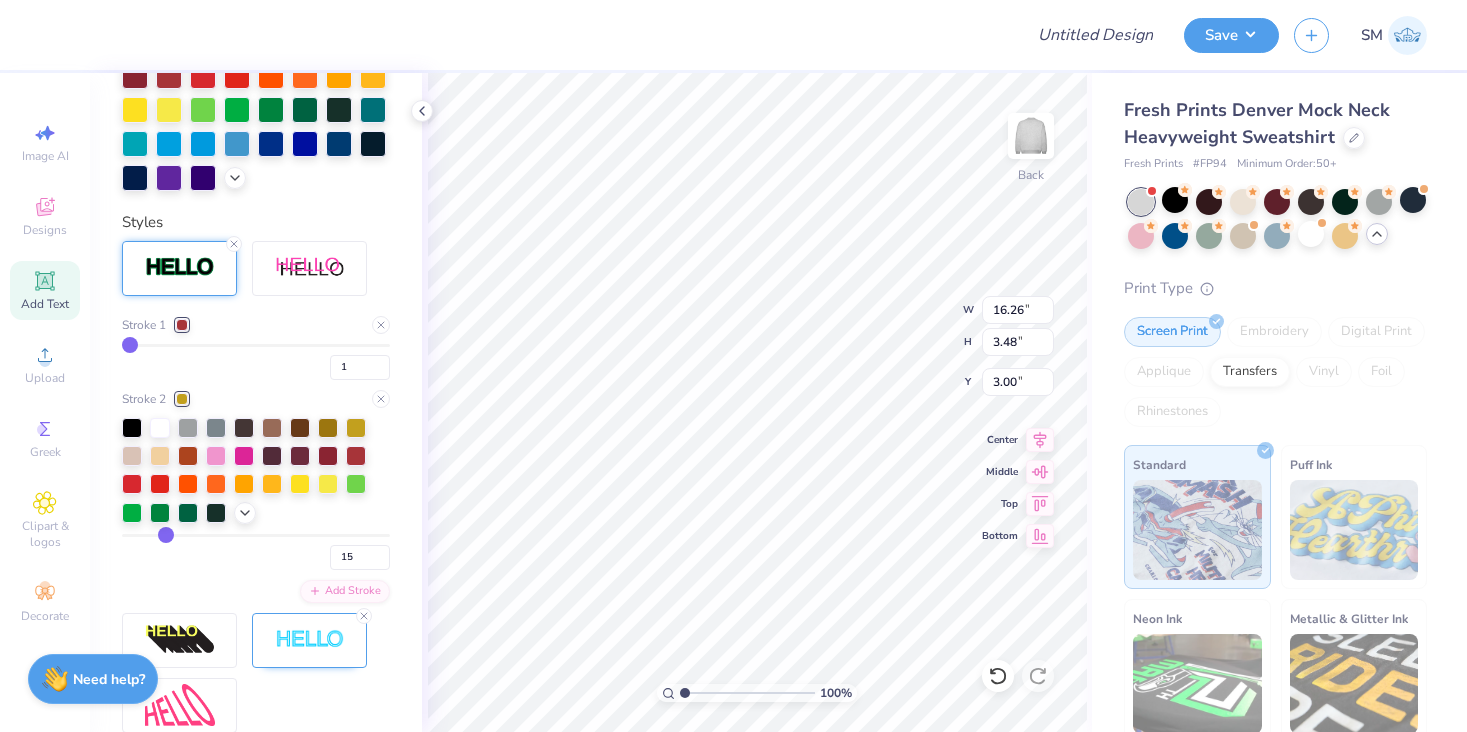 type on "16" 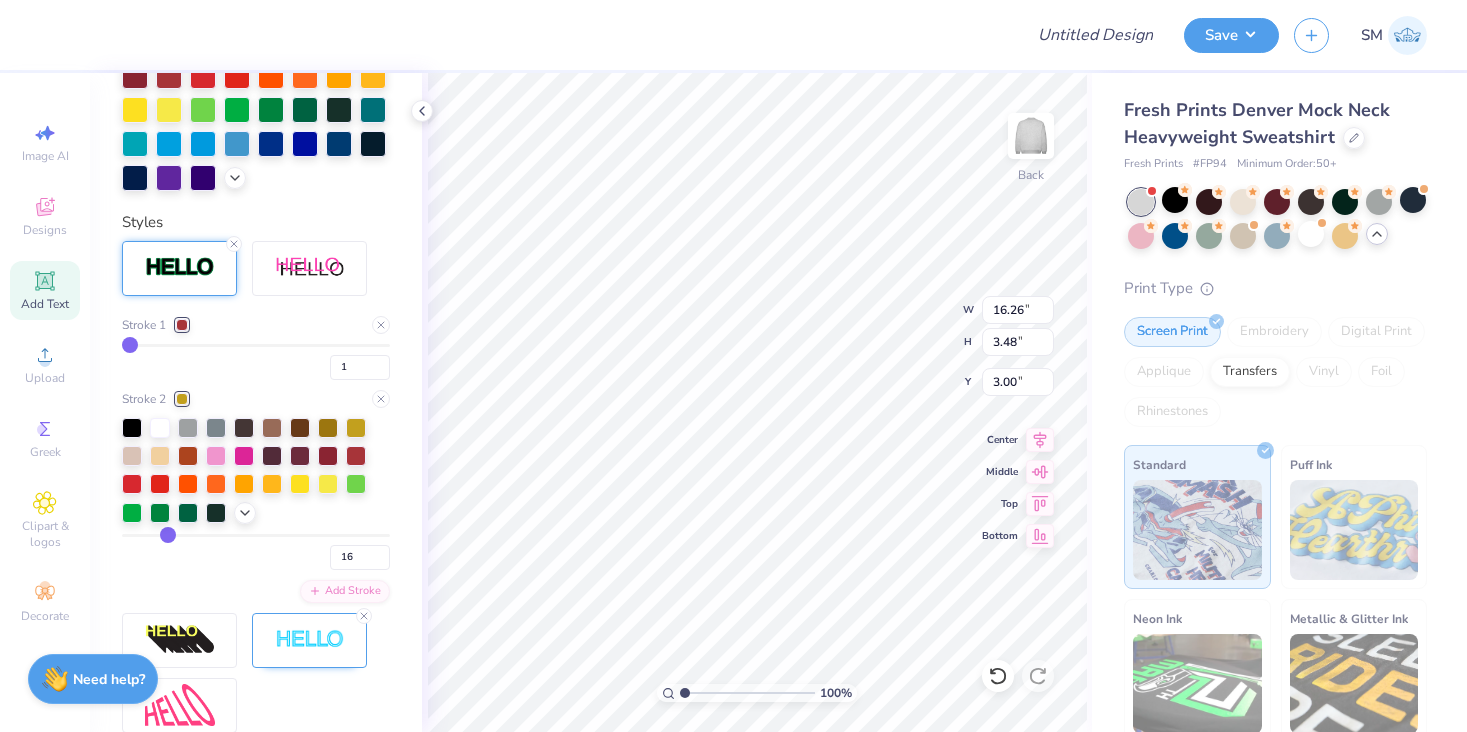 drag, startPoint x: 134, startPoint y: 534, endPoint x: 169, endPoint y: 533, distance: 35.014282 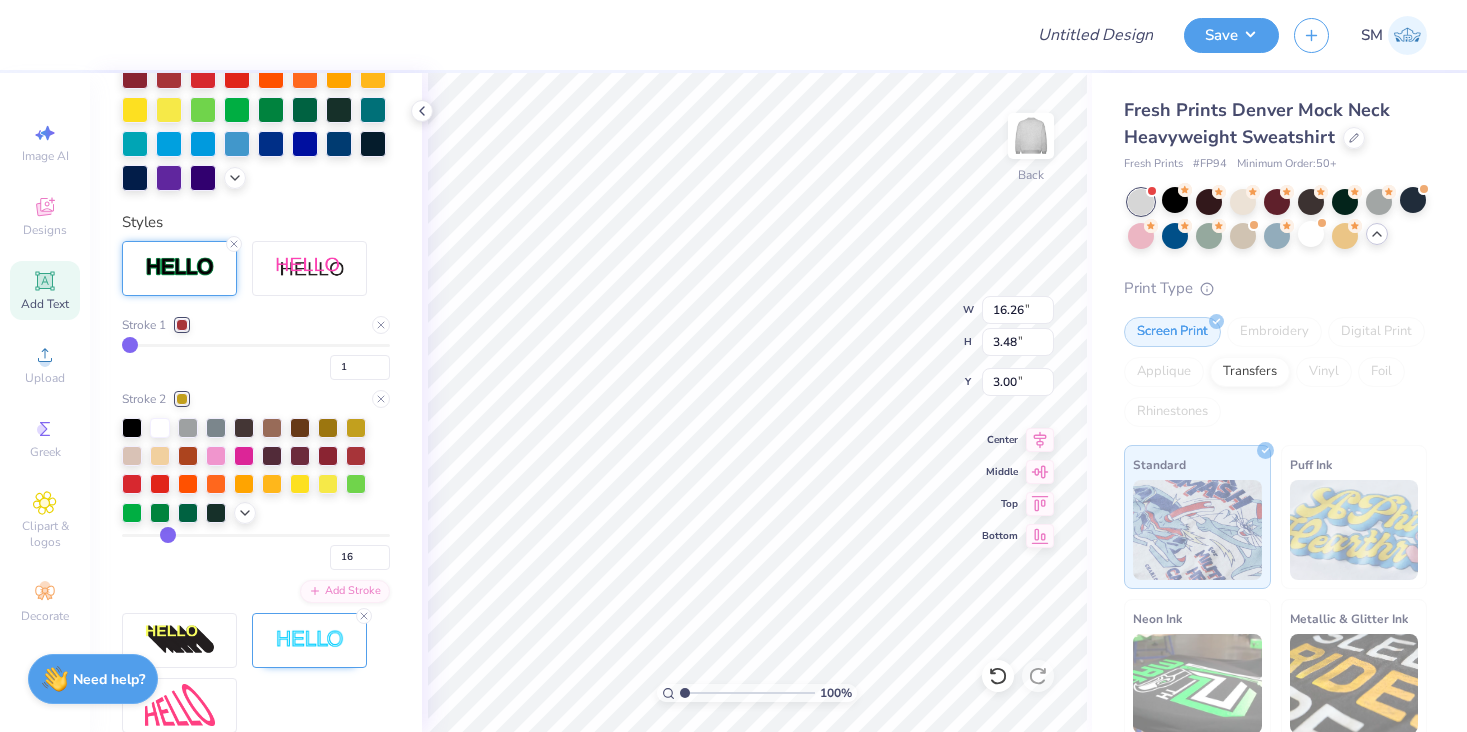 type on "16.27" 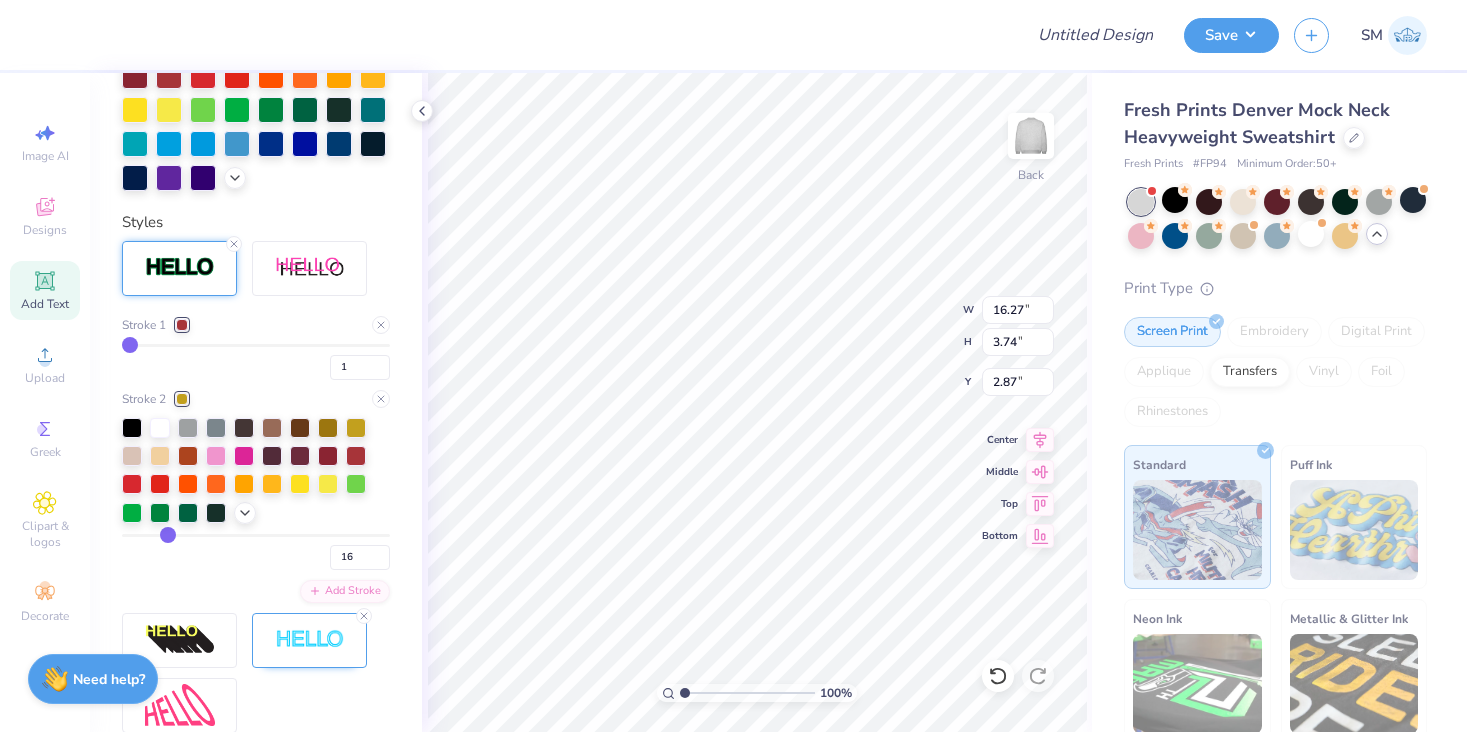 type on "15" 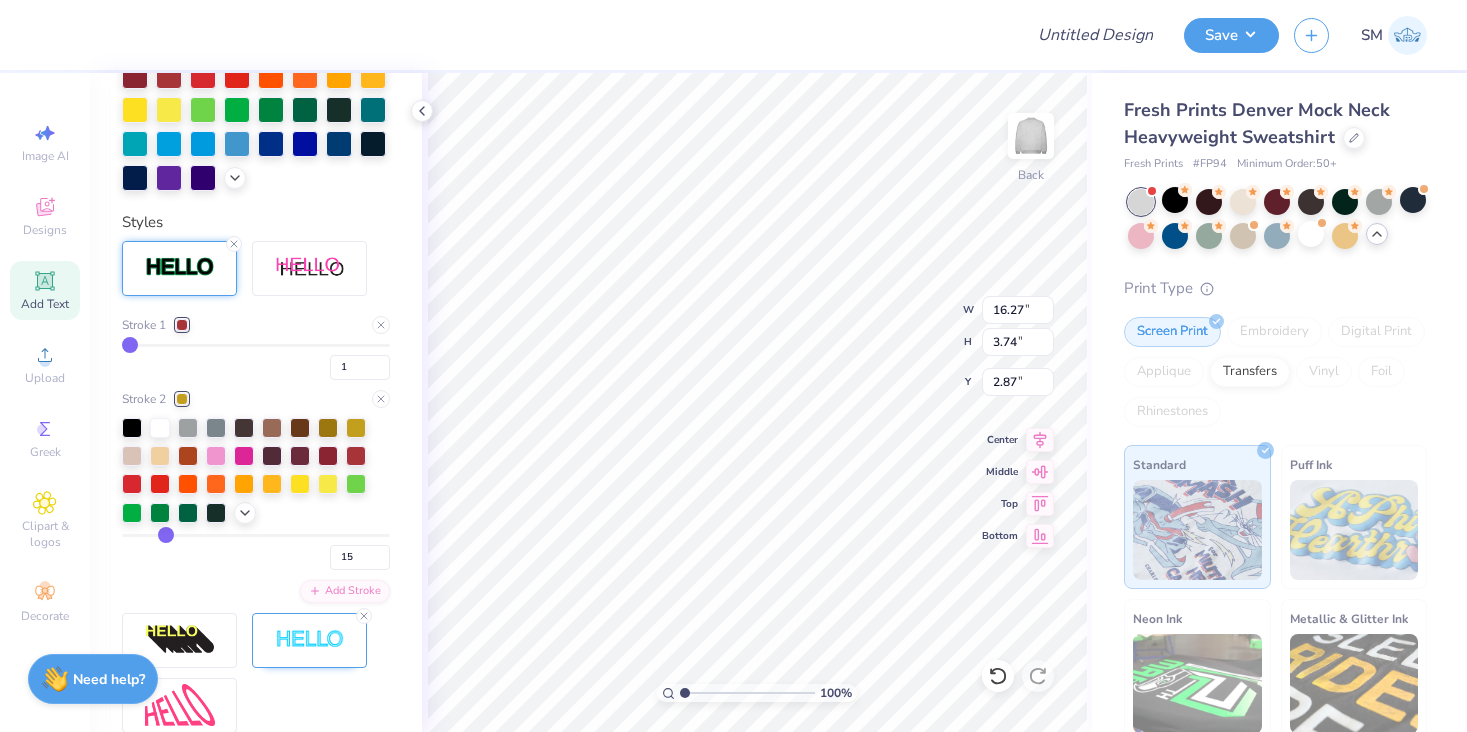 type on "14" 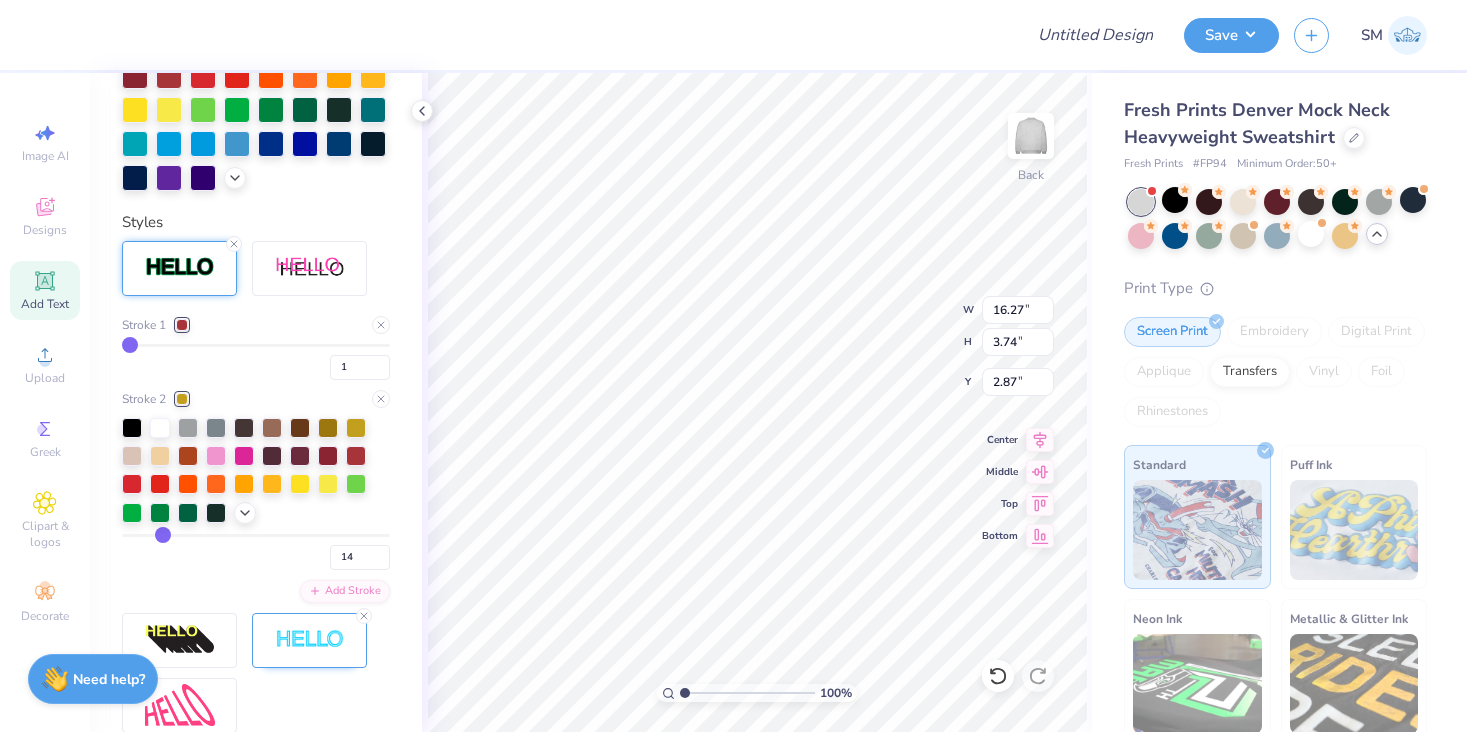 type on "13" 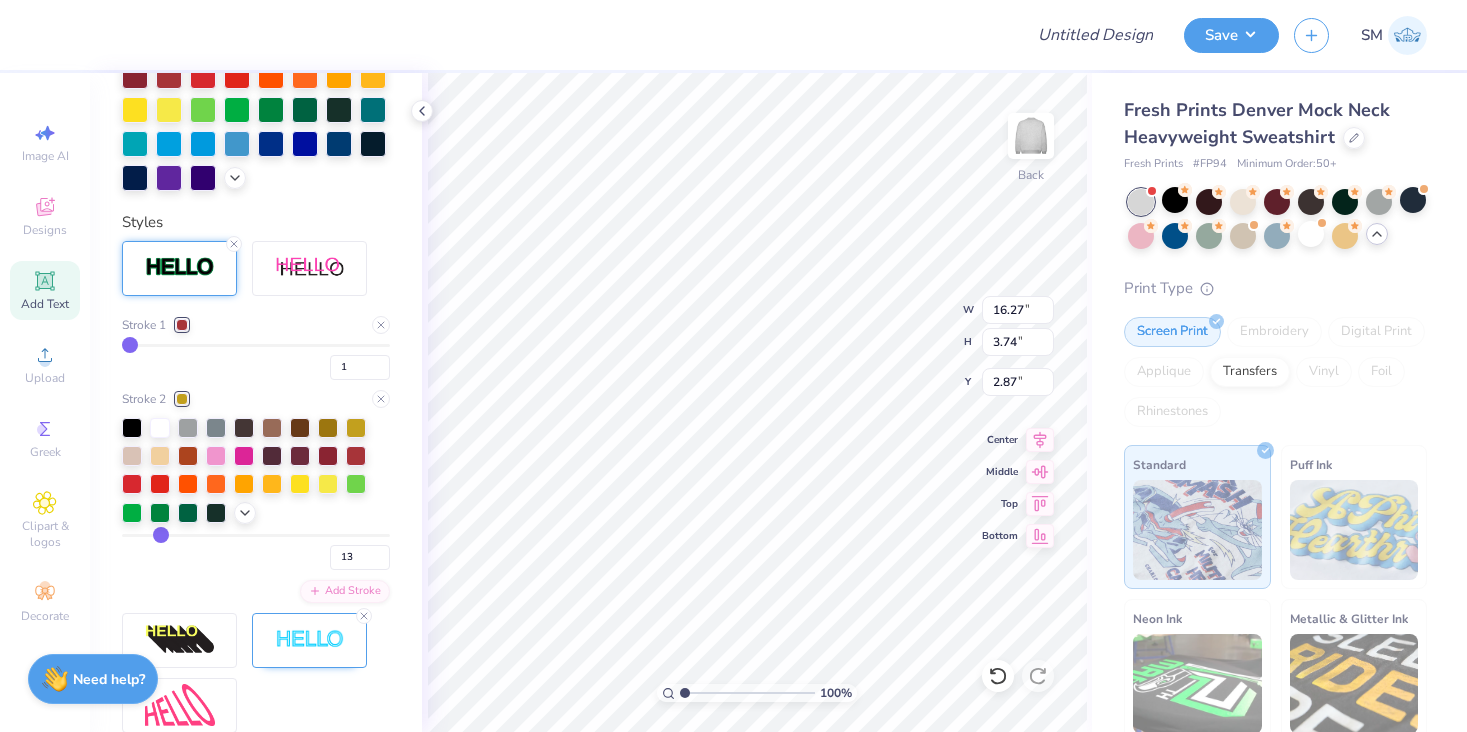 type on "12" 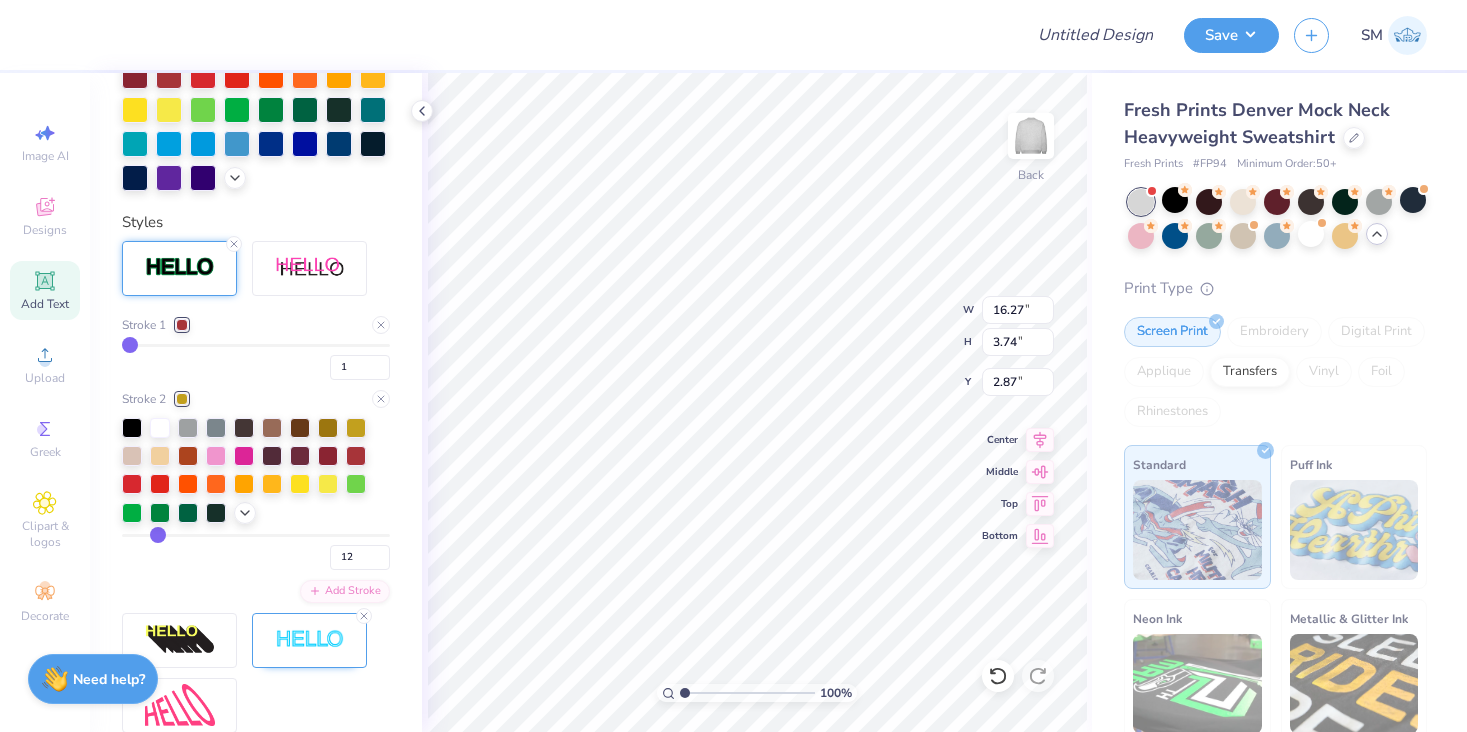 type on "11" 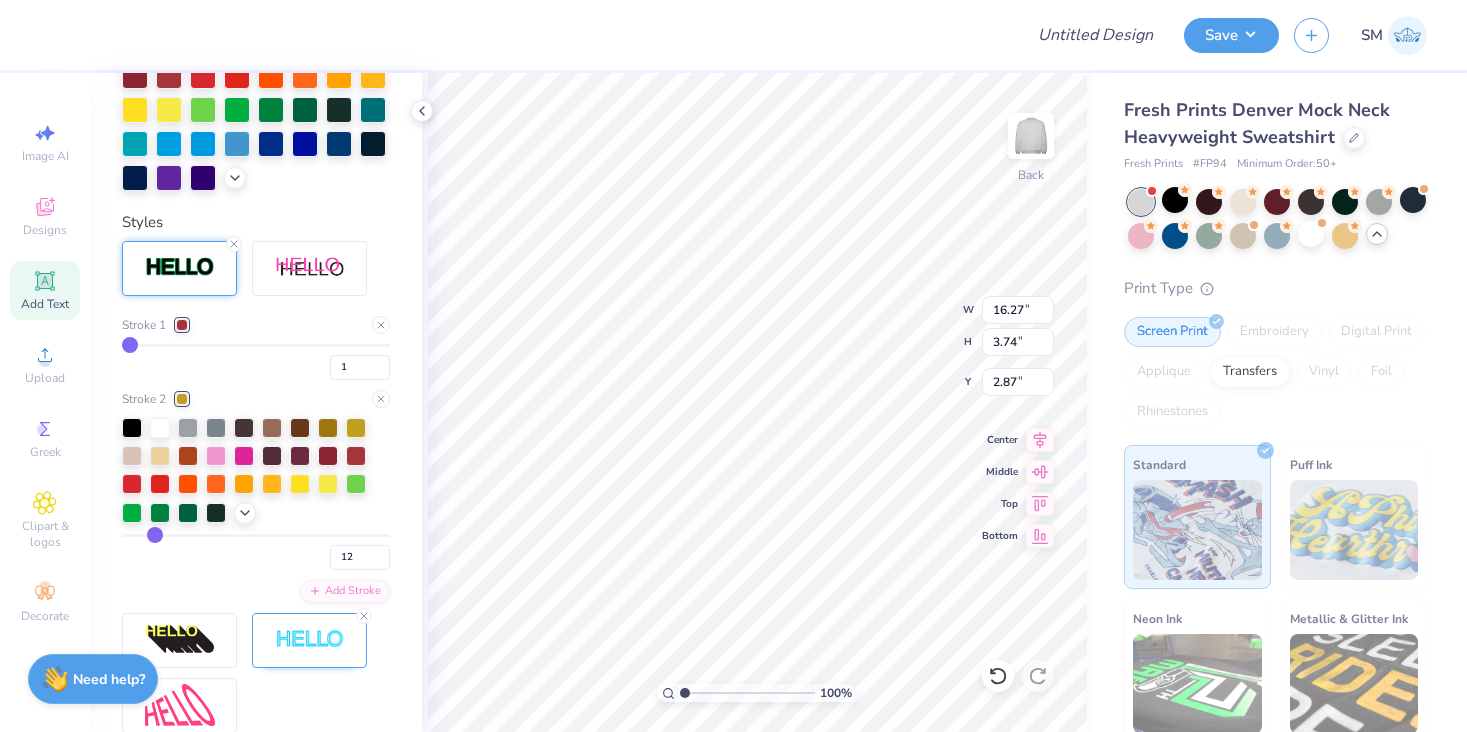type on "11" 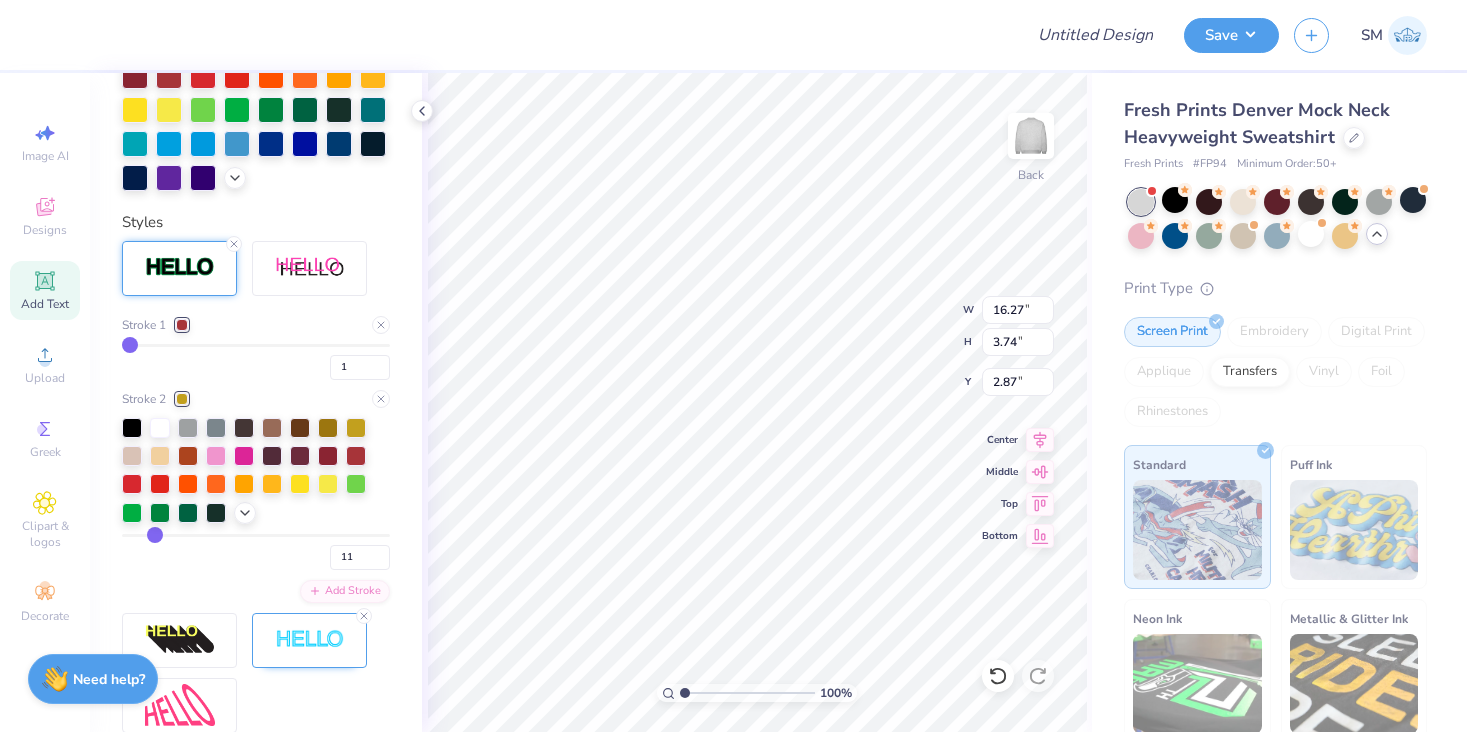 type on "10" 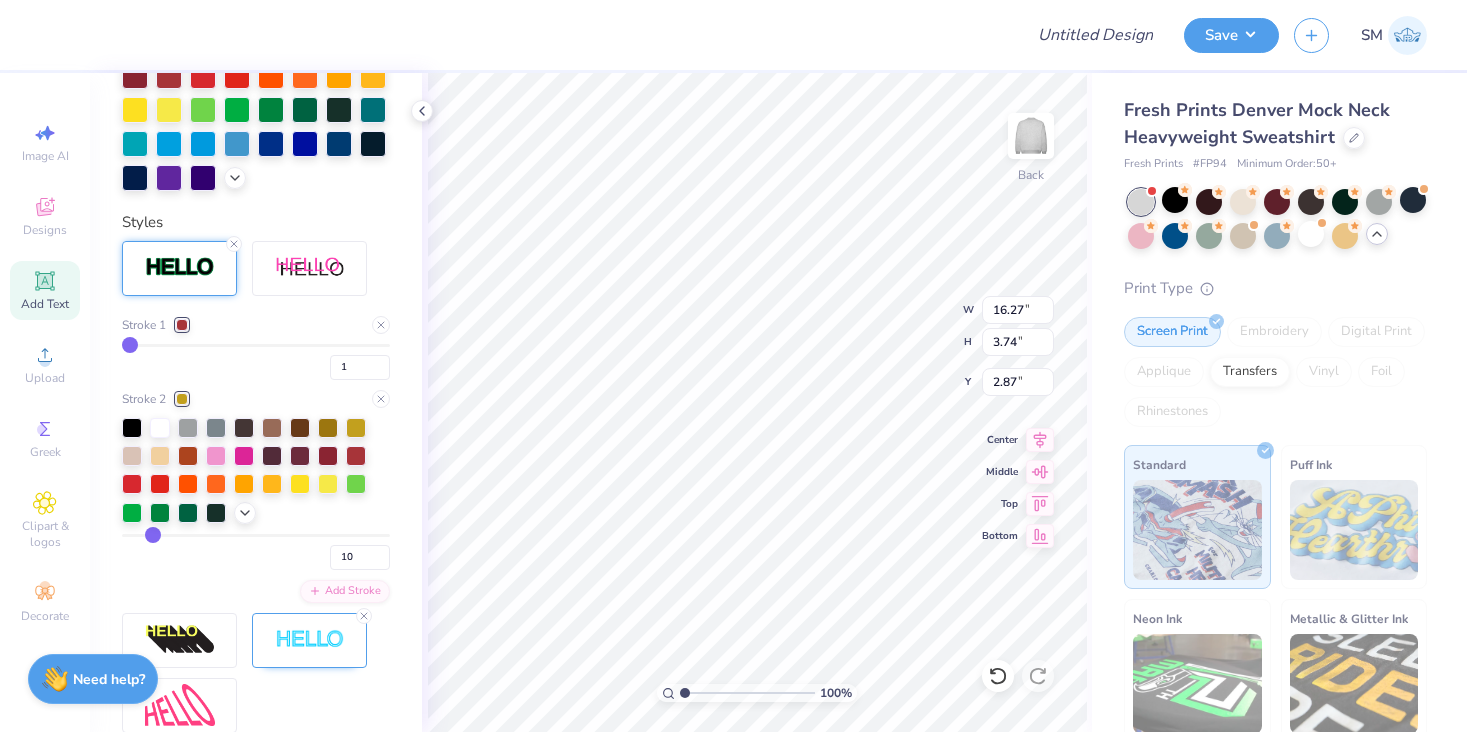 type on "9" 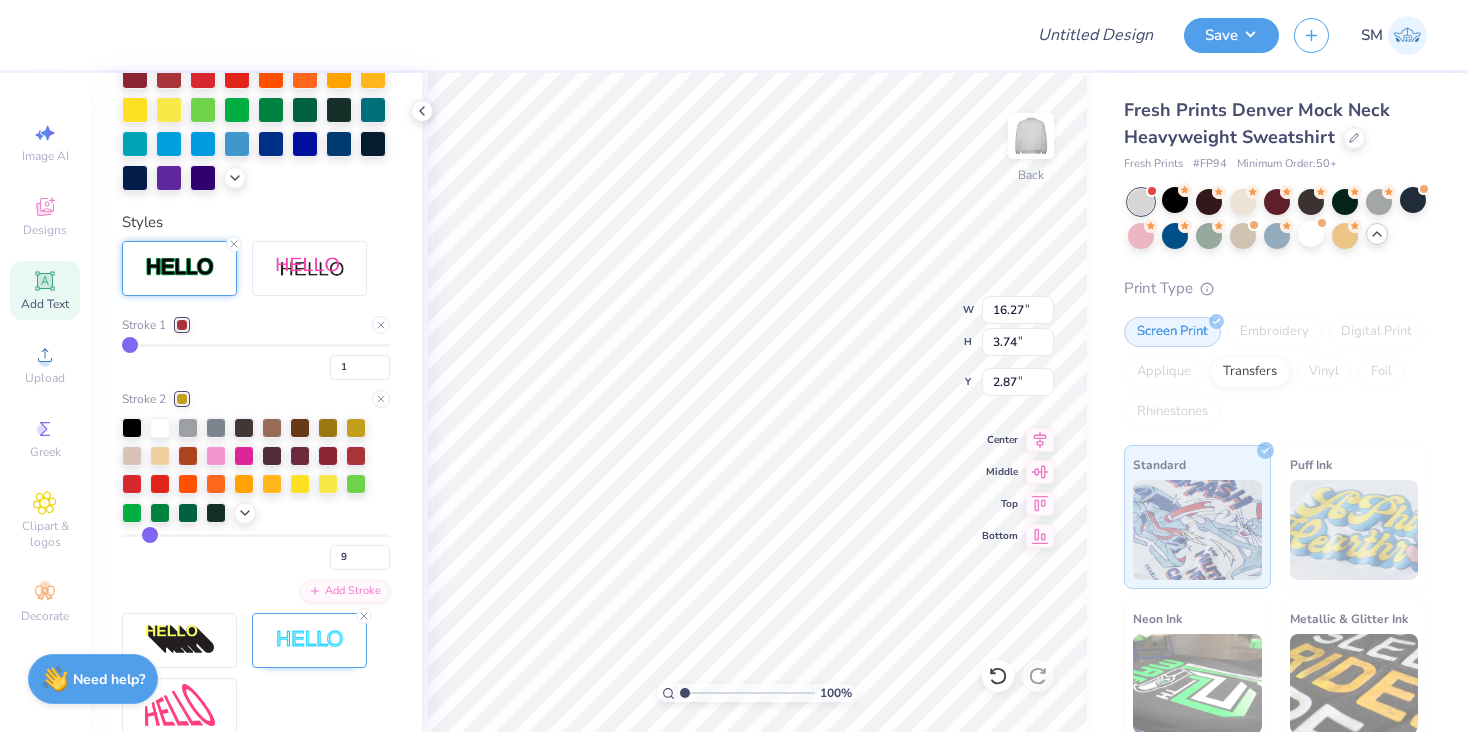 type on "8" 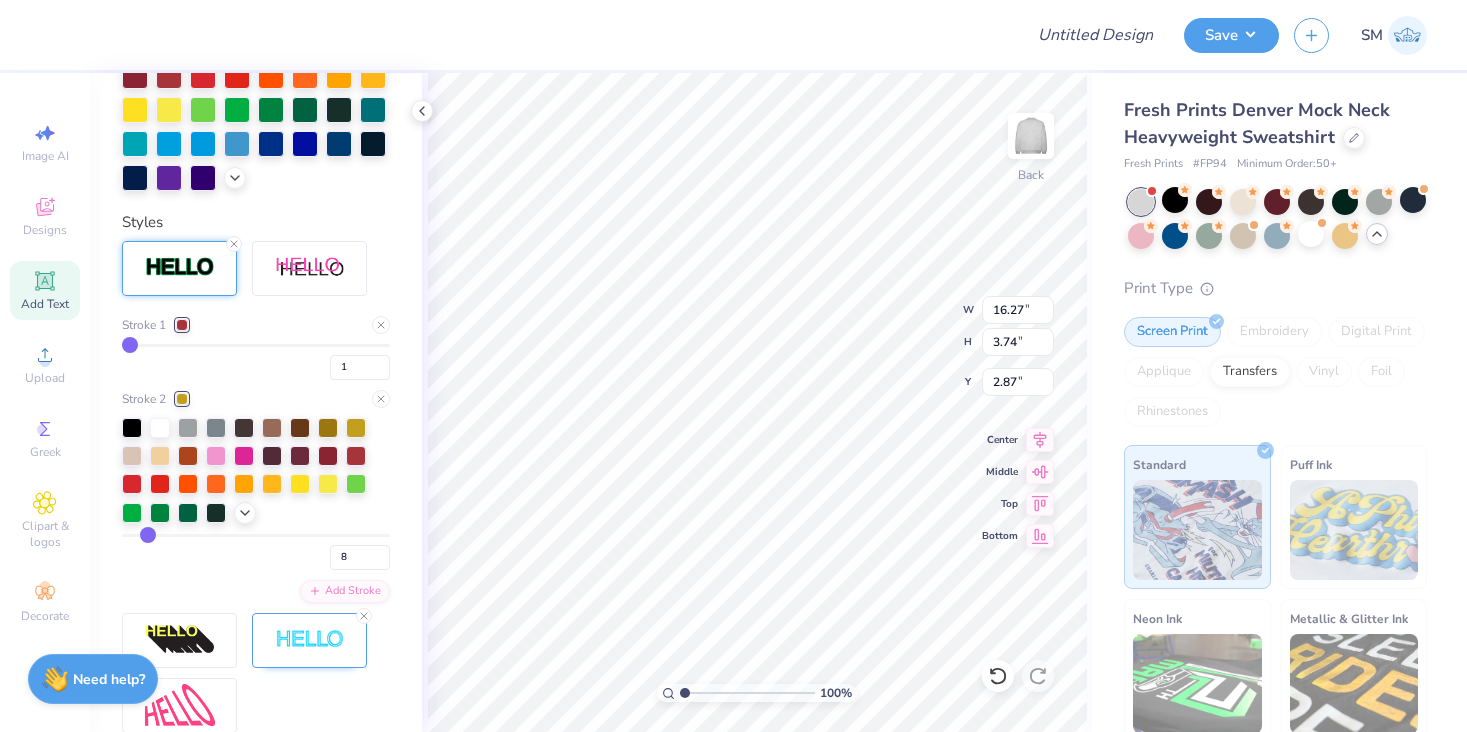 type on "7" 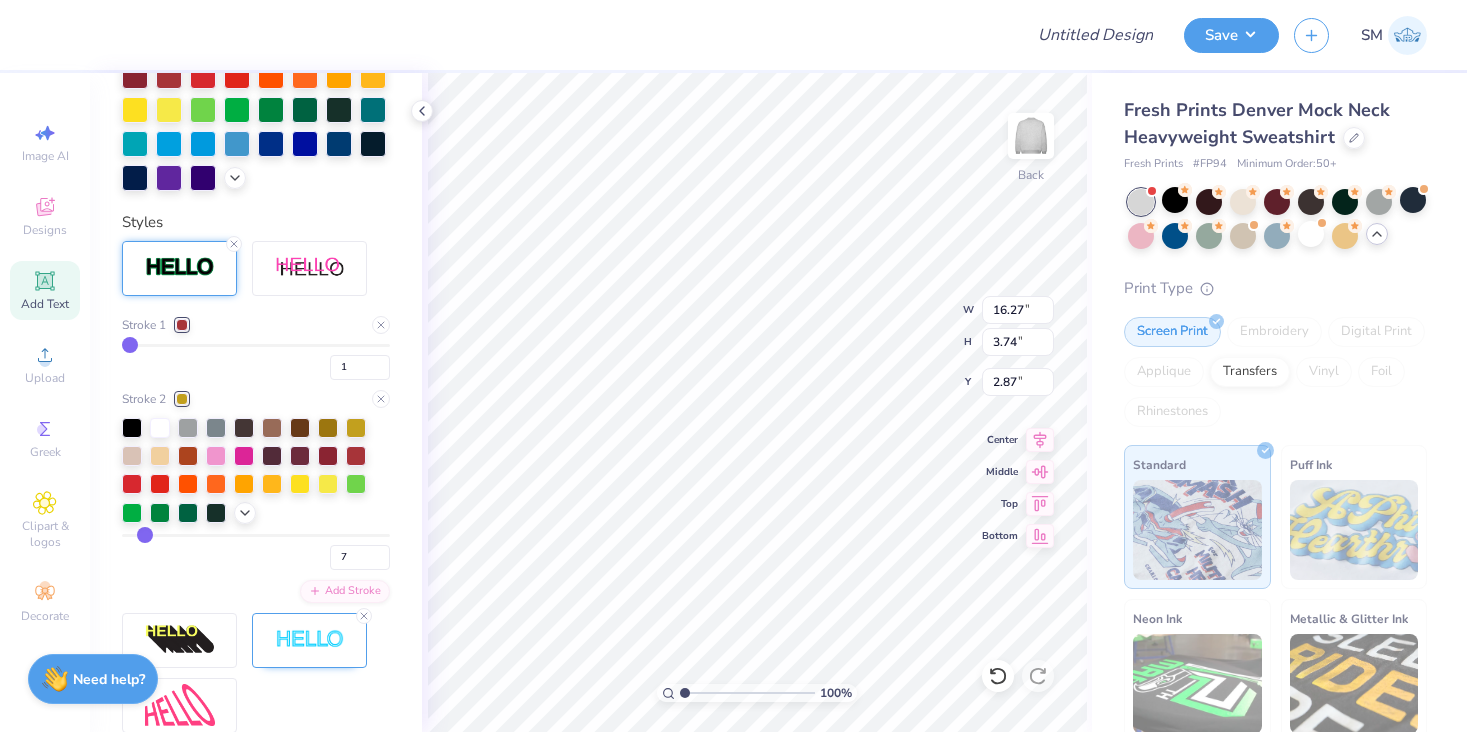 type on "6" 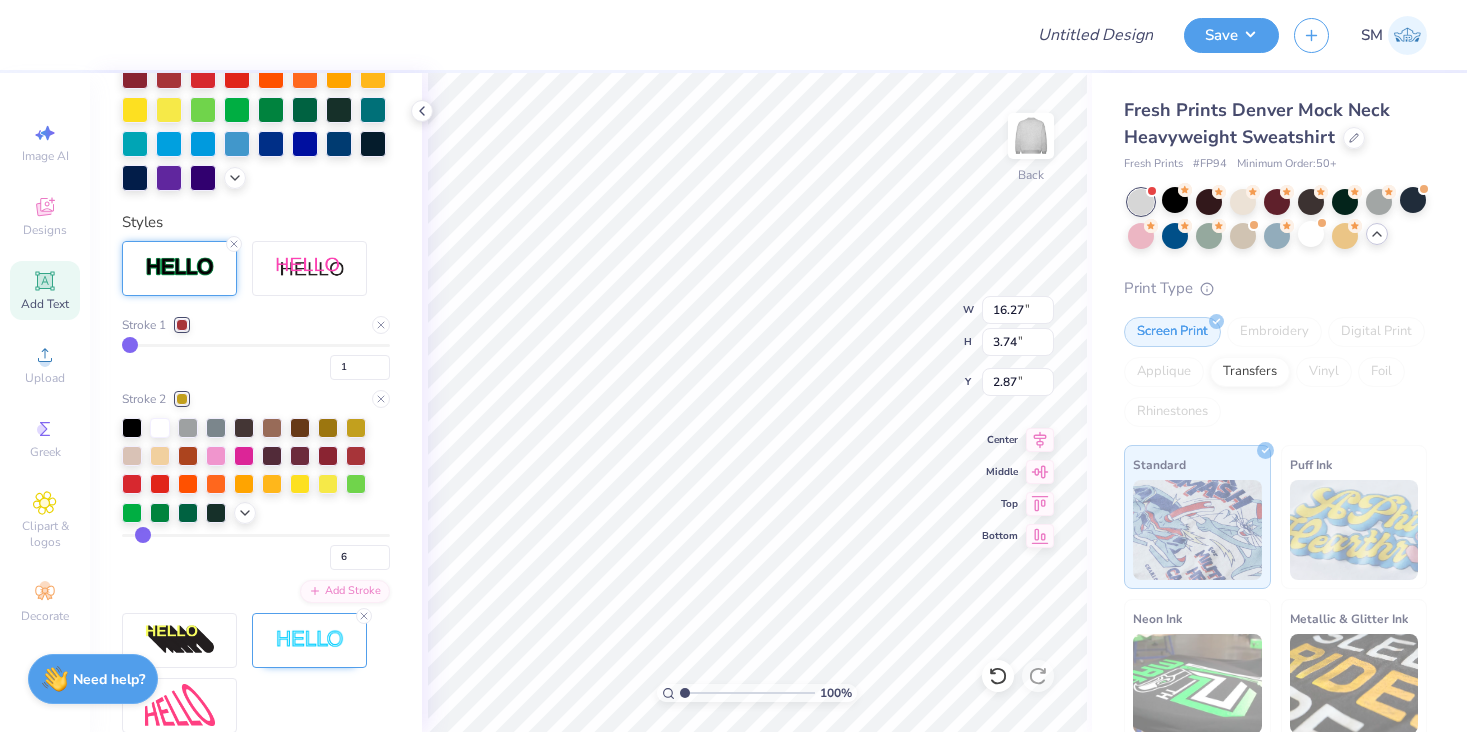 drag, startPoint x: 165, startPoint y: 533, endPoint x: 142, endPoint y: 535, distance: 23.086792 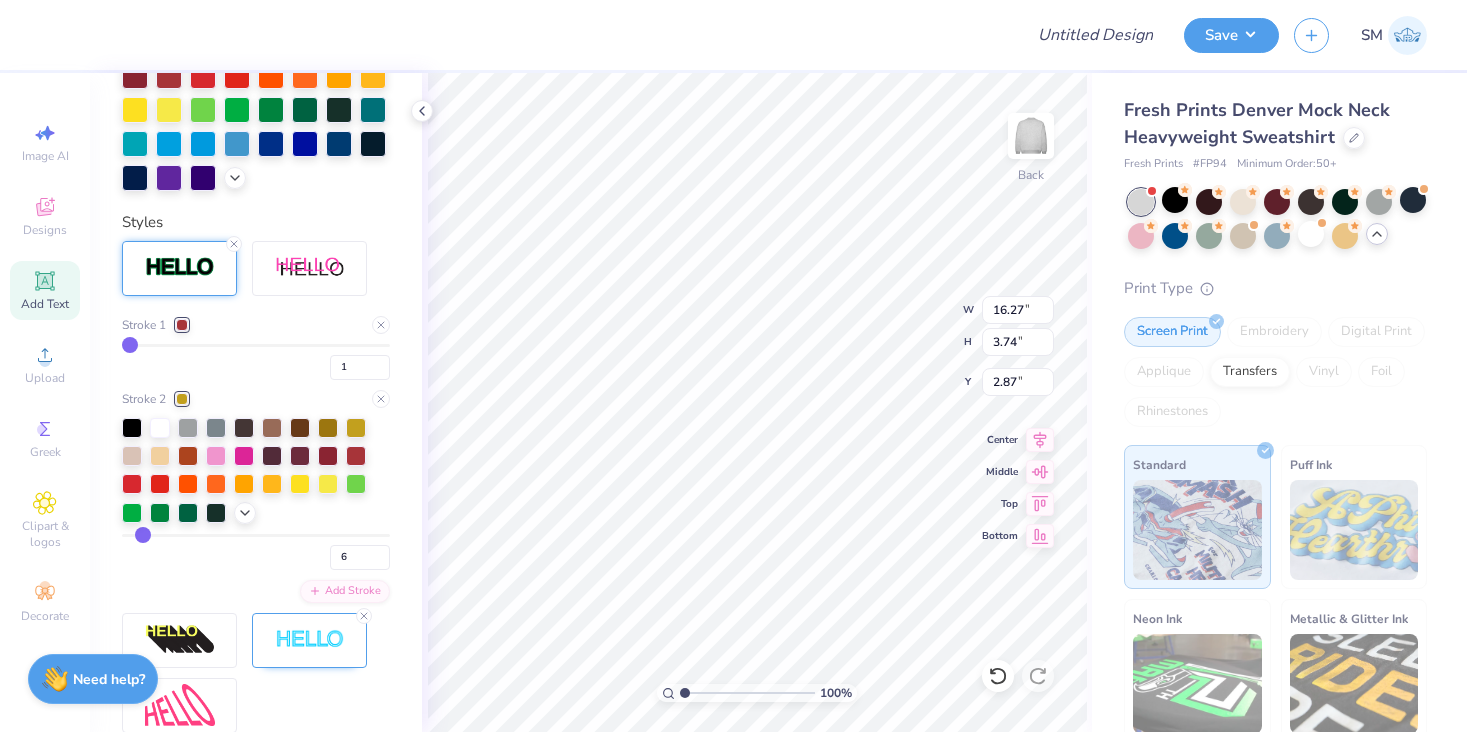 type on "16.04" 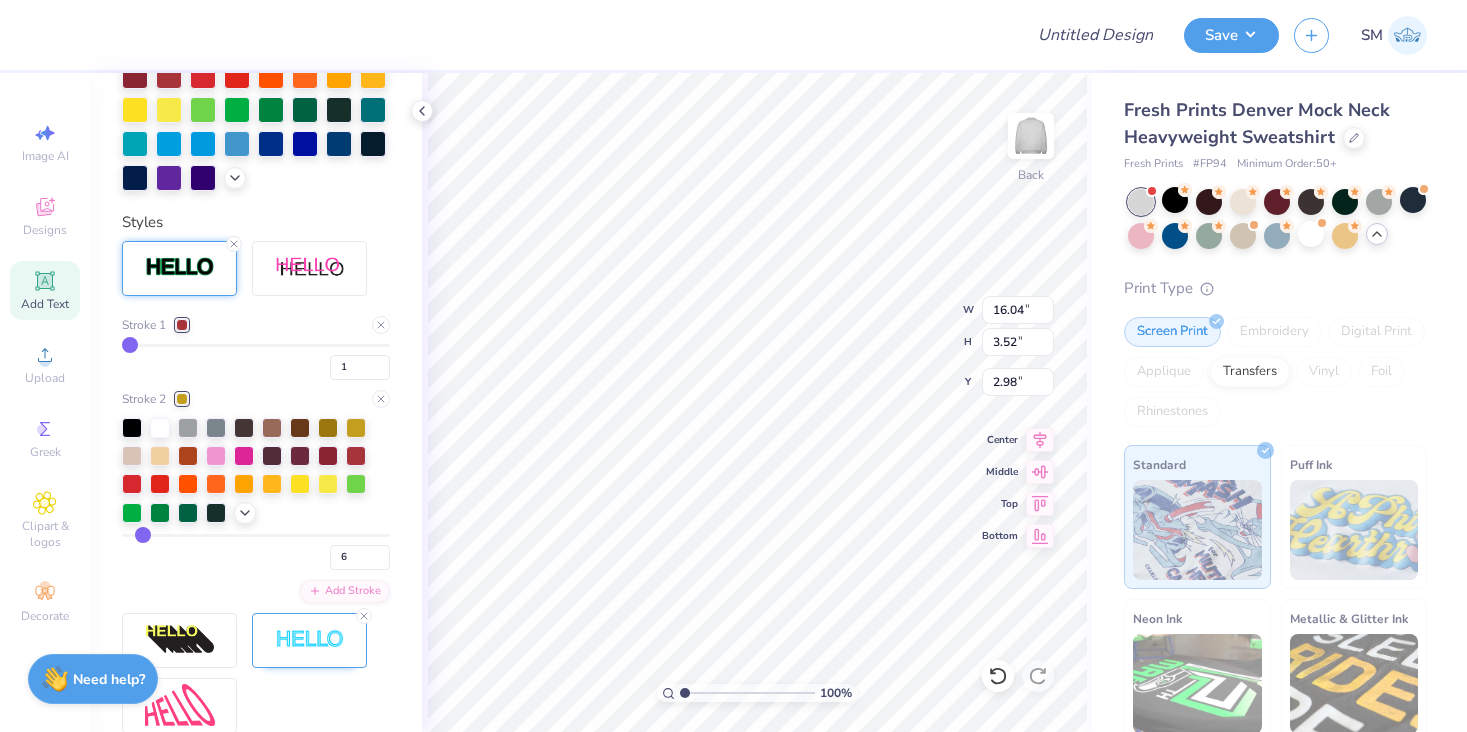 type on "2" 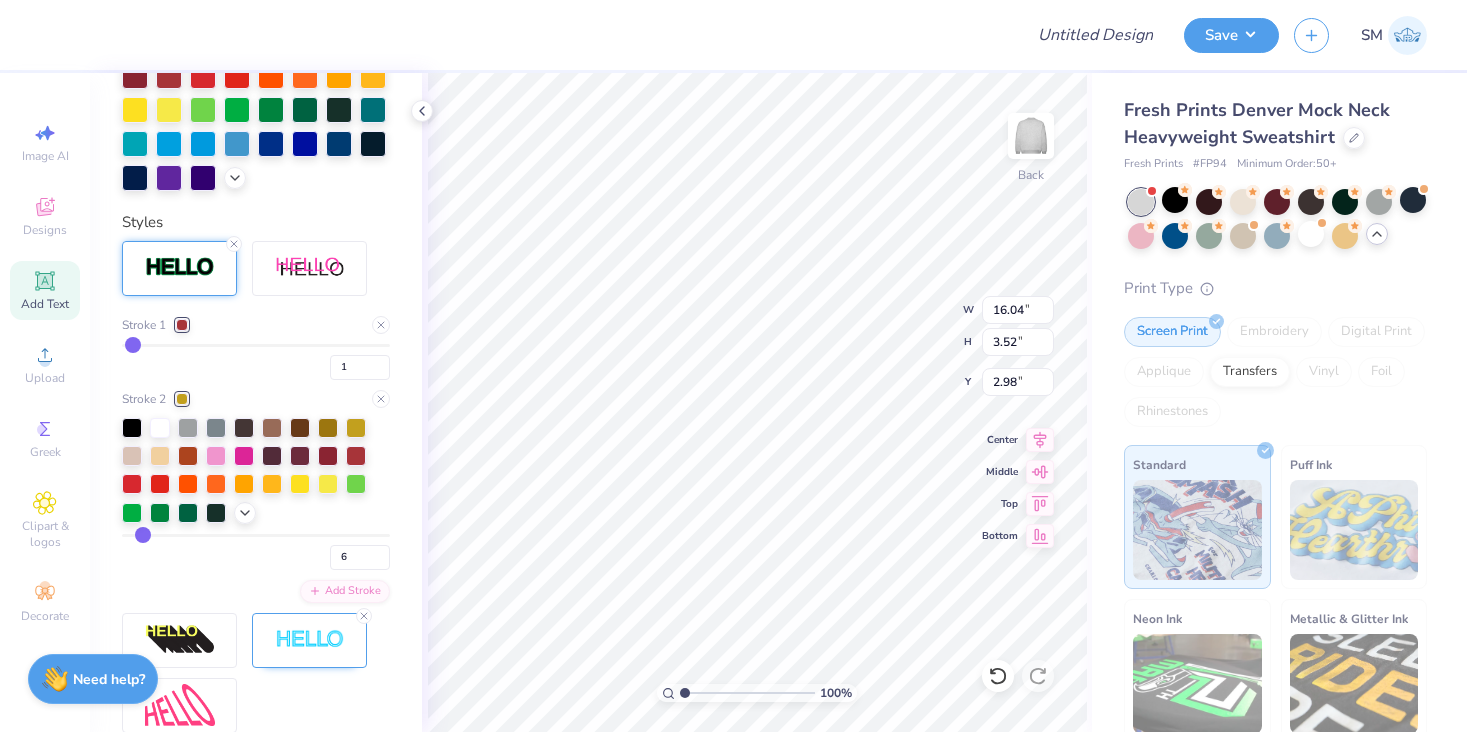 type on "2" 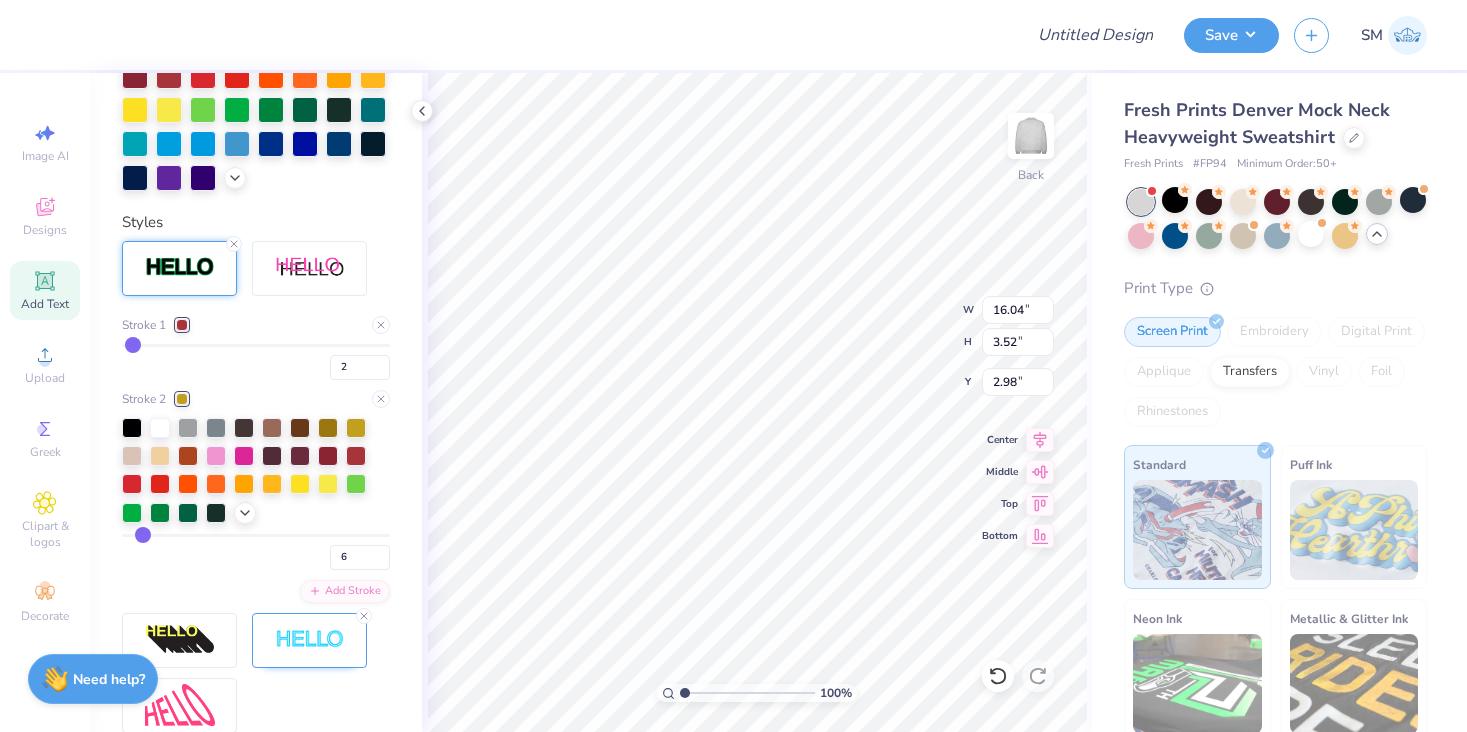 type on "3" 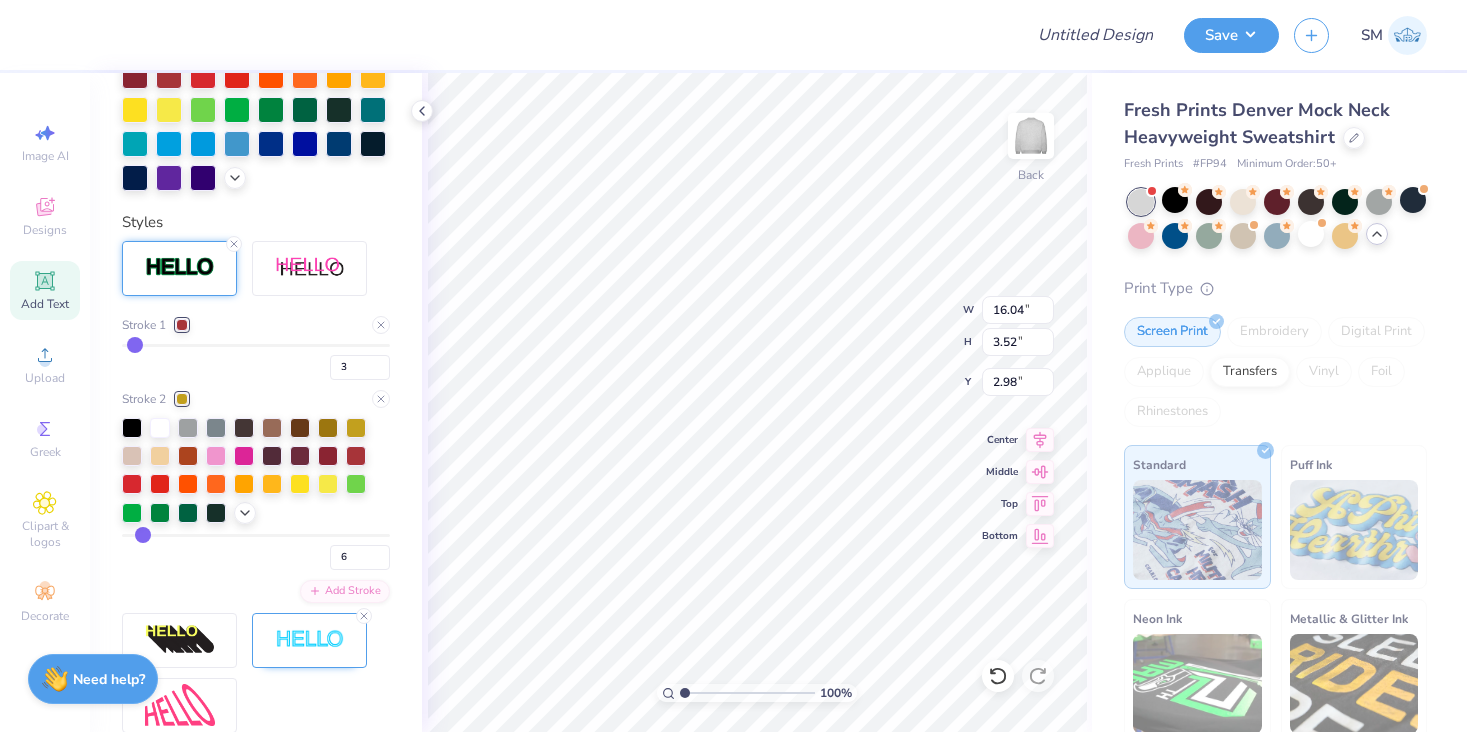type on "4" 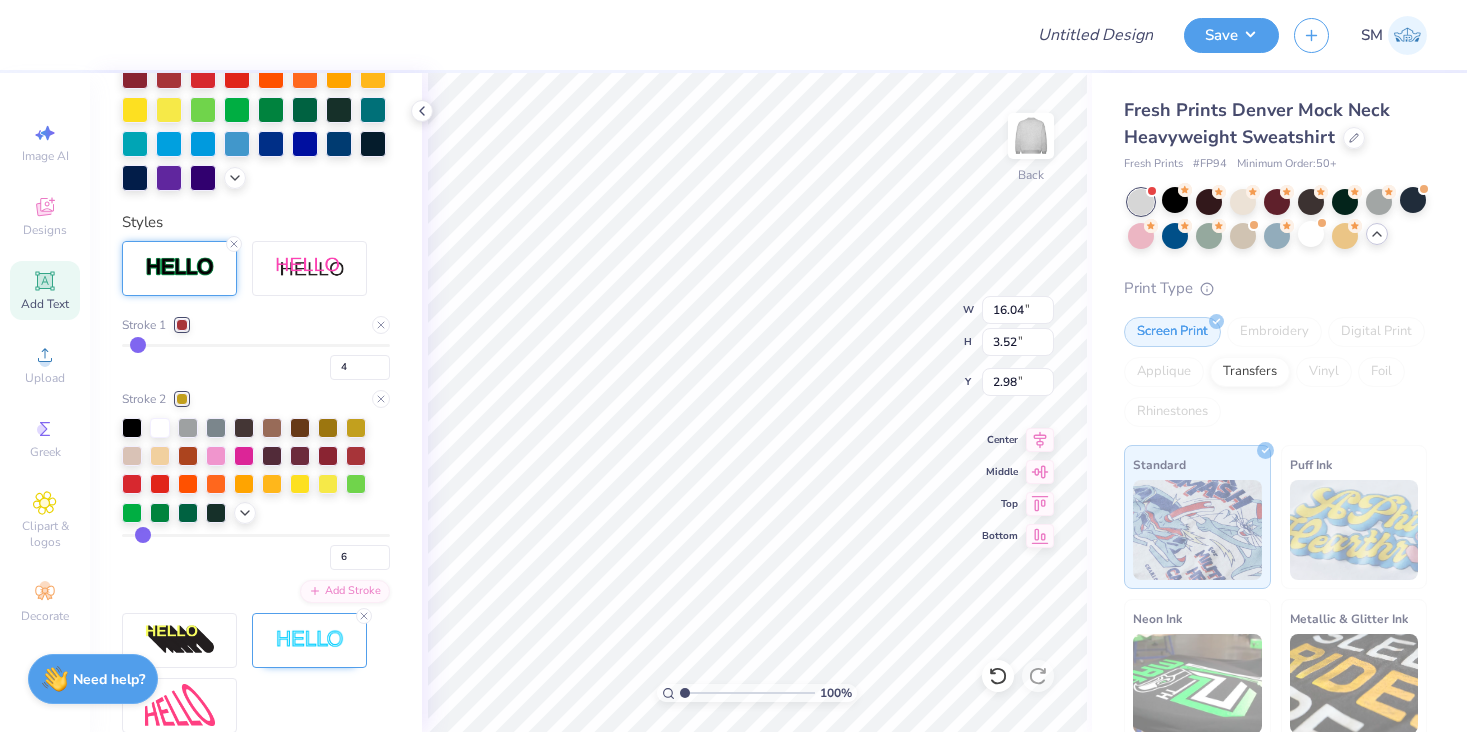 type on "5" 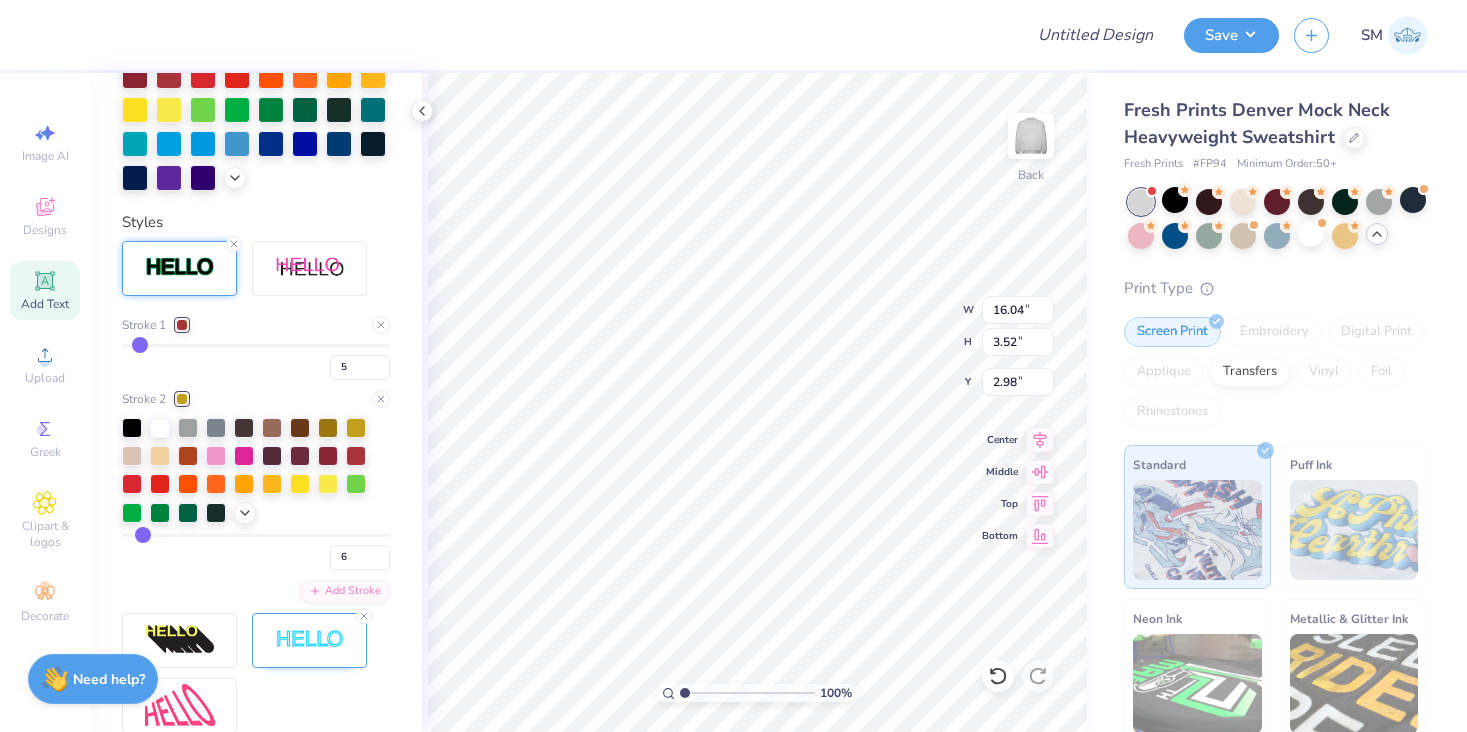 type on "6" 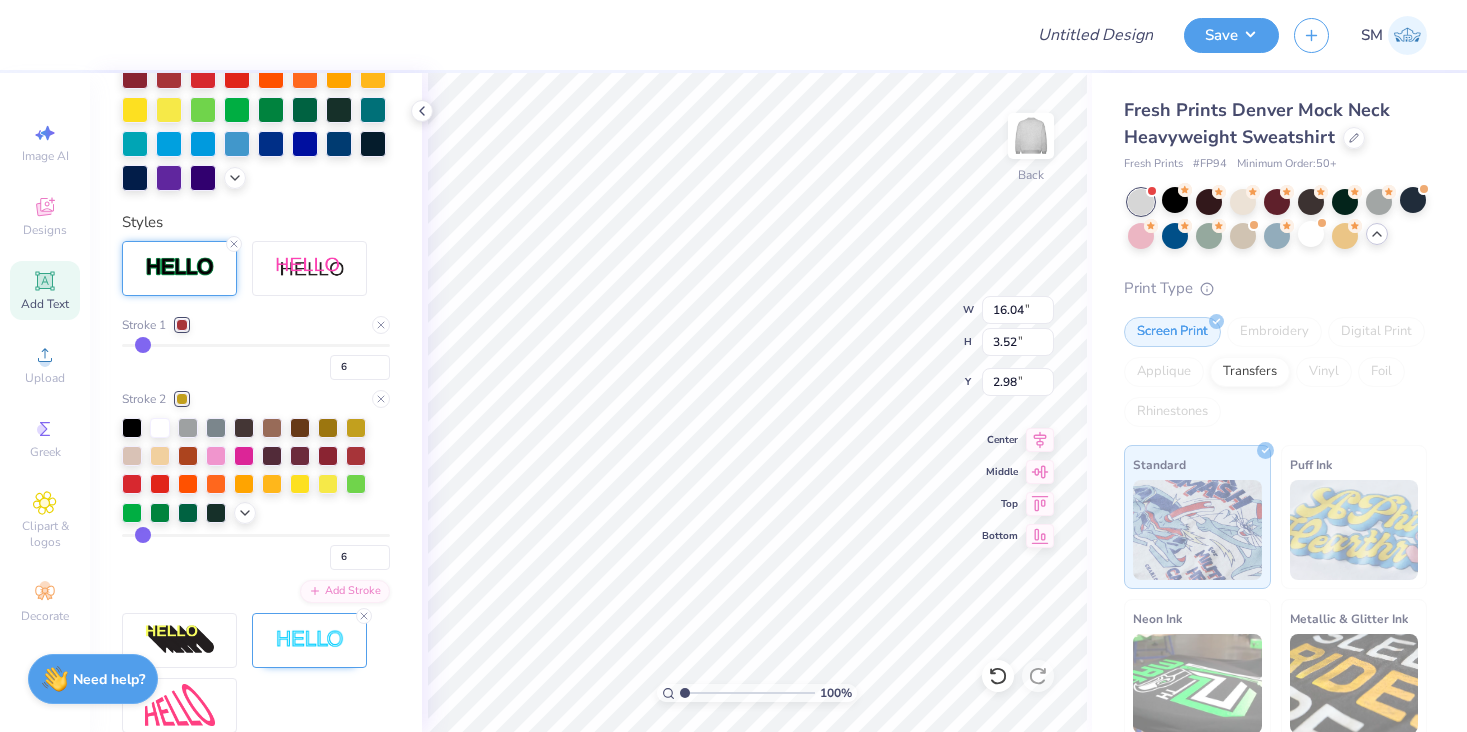 type on "7" 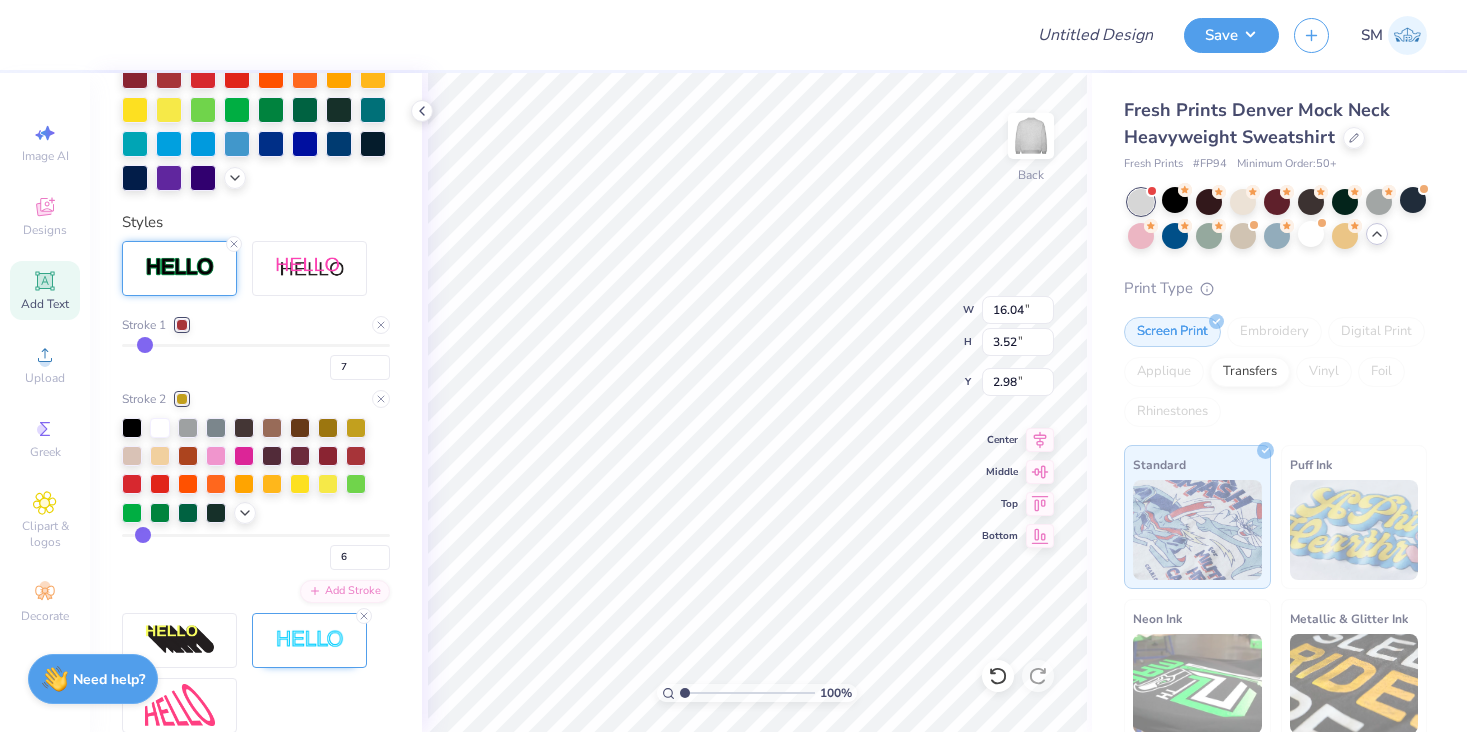 type on "8" 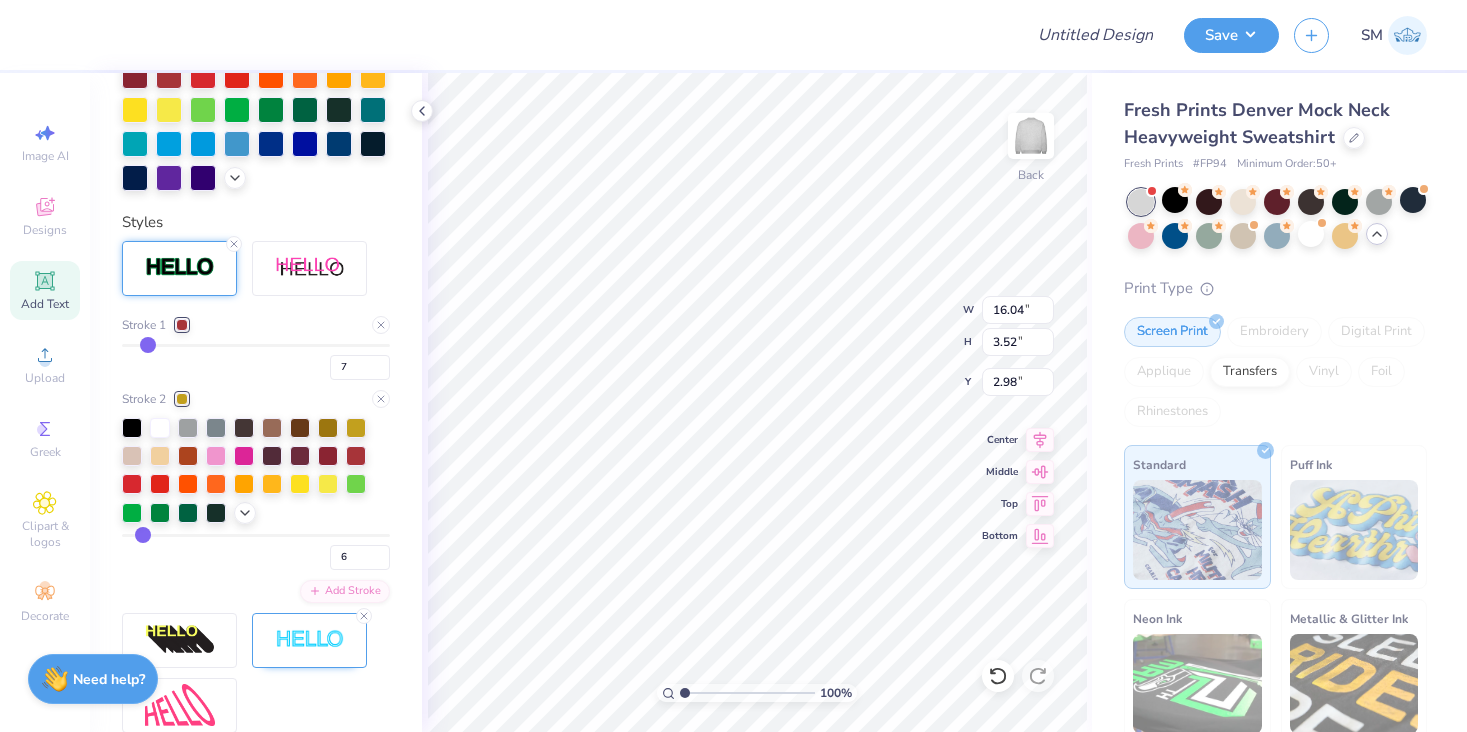 type on "8" 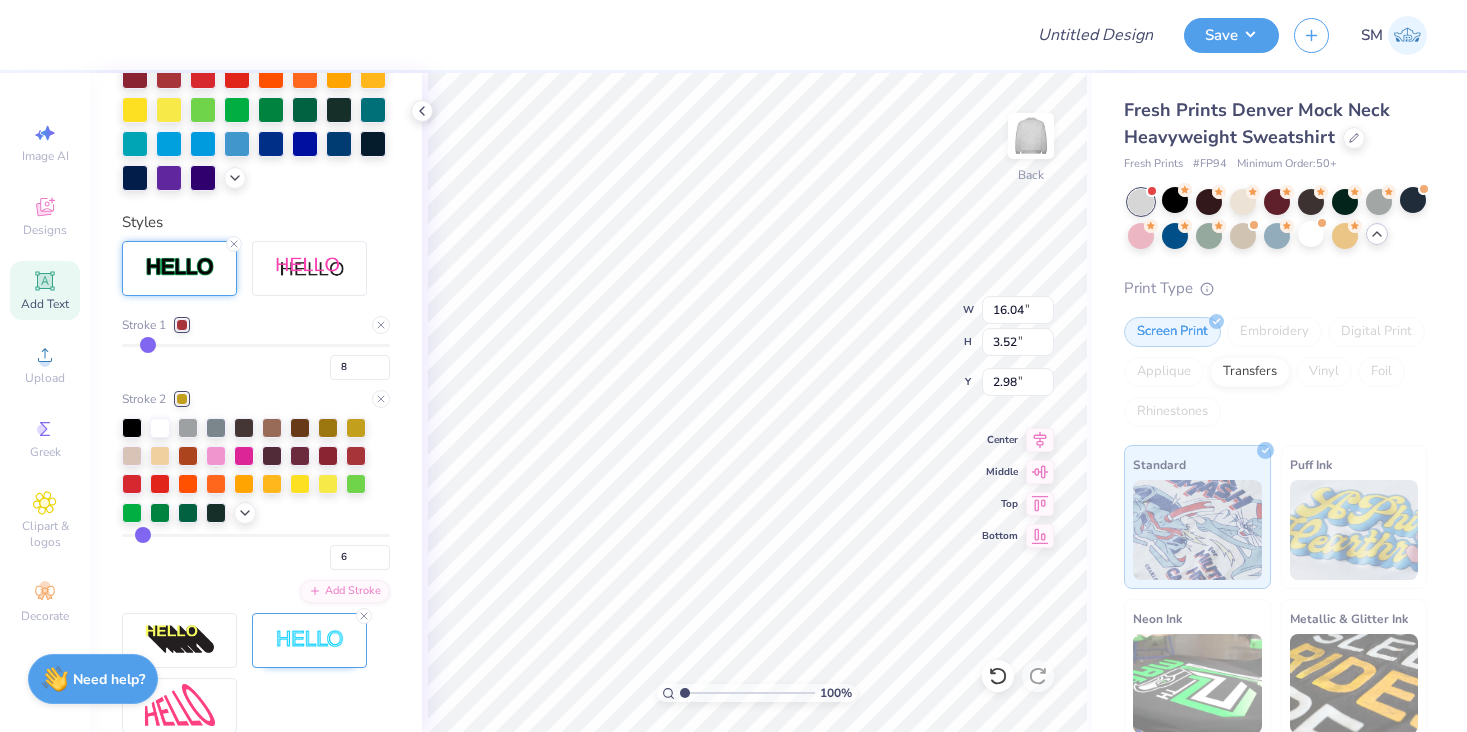 type on "9" 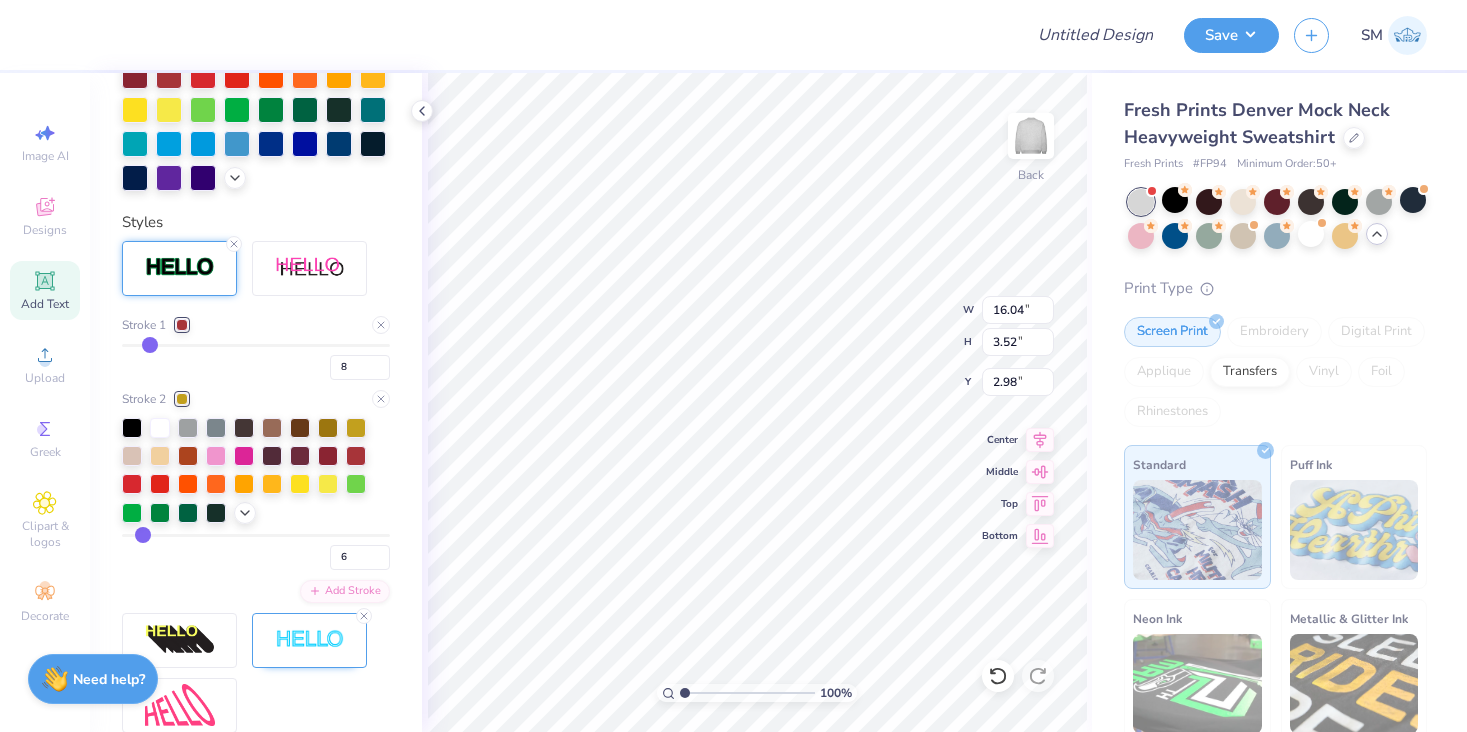 type on "9" 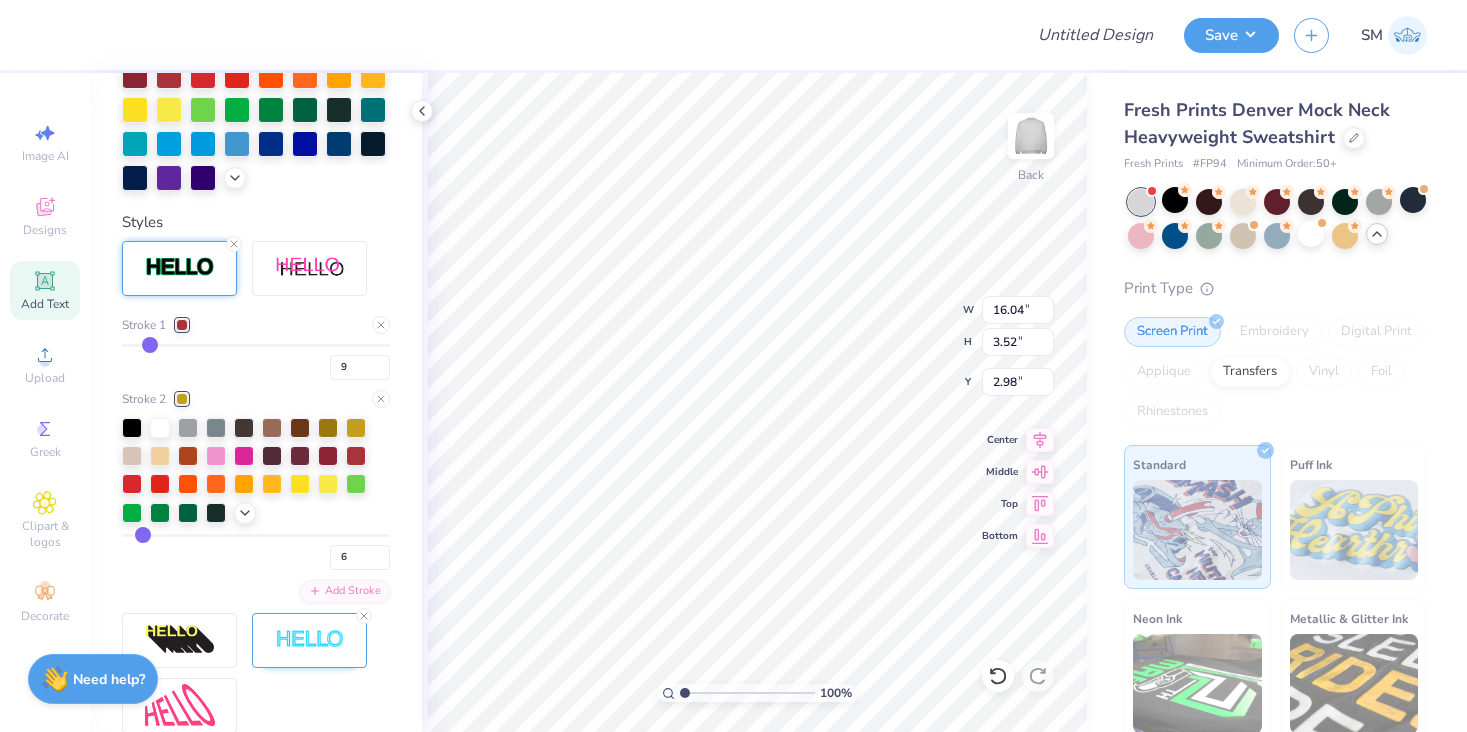 type on "10" 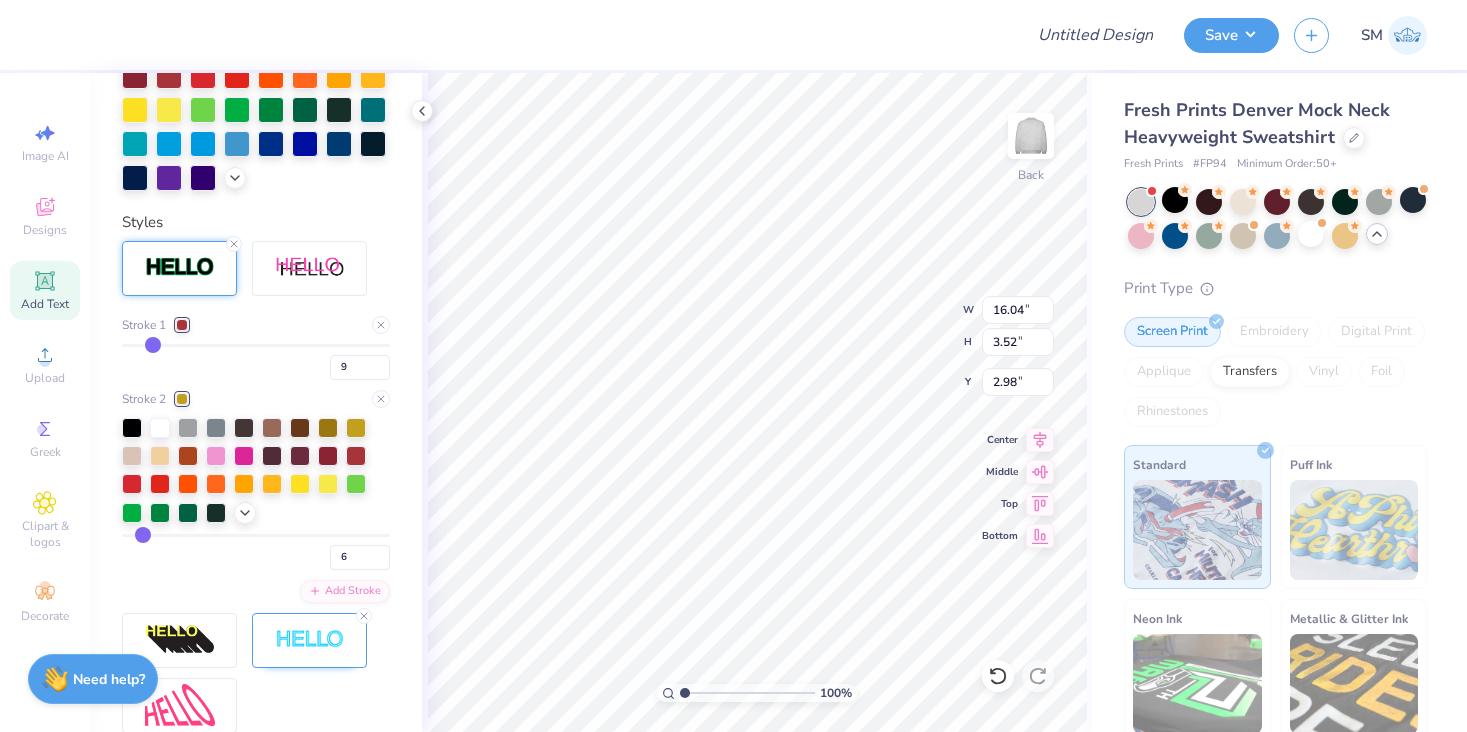 type on "10" 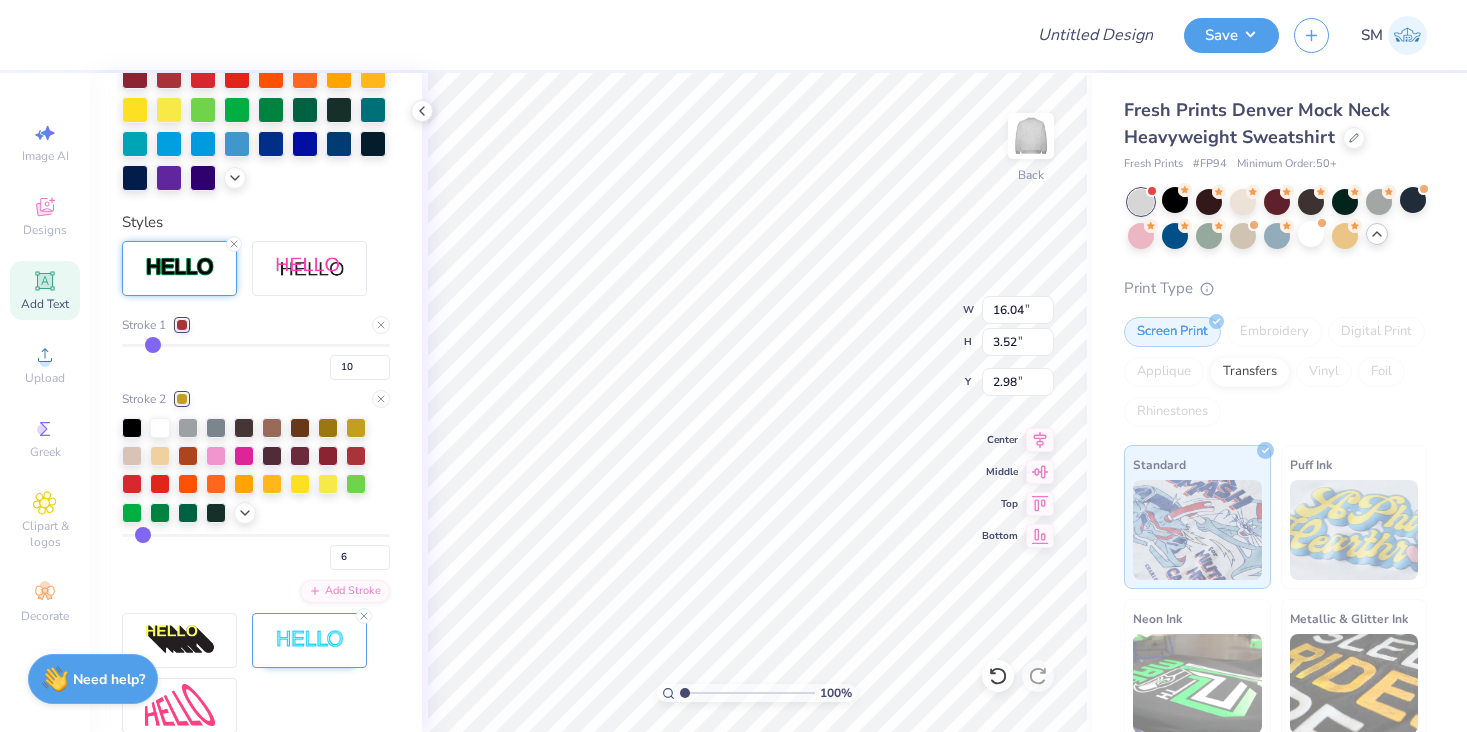 type on "11" 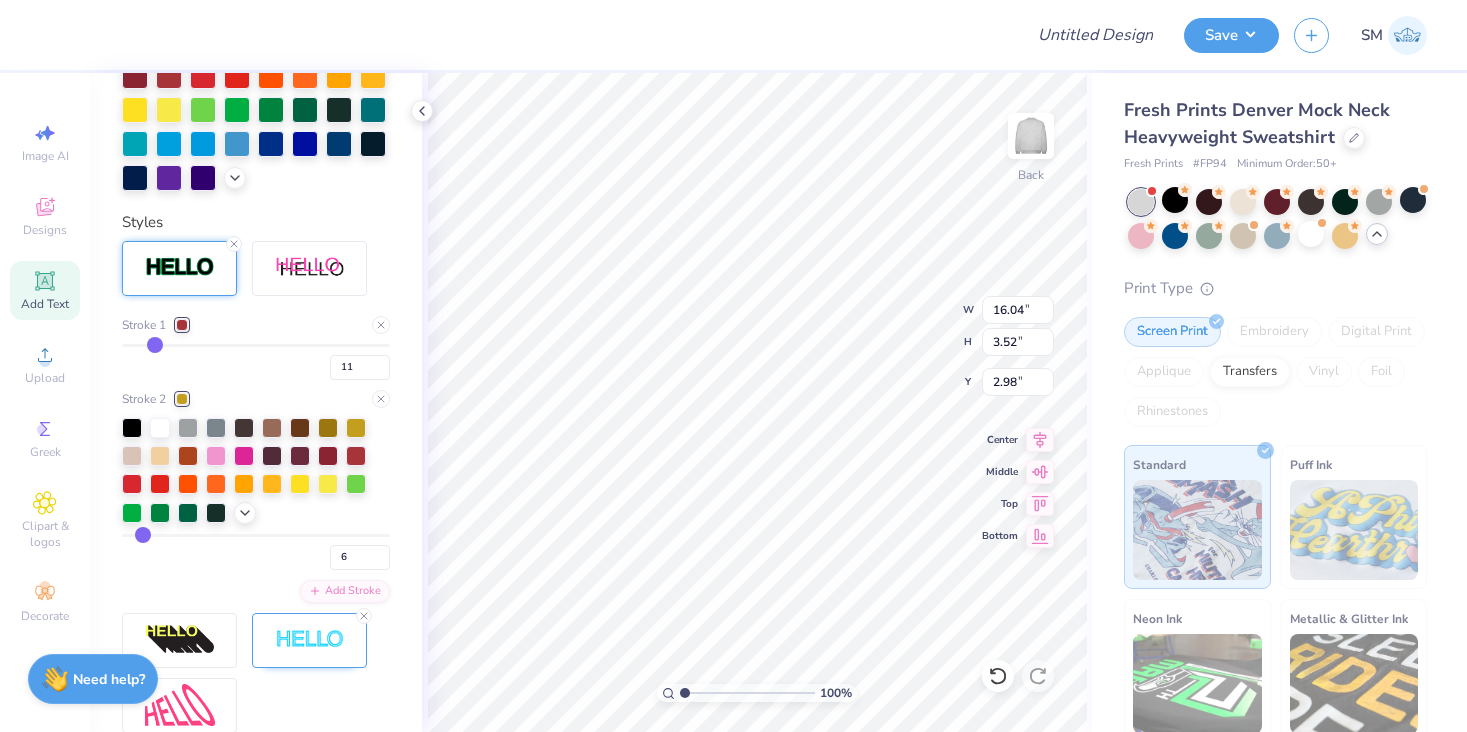 type on "12" 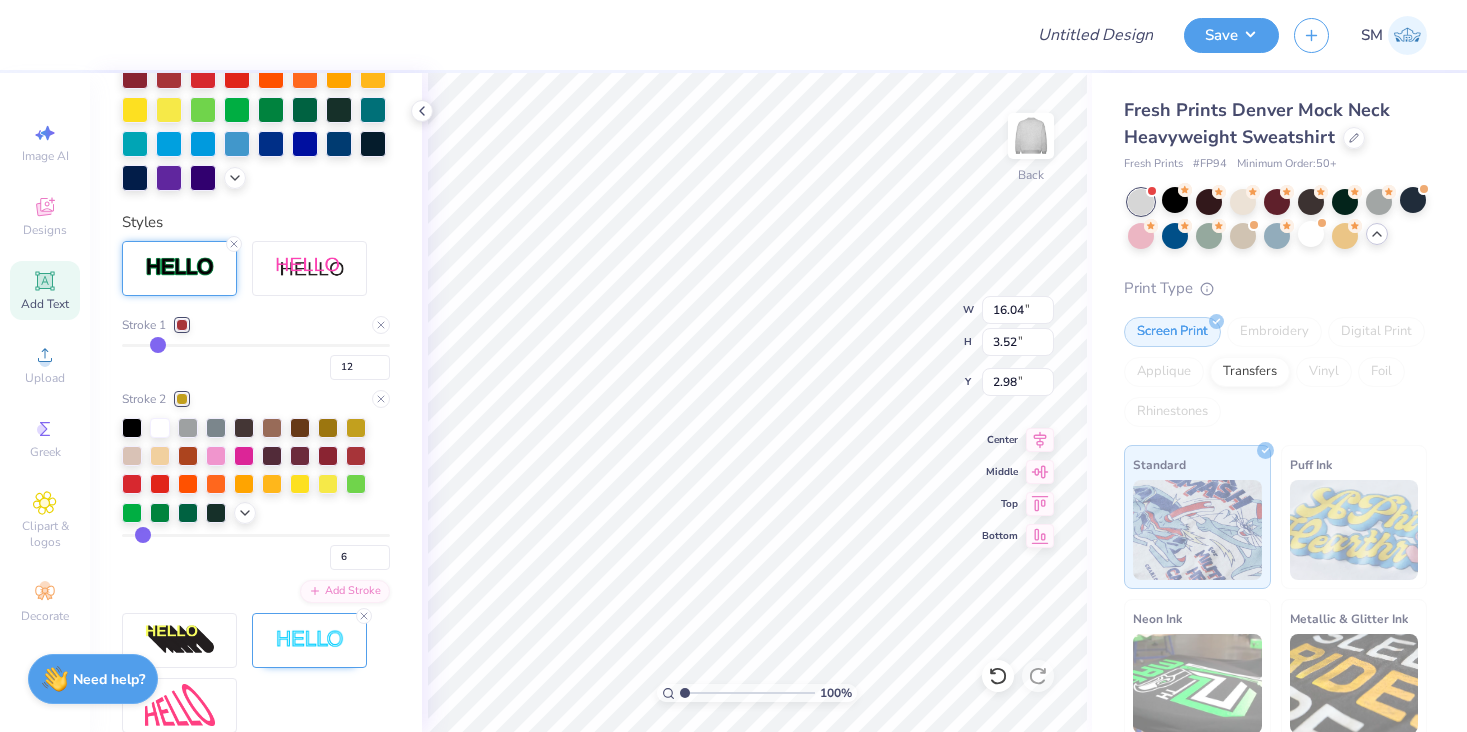 drag, startPoint x: 141, startPoint y: 407, endPoint x: 157, endPoint y: 341, distance: 67.911705 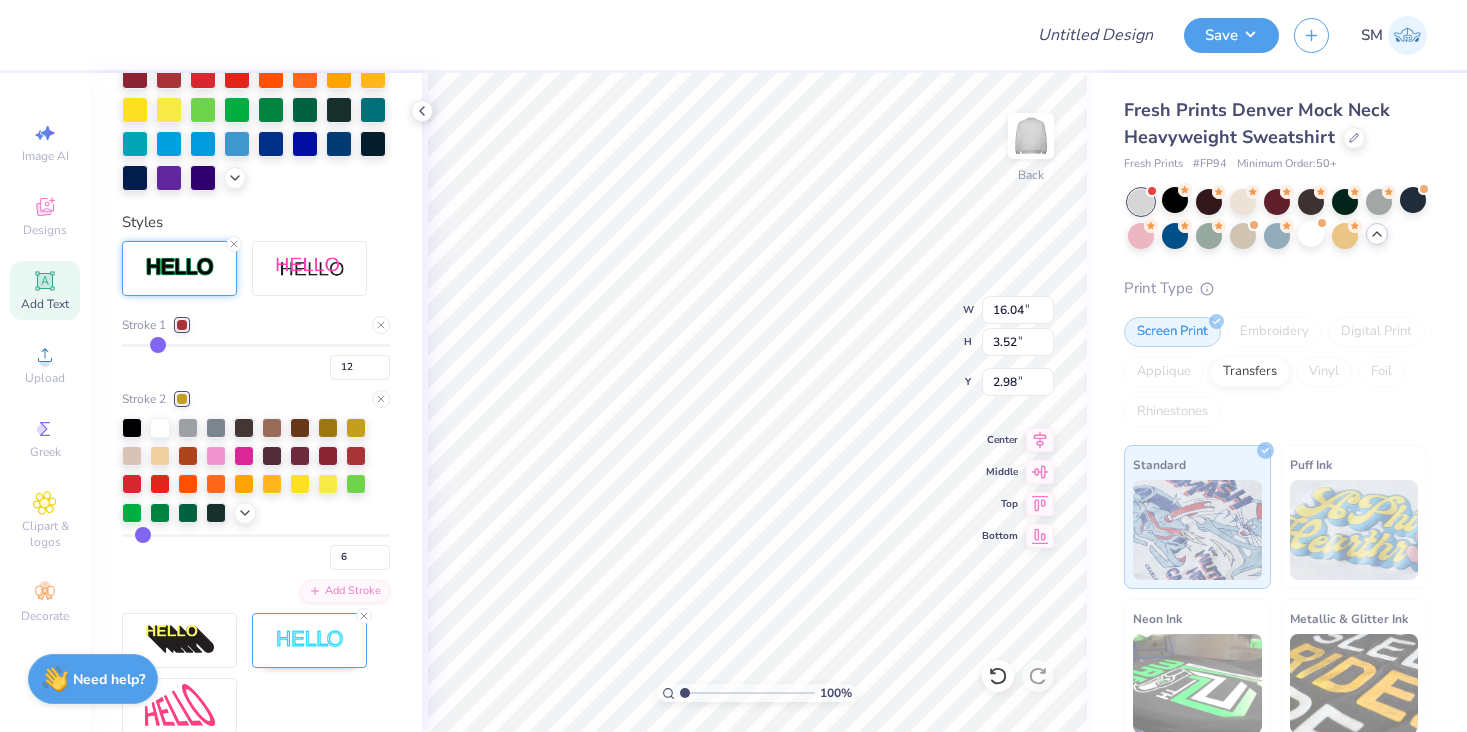 type on "16.18" 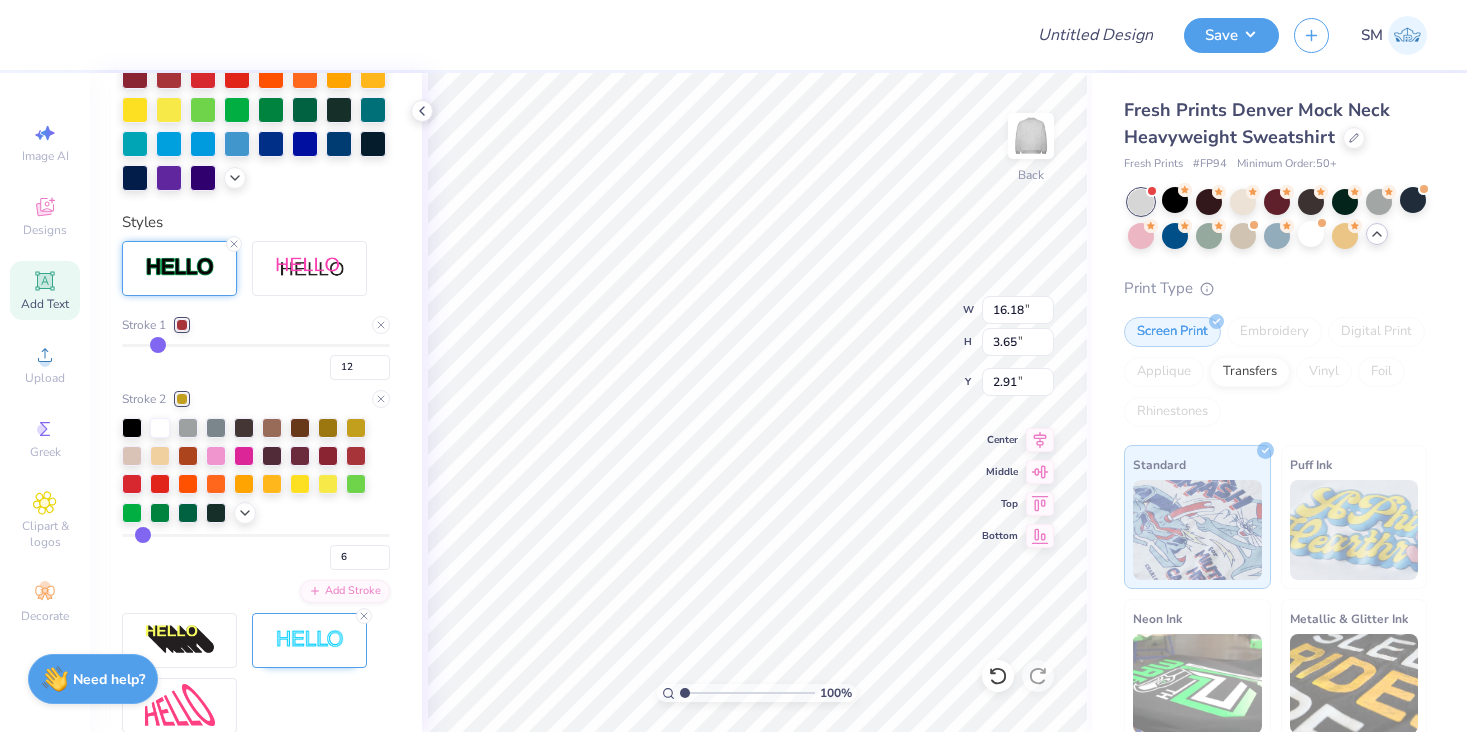 type on "11" 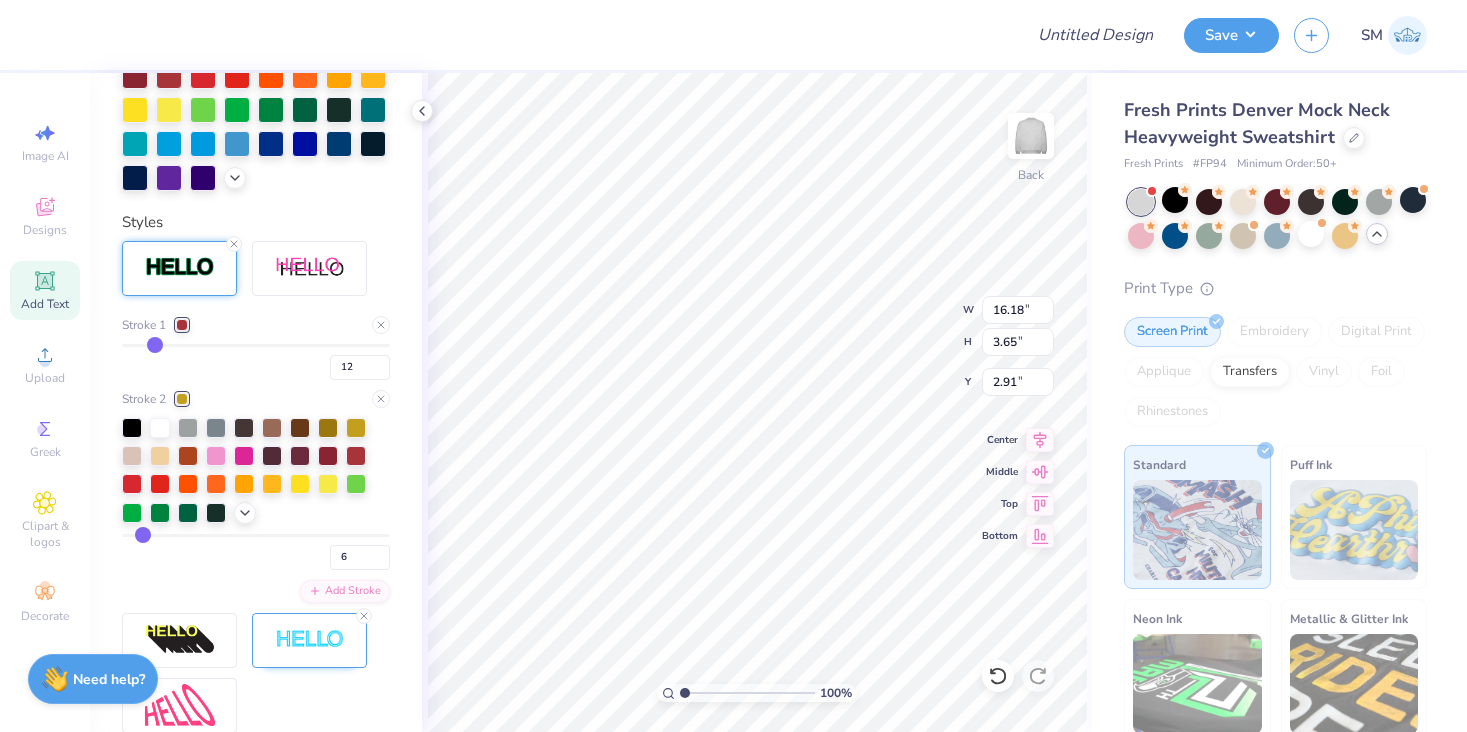 type on "11" 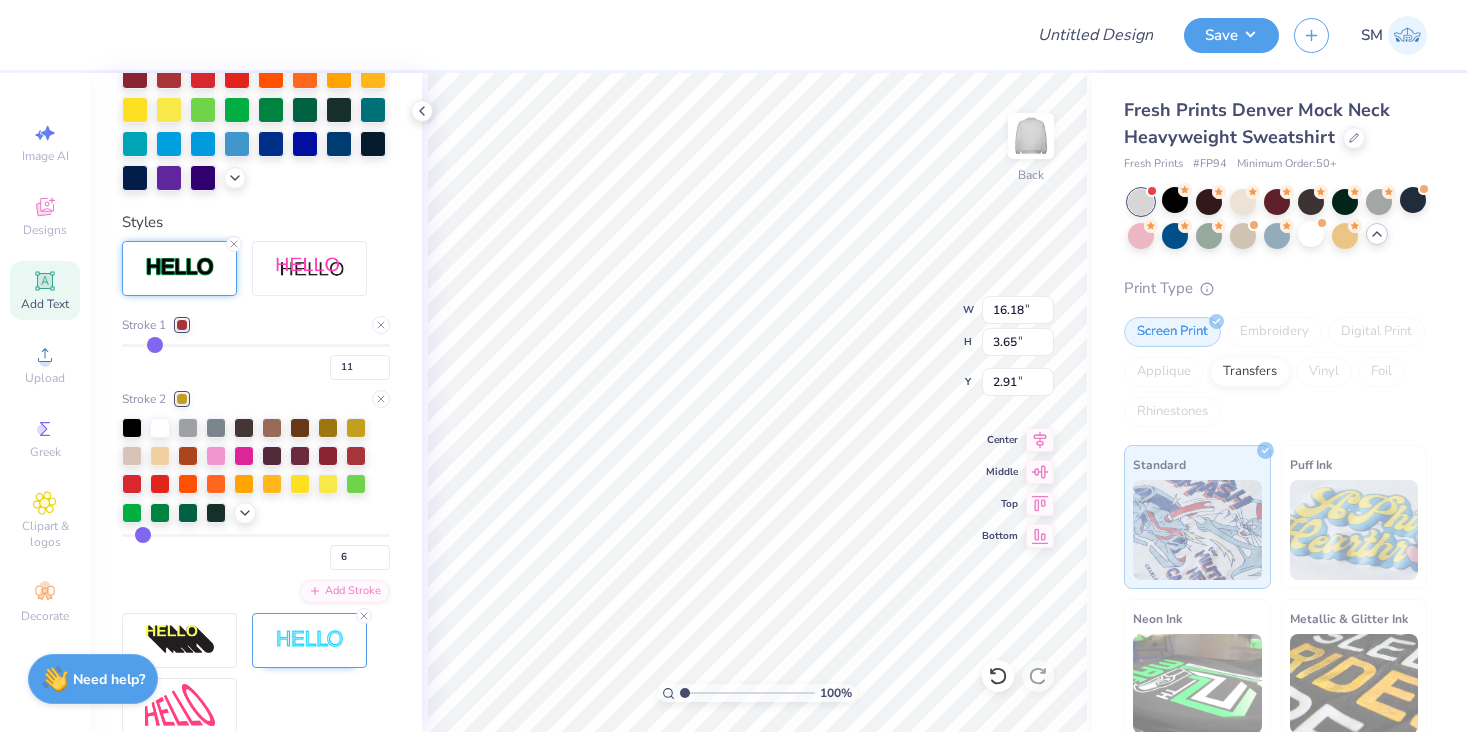 type on "10" 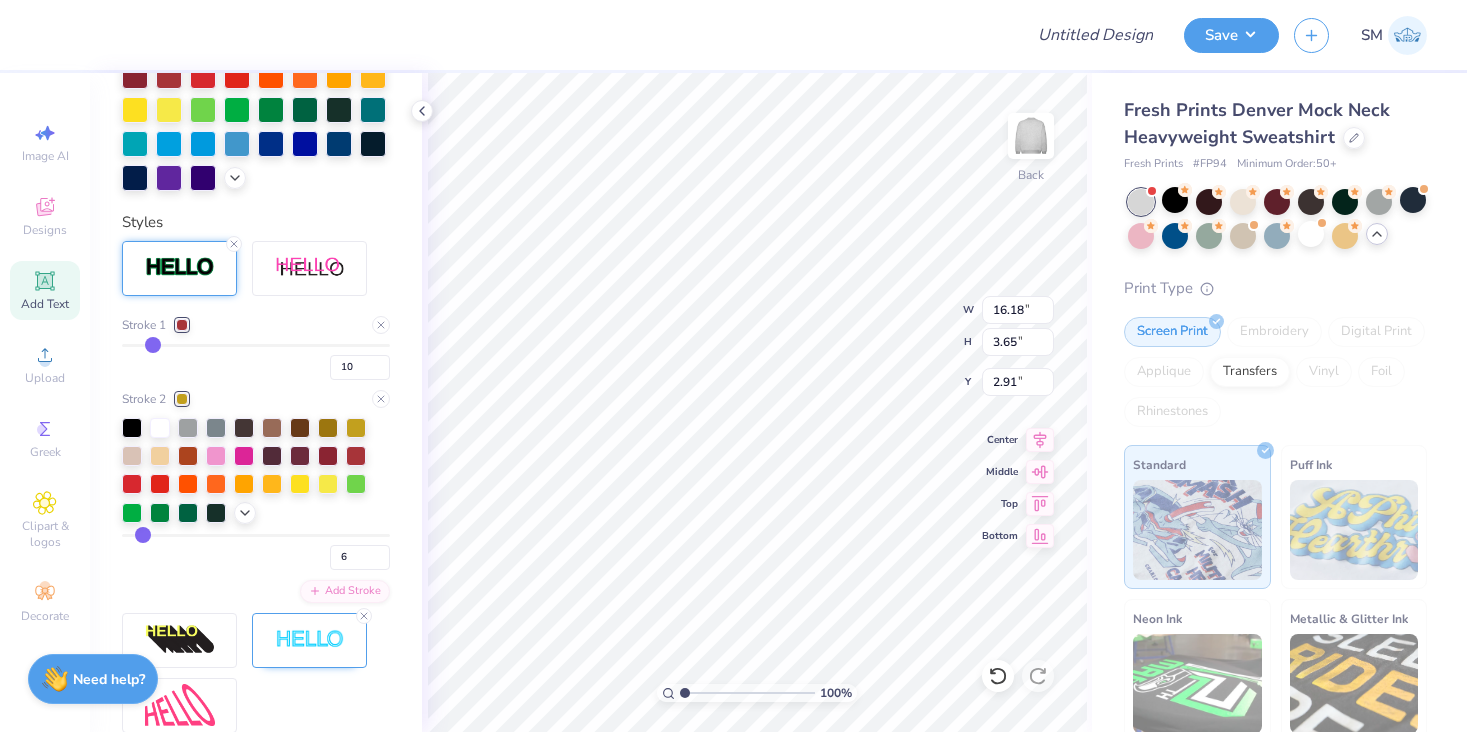 type on "9" 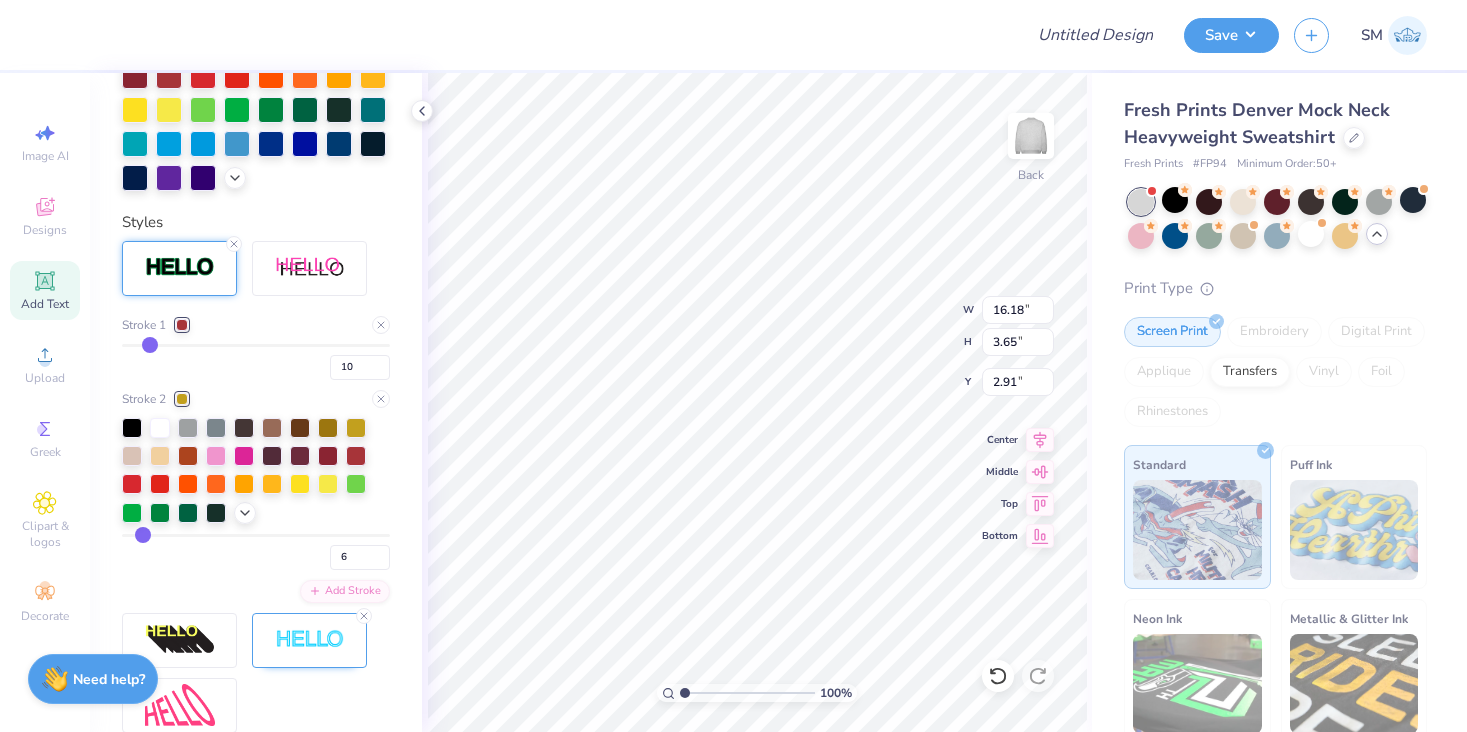 type on "9" 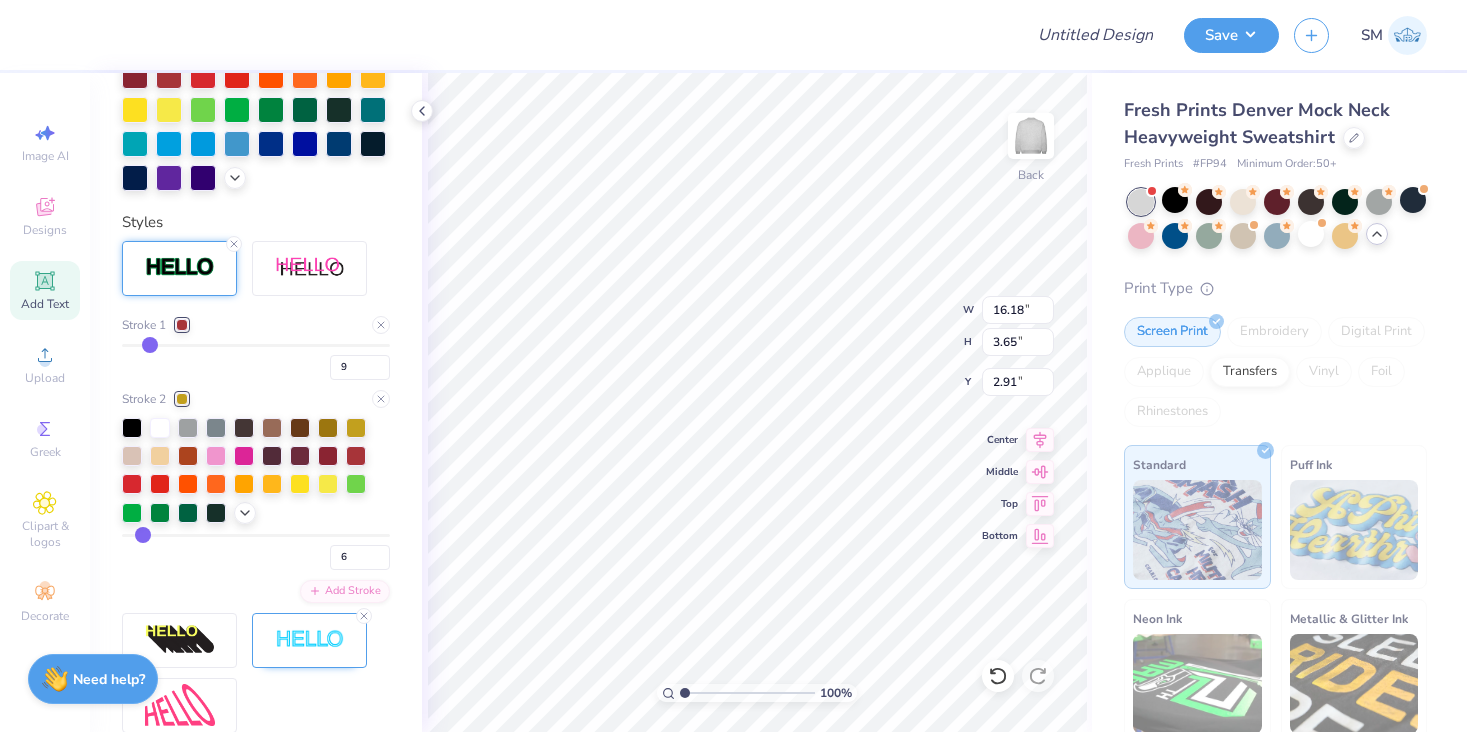 type on "8" 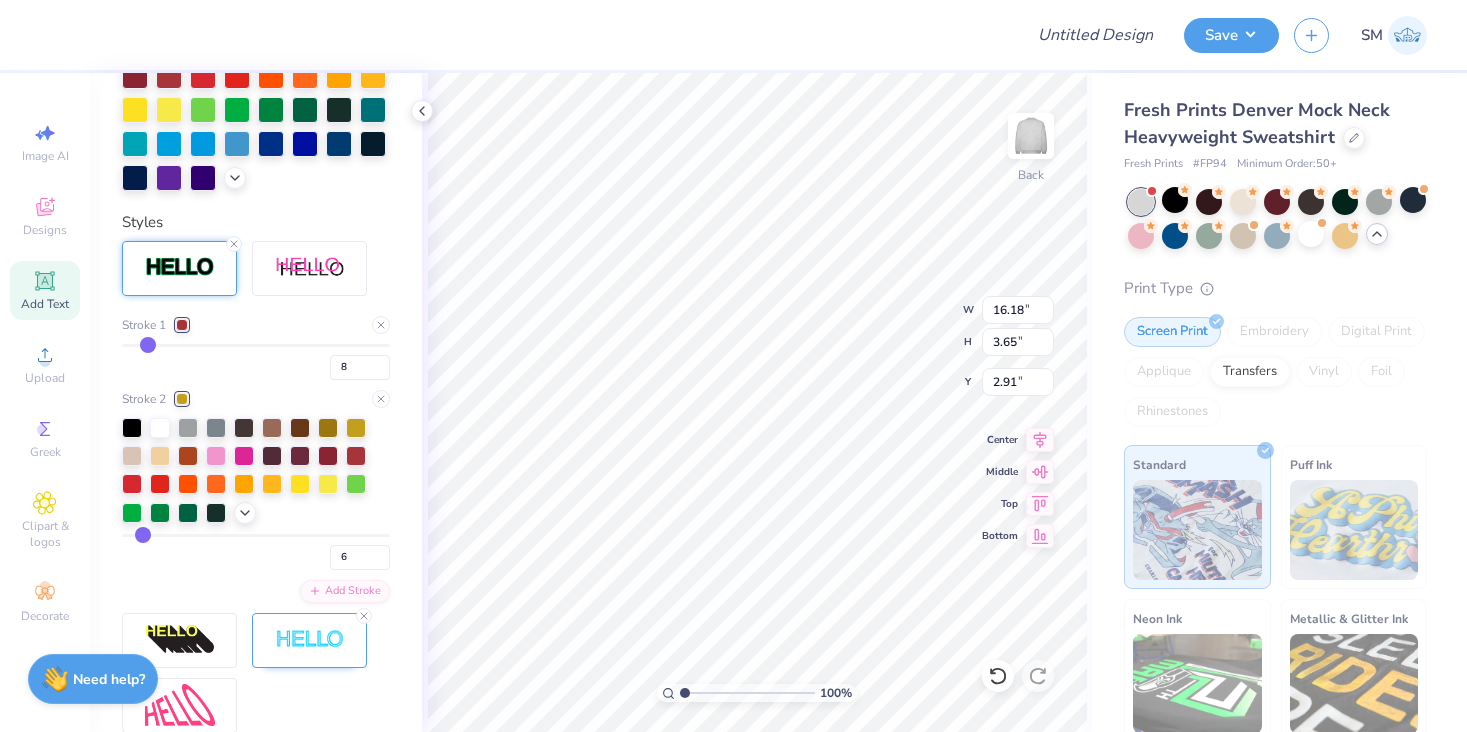 type on "7" 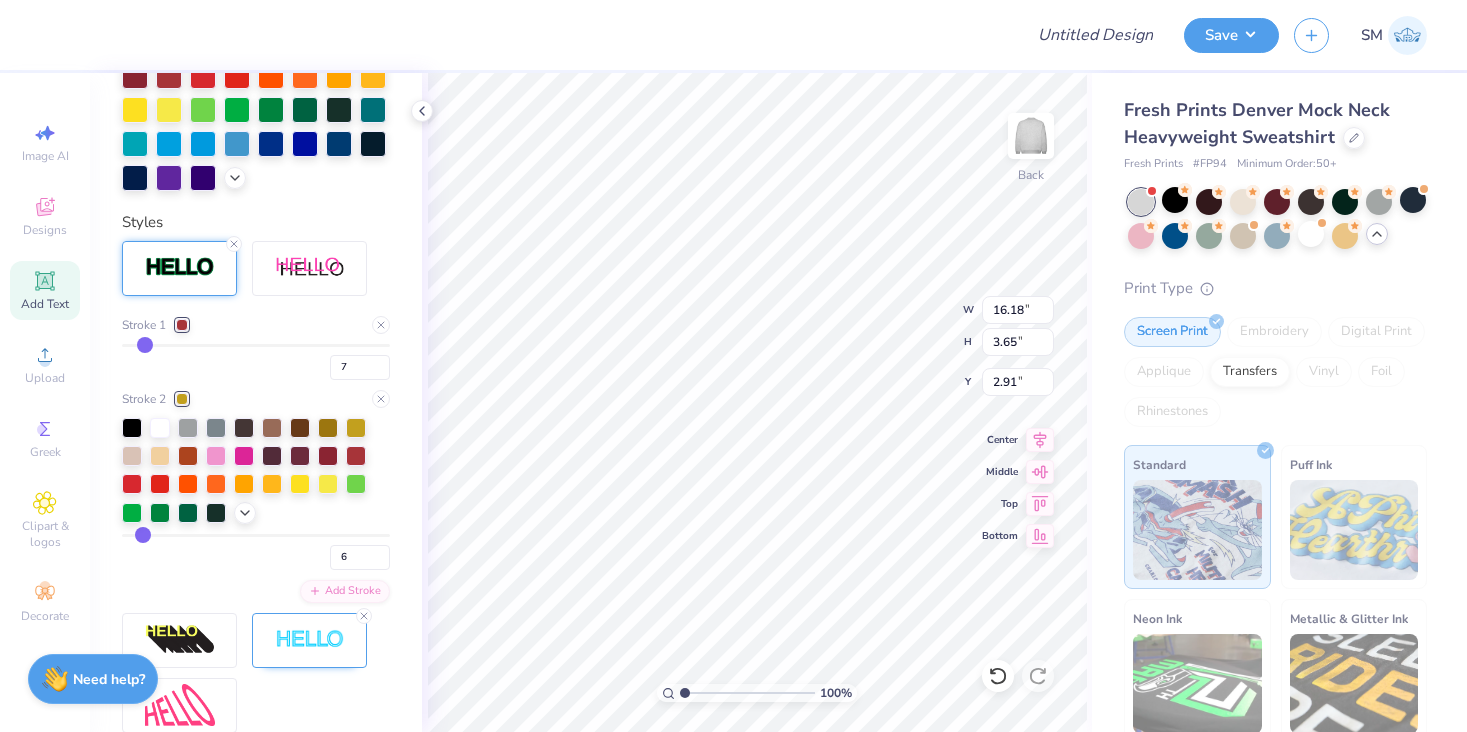 type on "6" 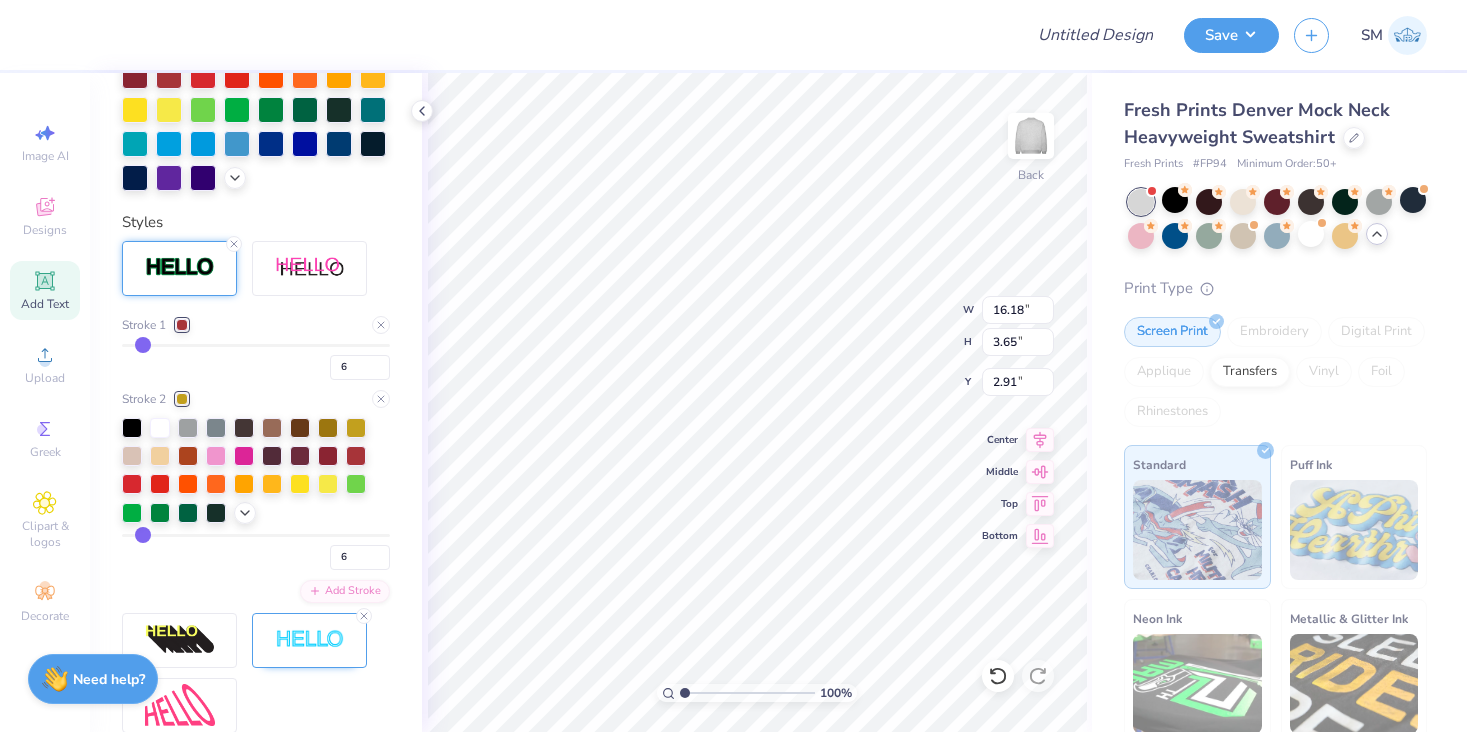 drag, startPoint x: 157, startPoint y: 341, endPoint x: 141, endPoint y: 342, distance: 16.03122 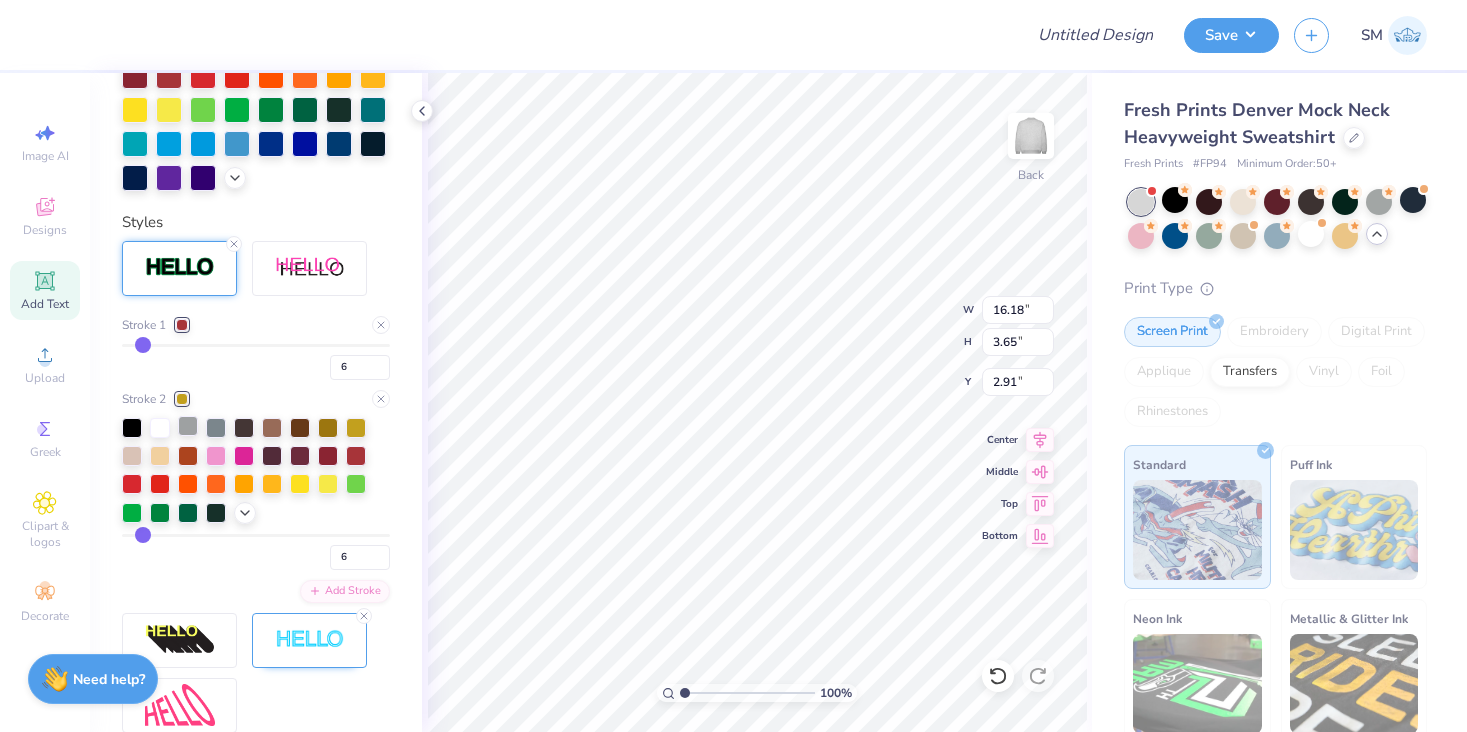 type on "16.04" 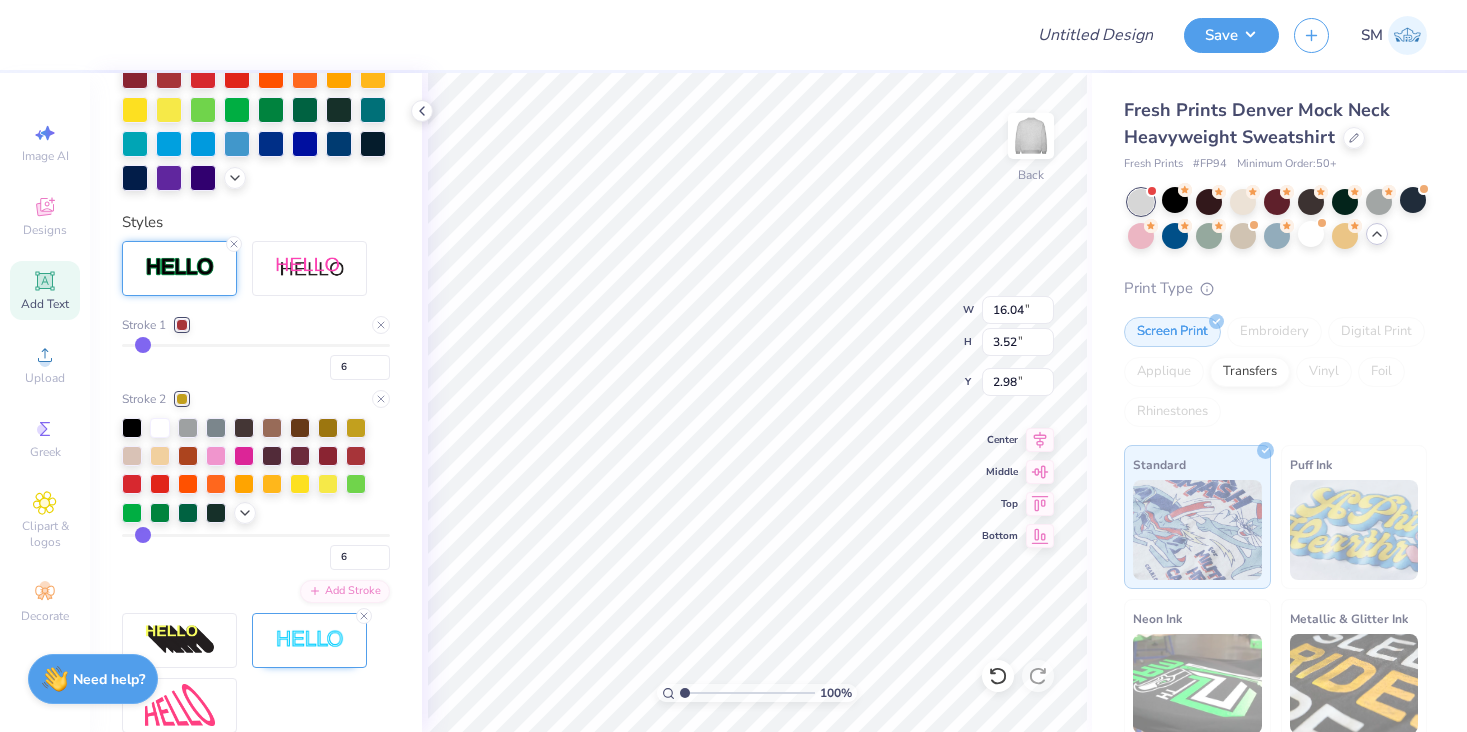 type on "5" 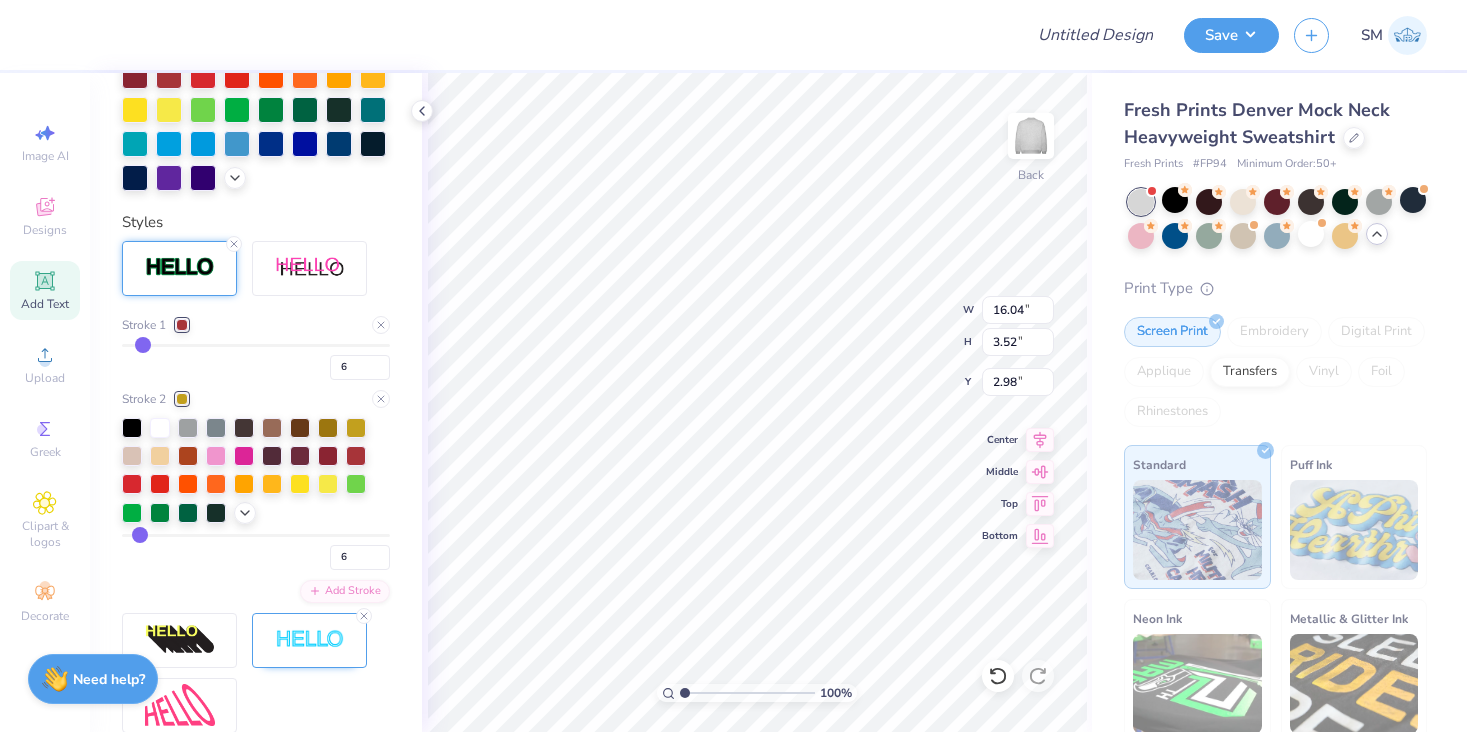 type on "5" 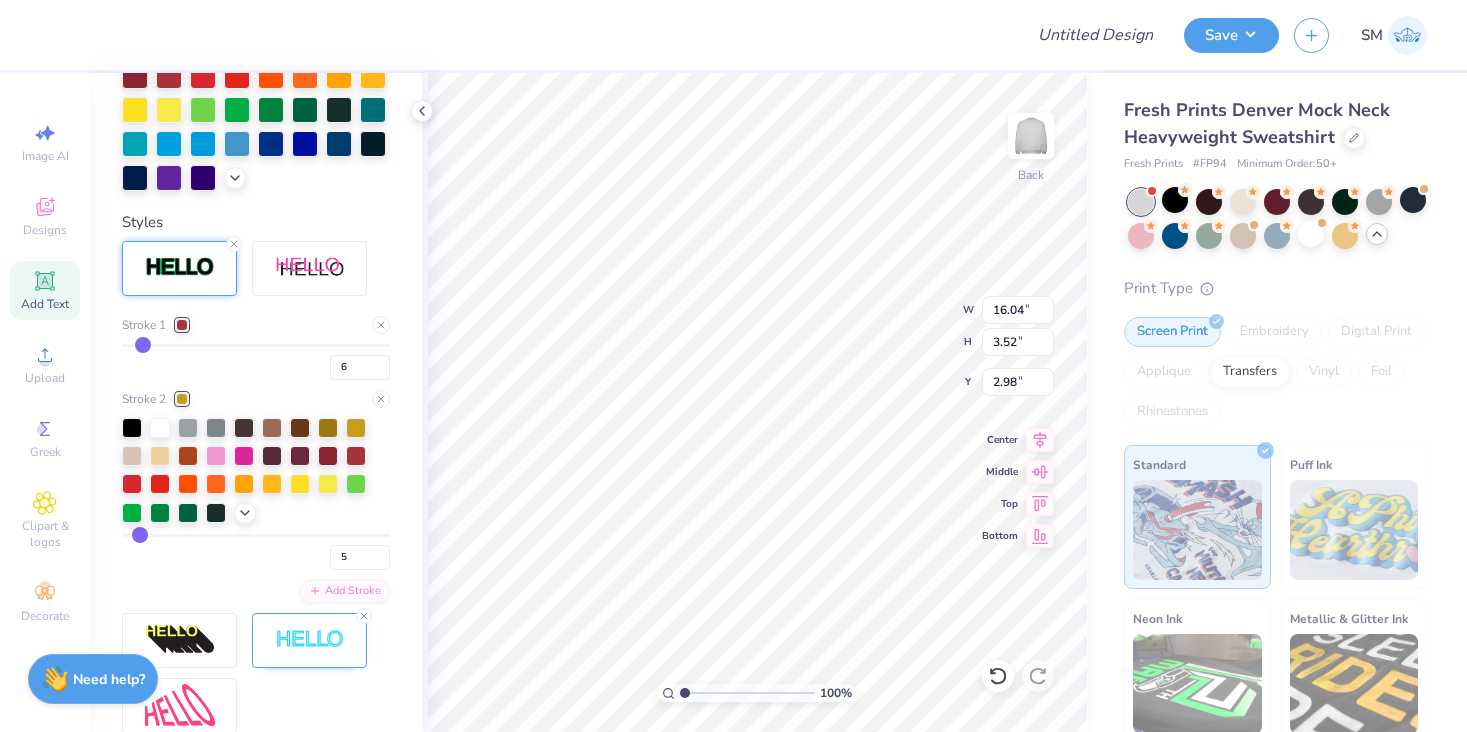 type on "4" 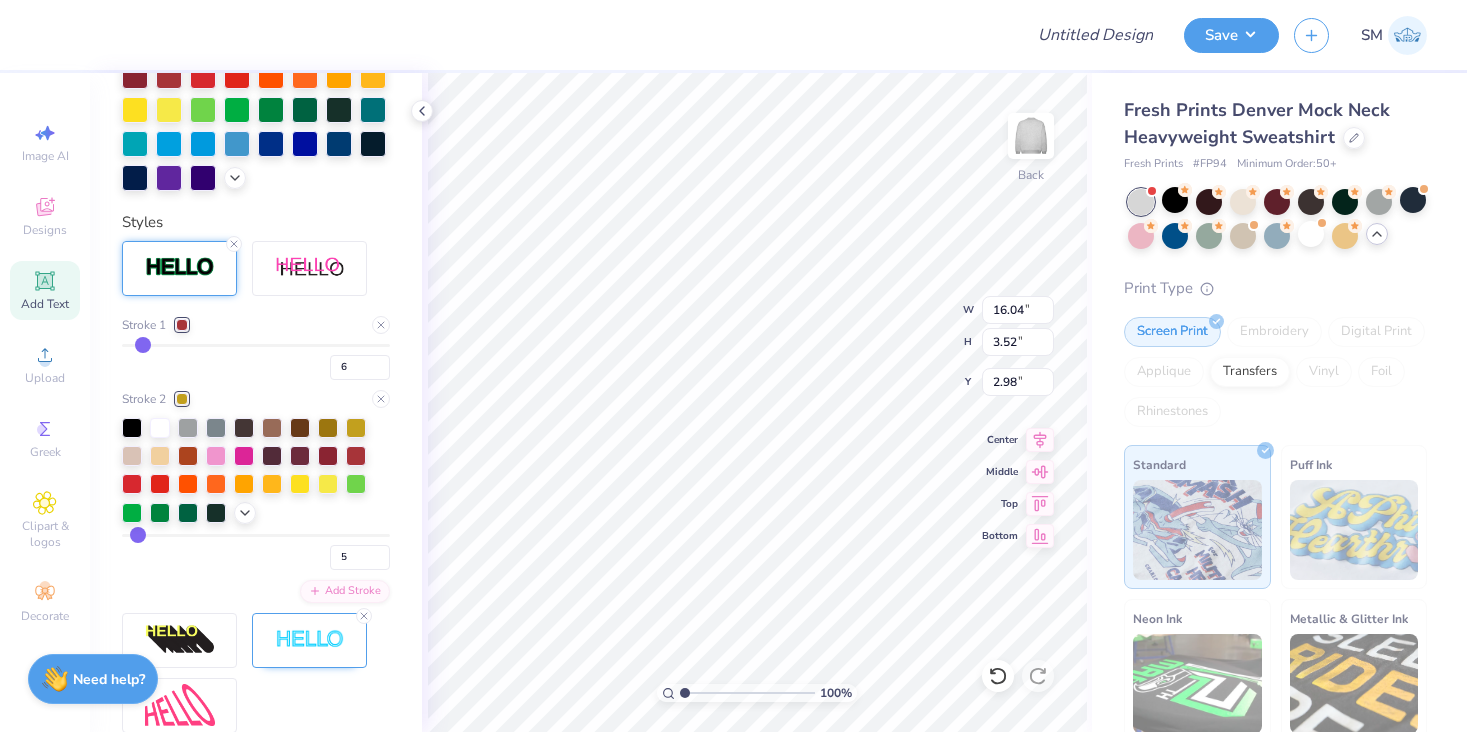 type on "4" 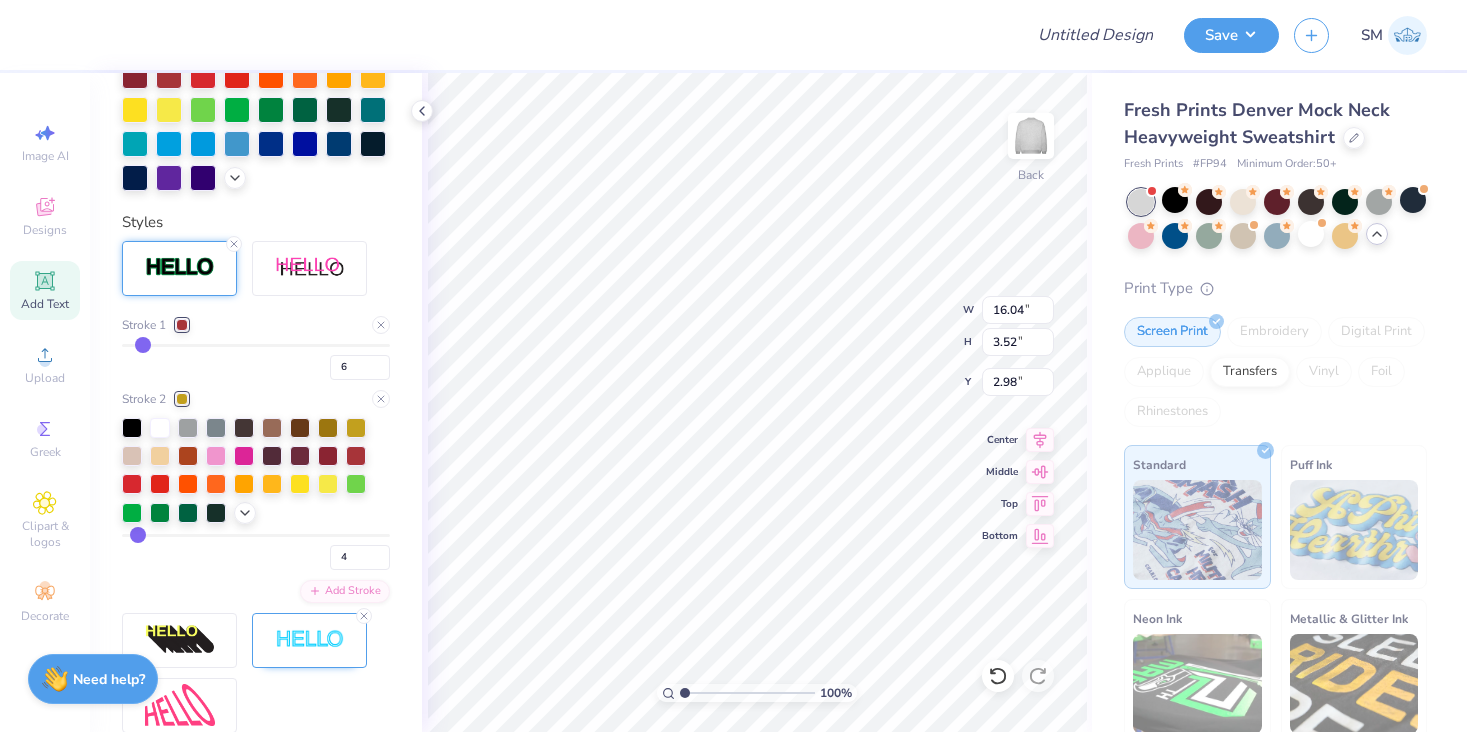 type on "3" 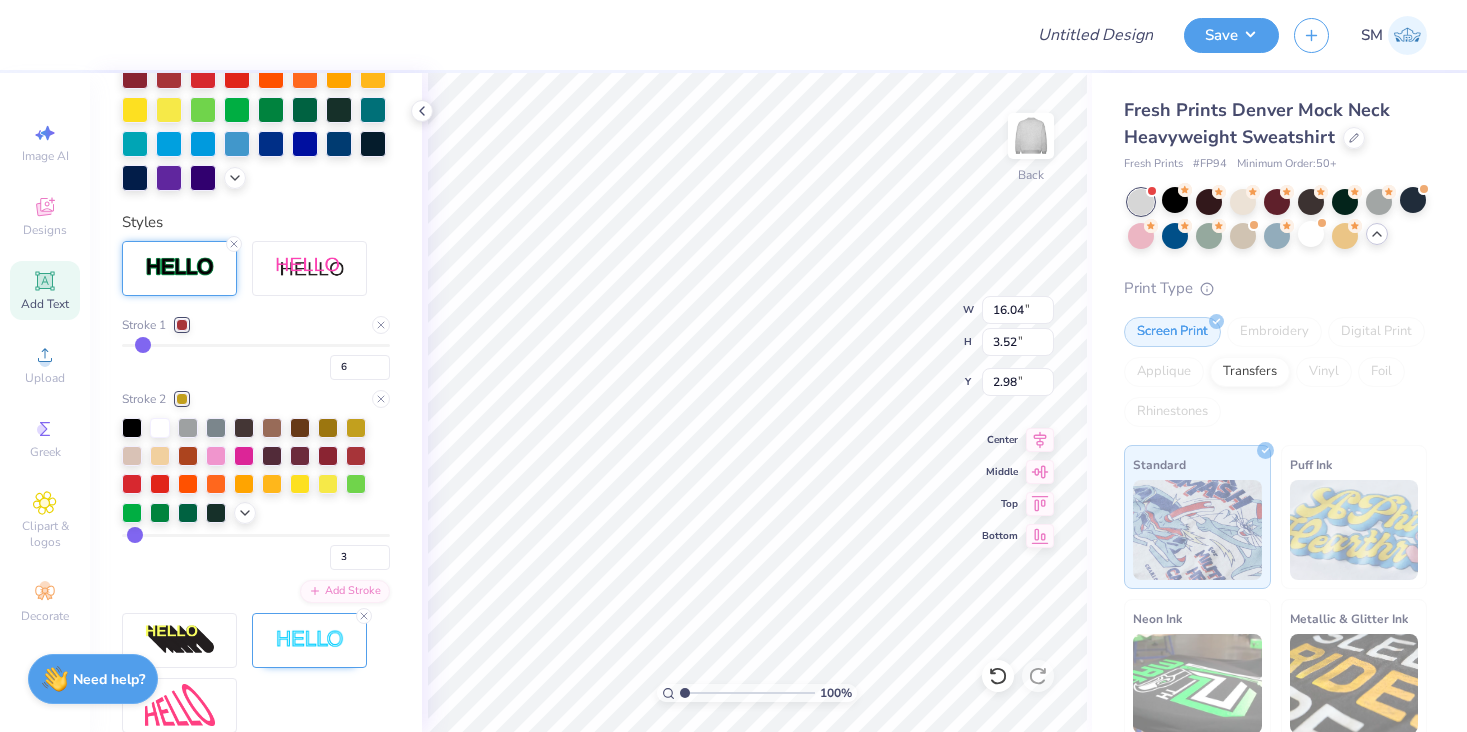 type on "3" 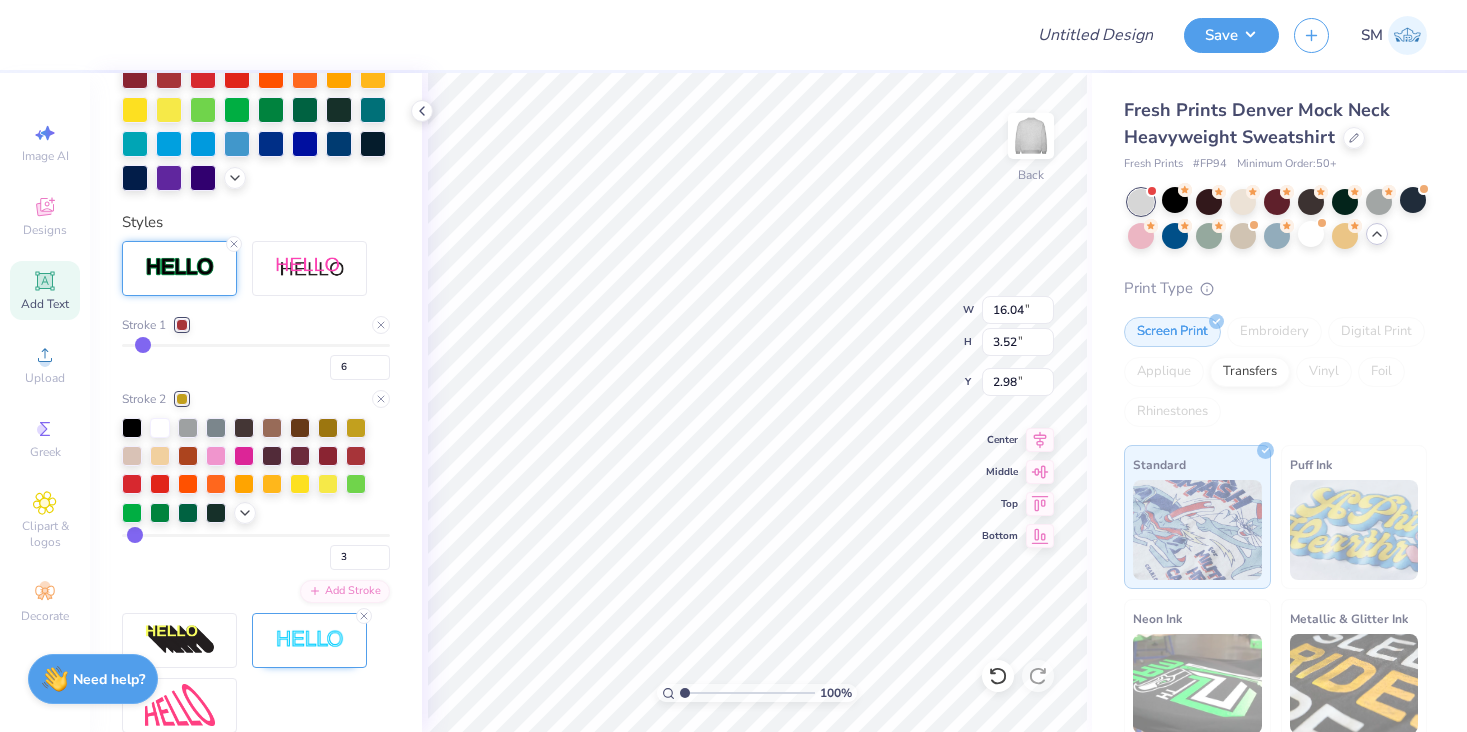 type on "5" 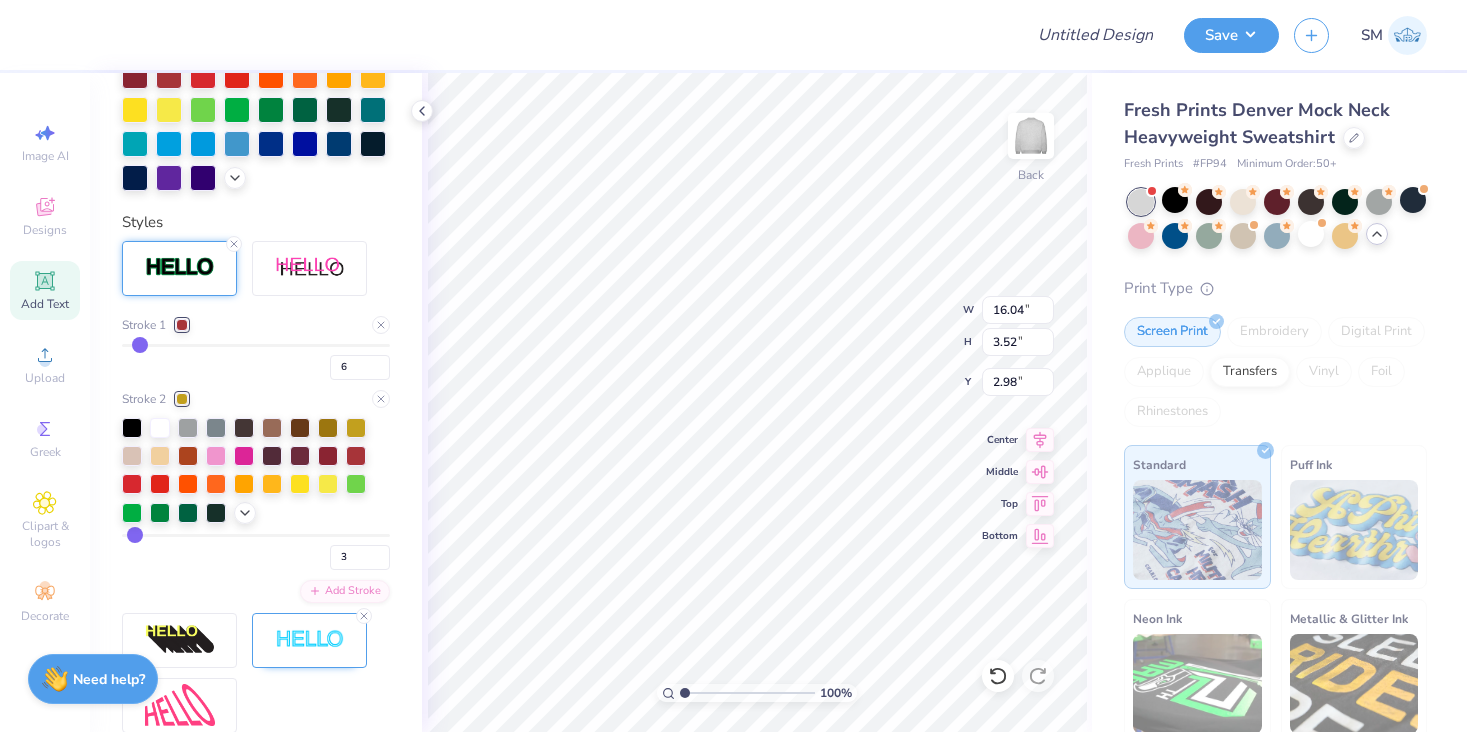 type on "5" 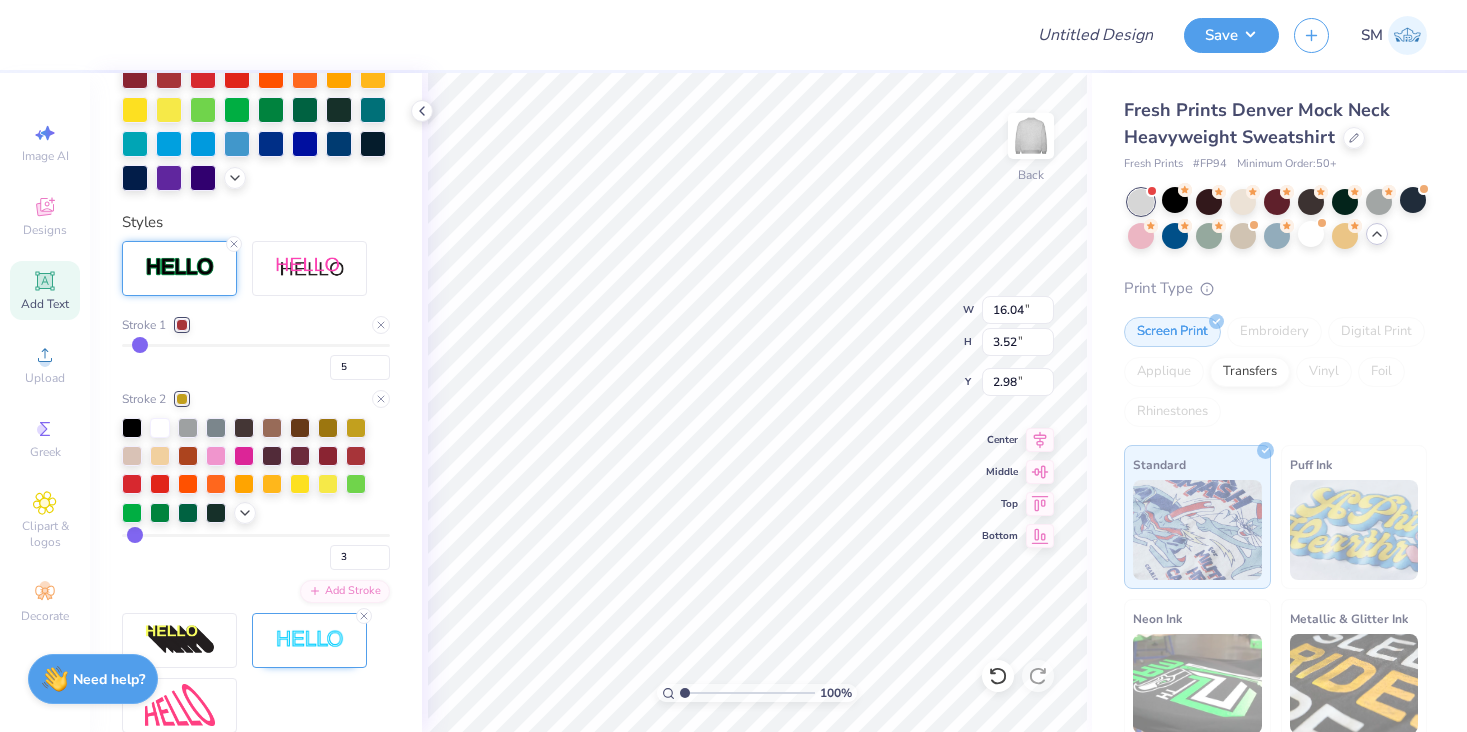 type on "4" 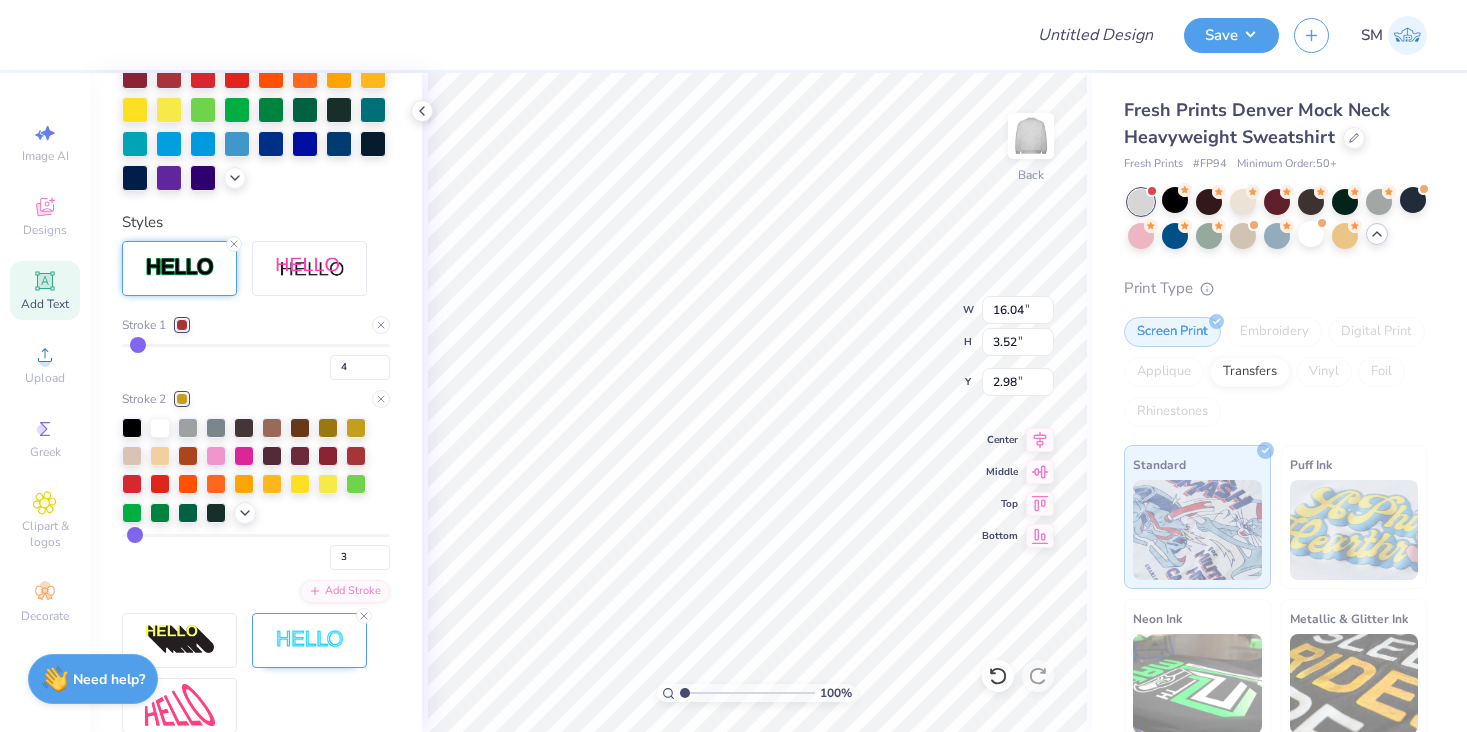 type on "3" 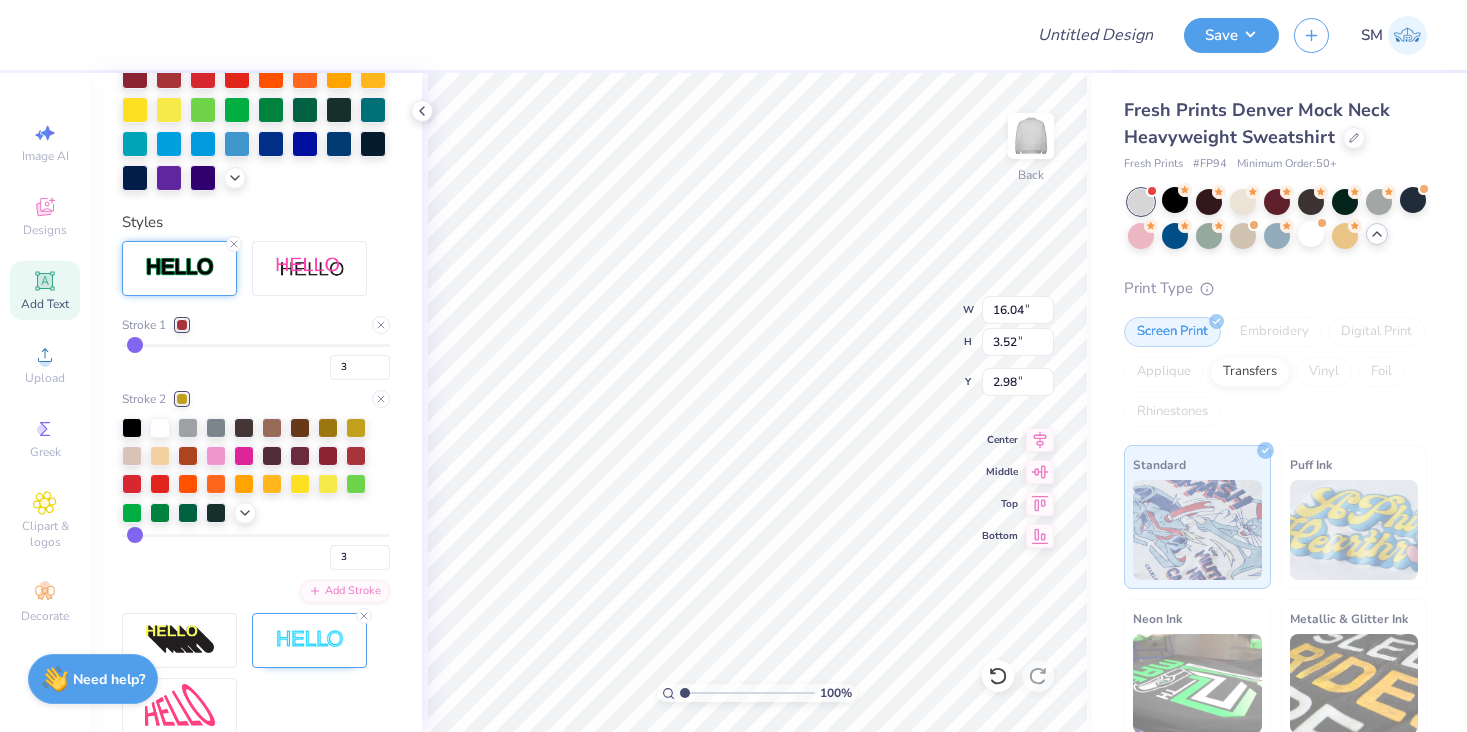 type on "3" 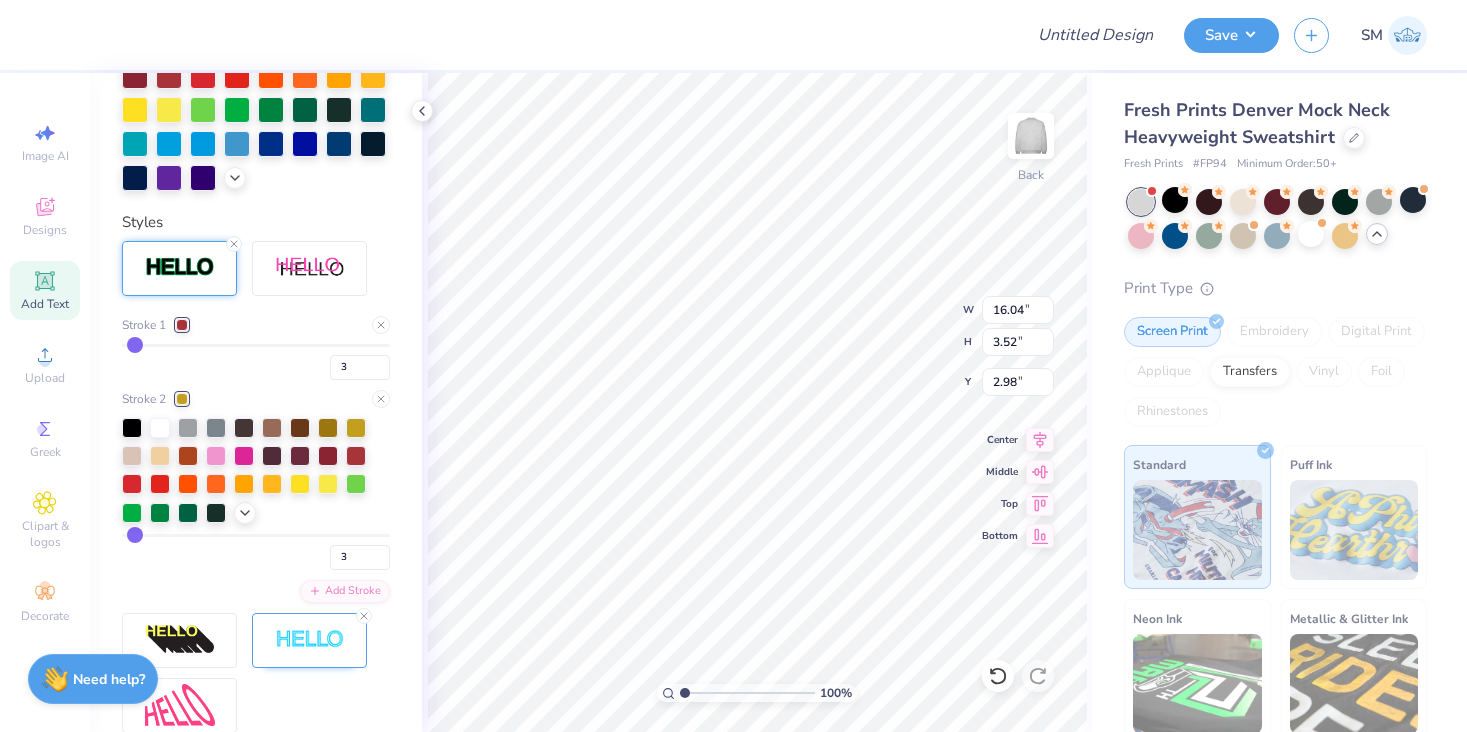 type on "15.98" 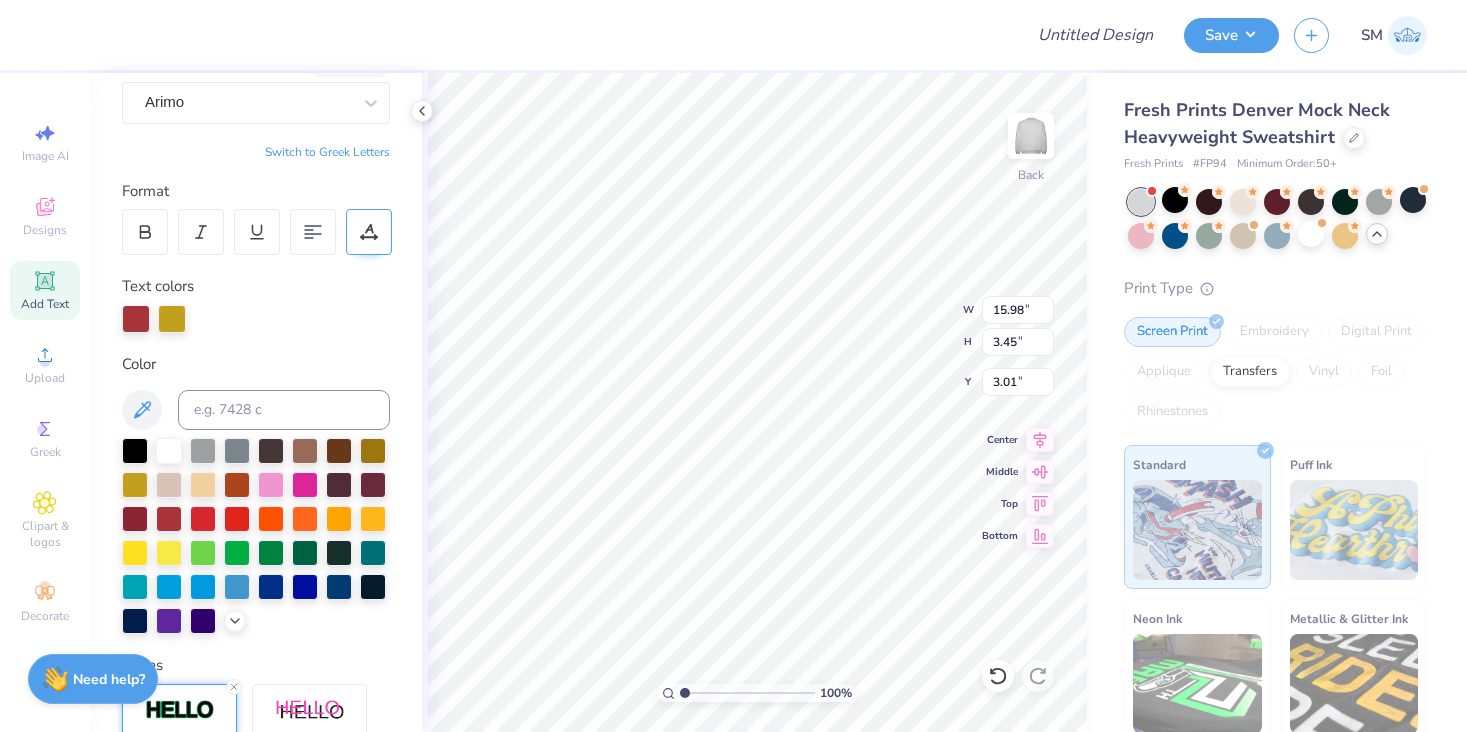 scroll, scrollTop: 143, scrollLeft: 0, axis: vertical 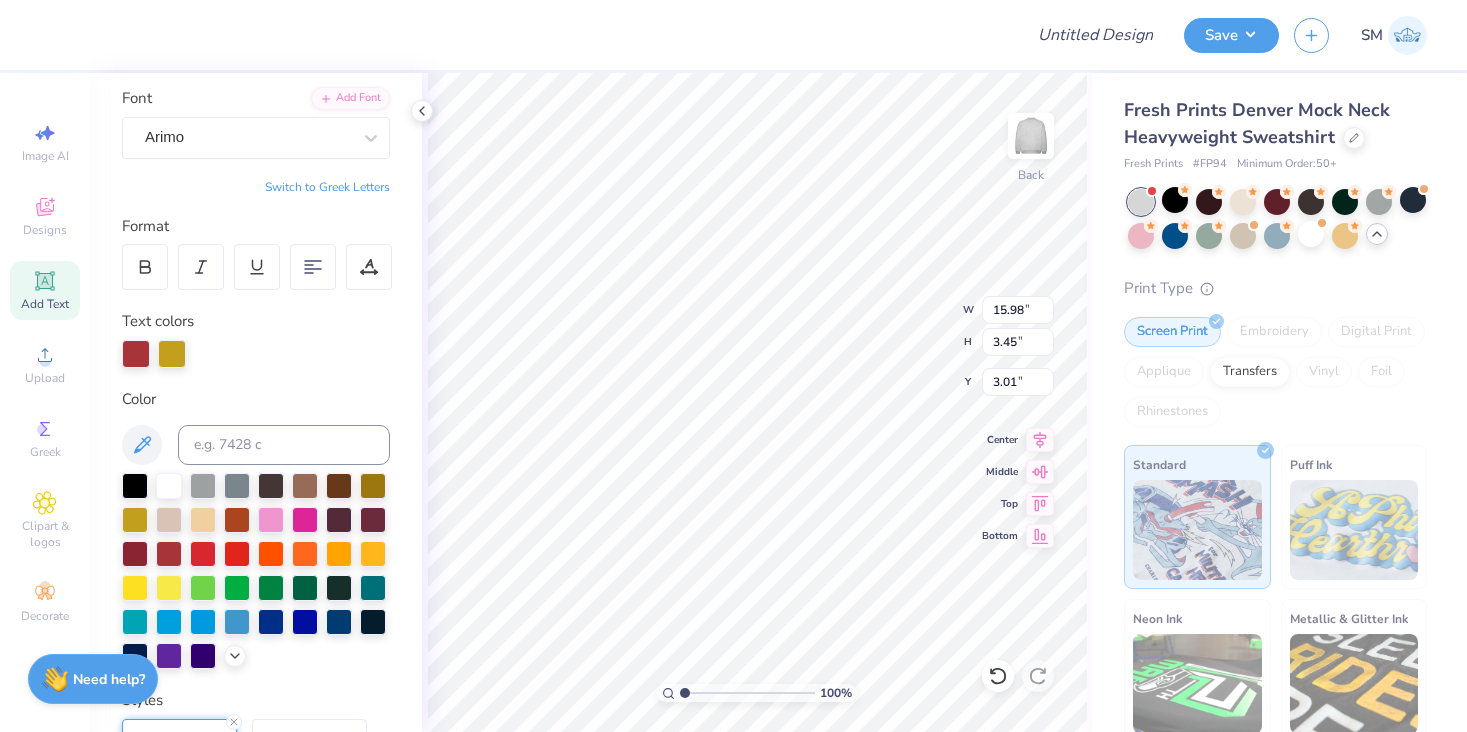 click on "Switch to Greek Letters" at bounding box center [327, 187] 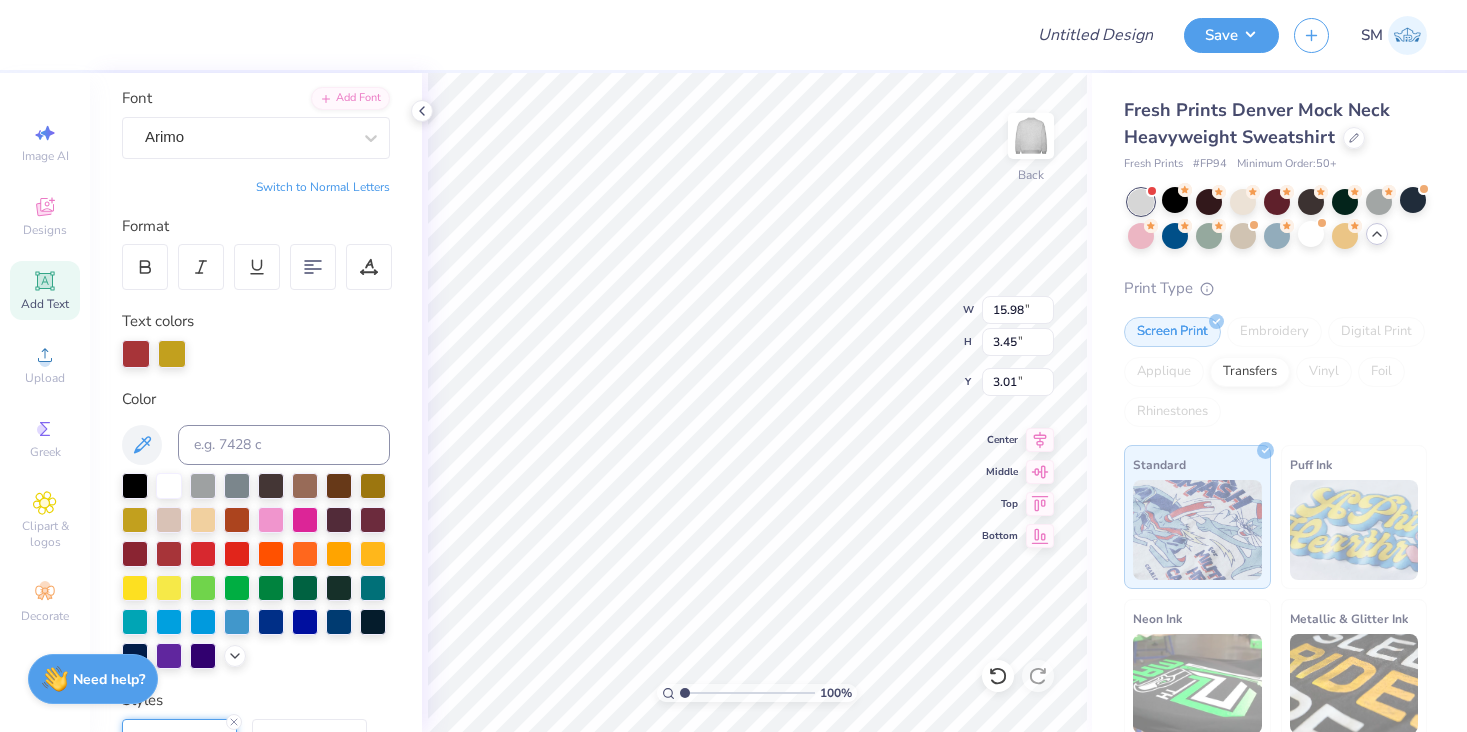 type on "16.27" 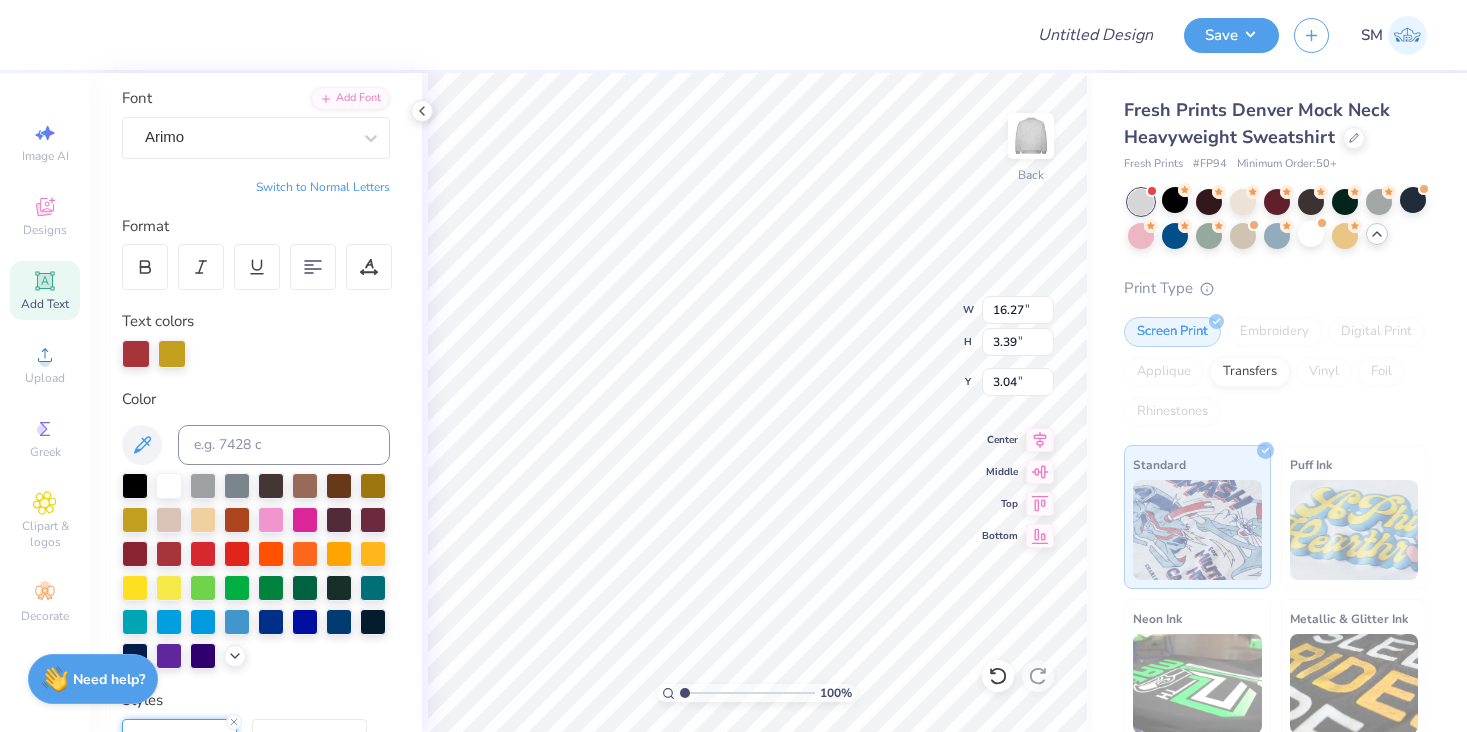 click on "Switch to Normal Letters" at bounding box center [323, 187] 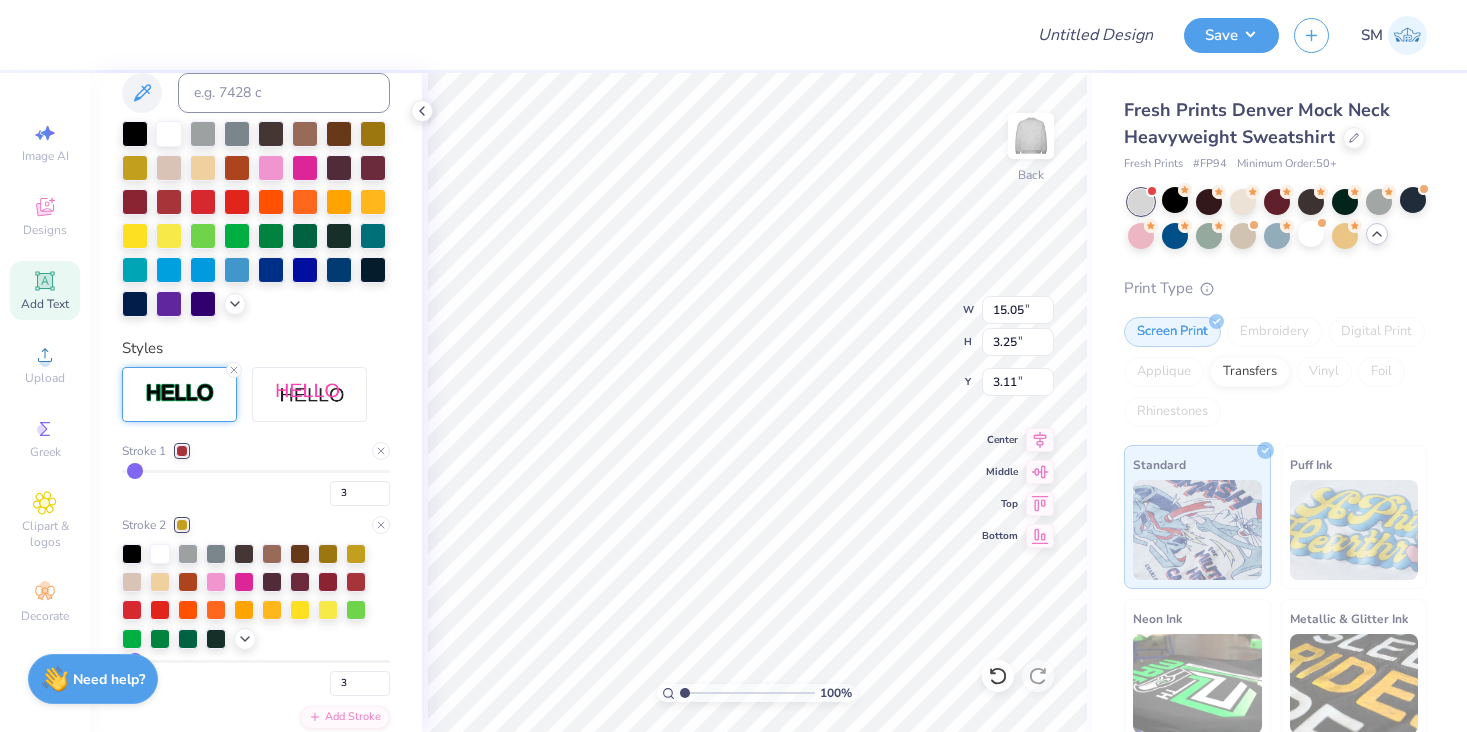 scroll, scrollTop: 506, scrollLeft: 0, axis: vertical 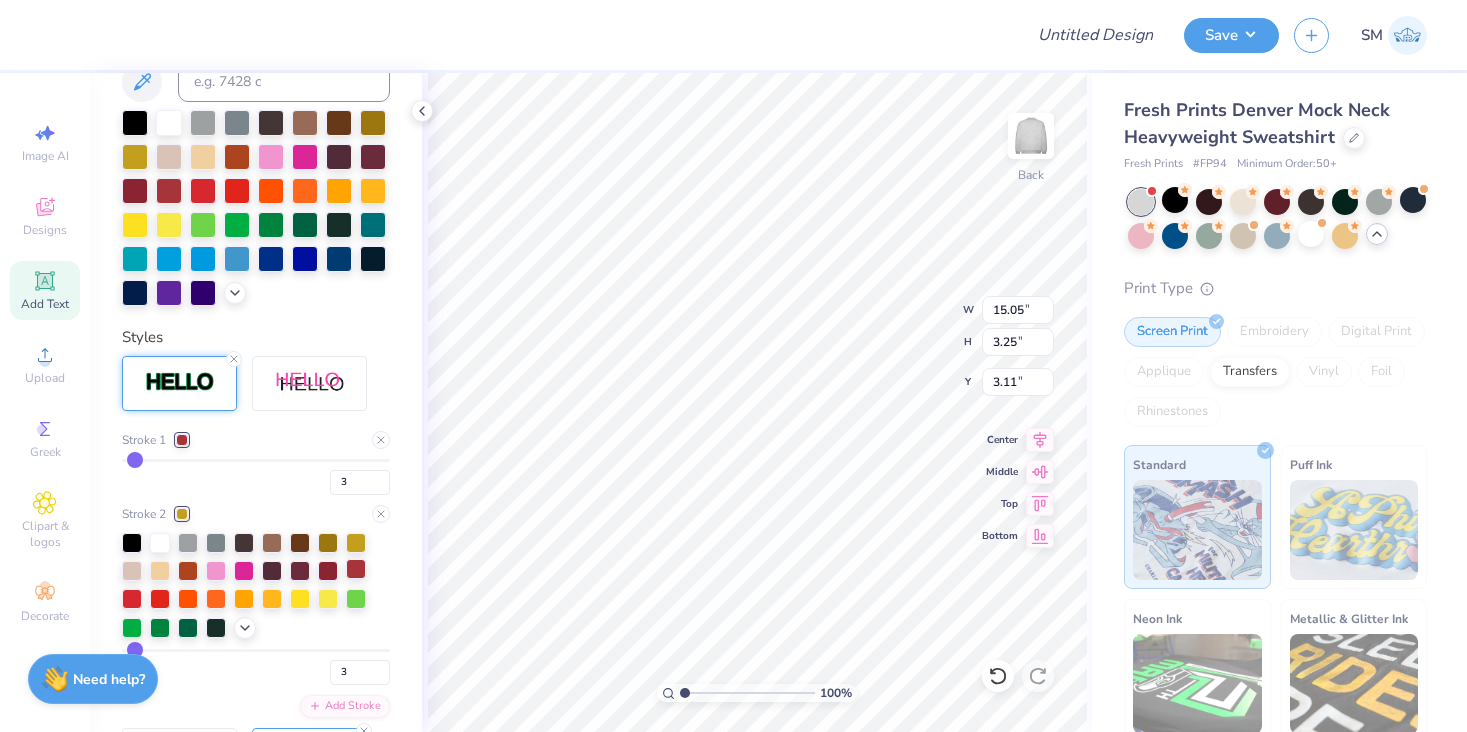 click at bounding box center [356, 569] 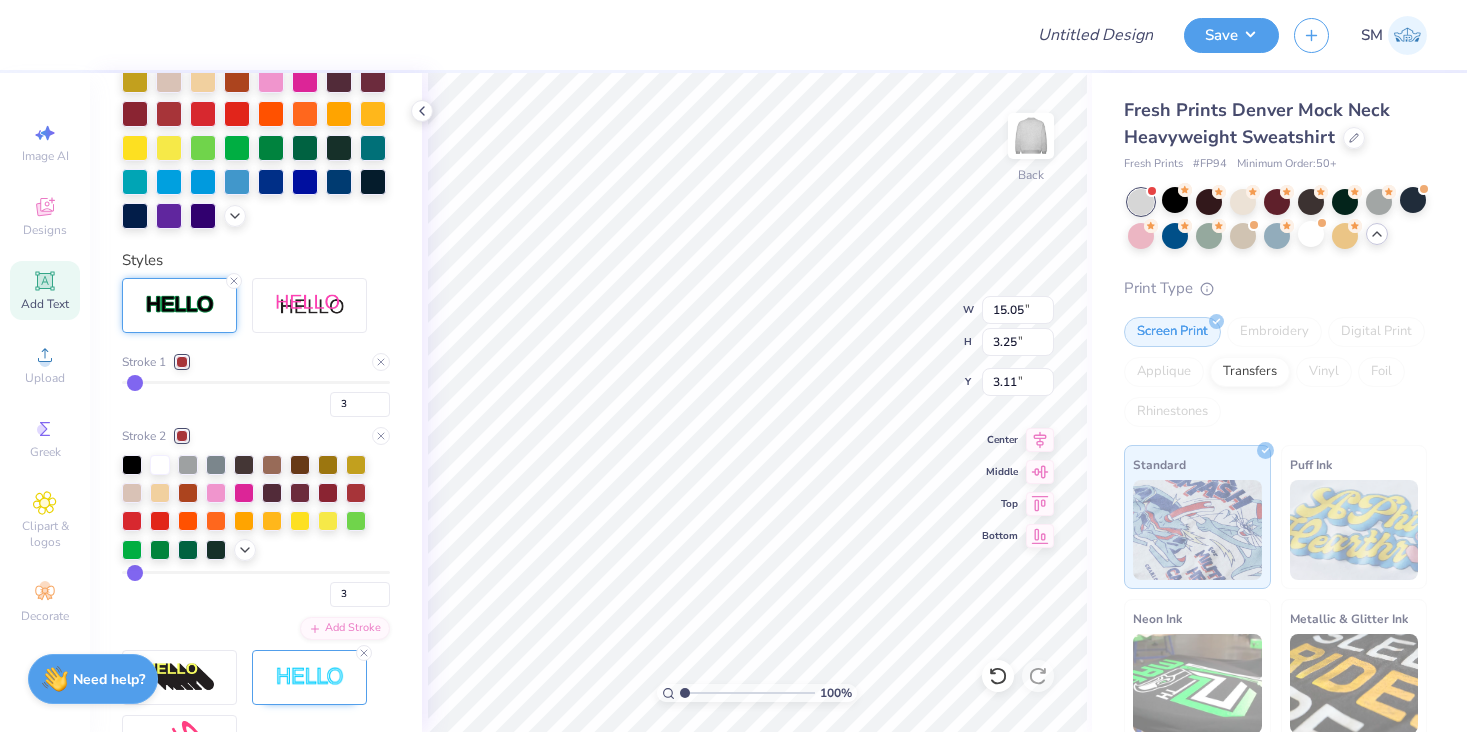 scroll, scrollTop: 428, scrollLeft: 0, axis: vertical 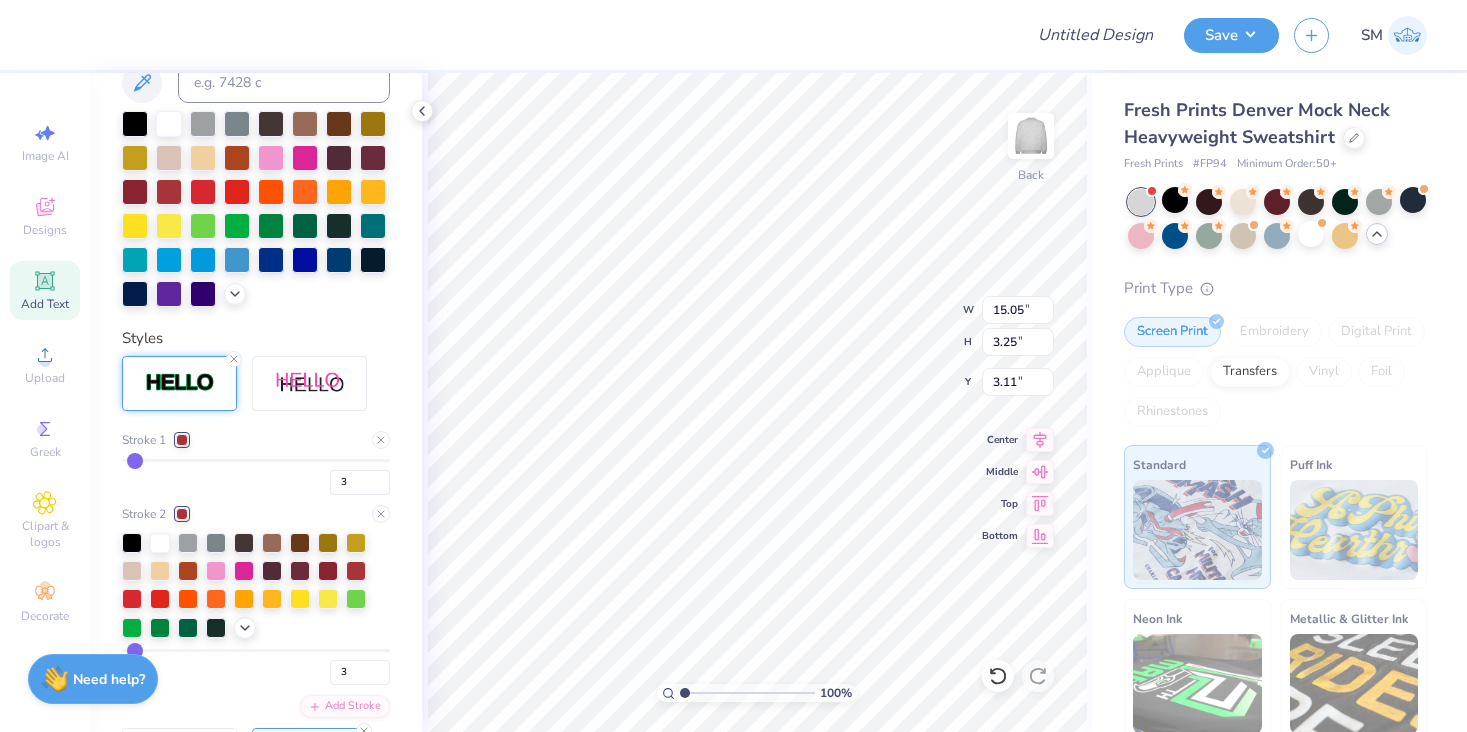 click at bounding box center (182, 440) 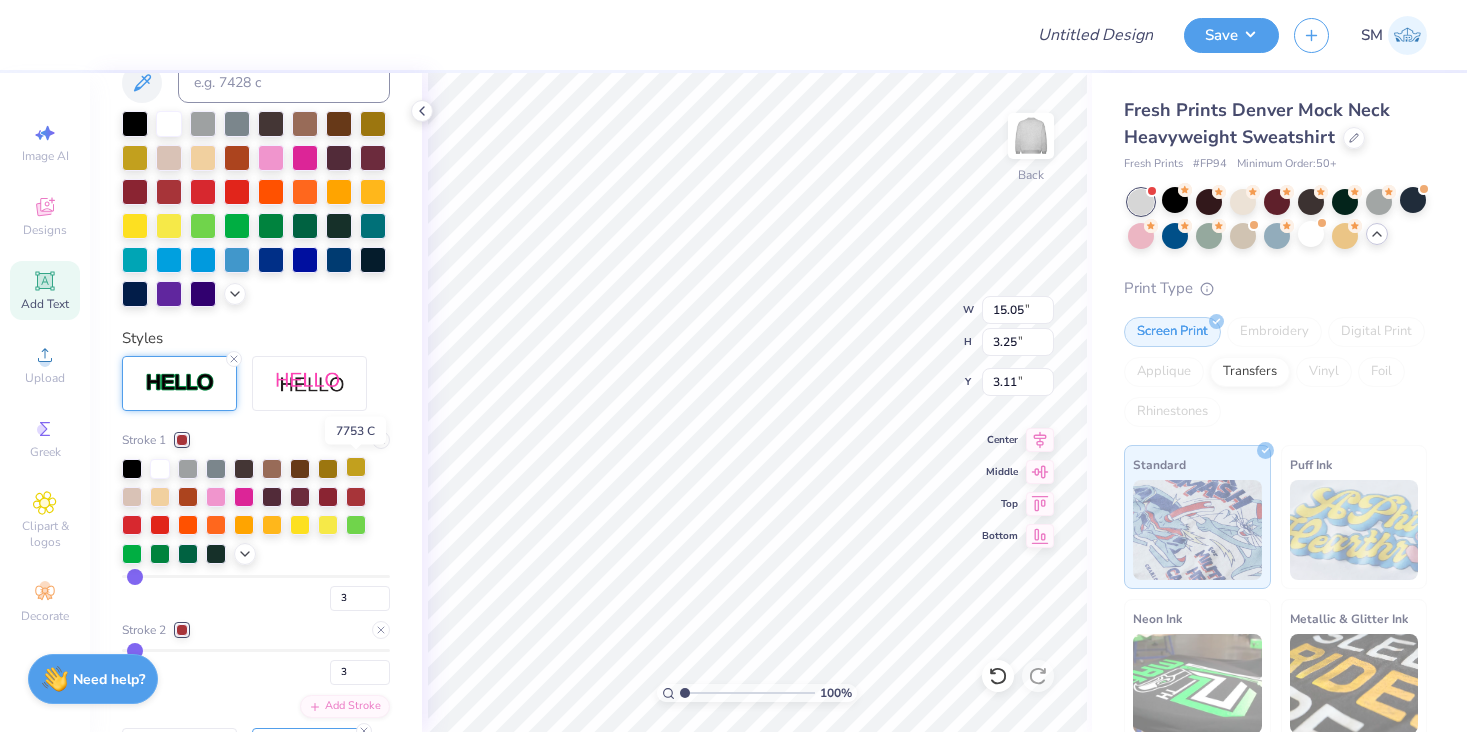click at bounding box center (356, 467) 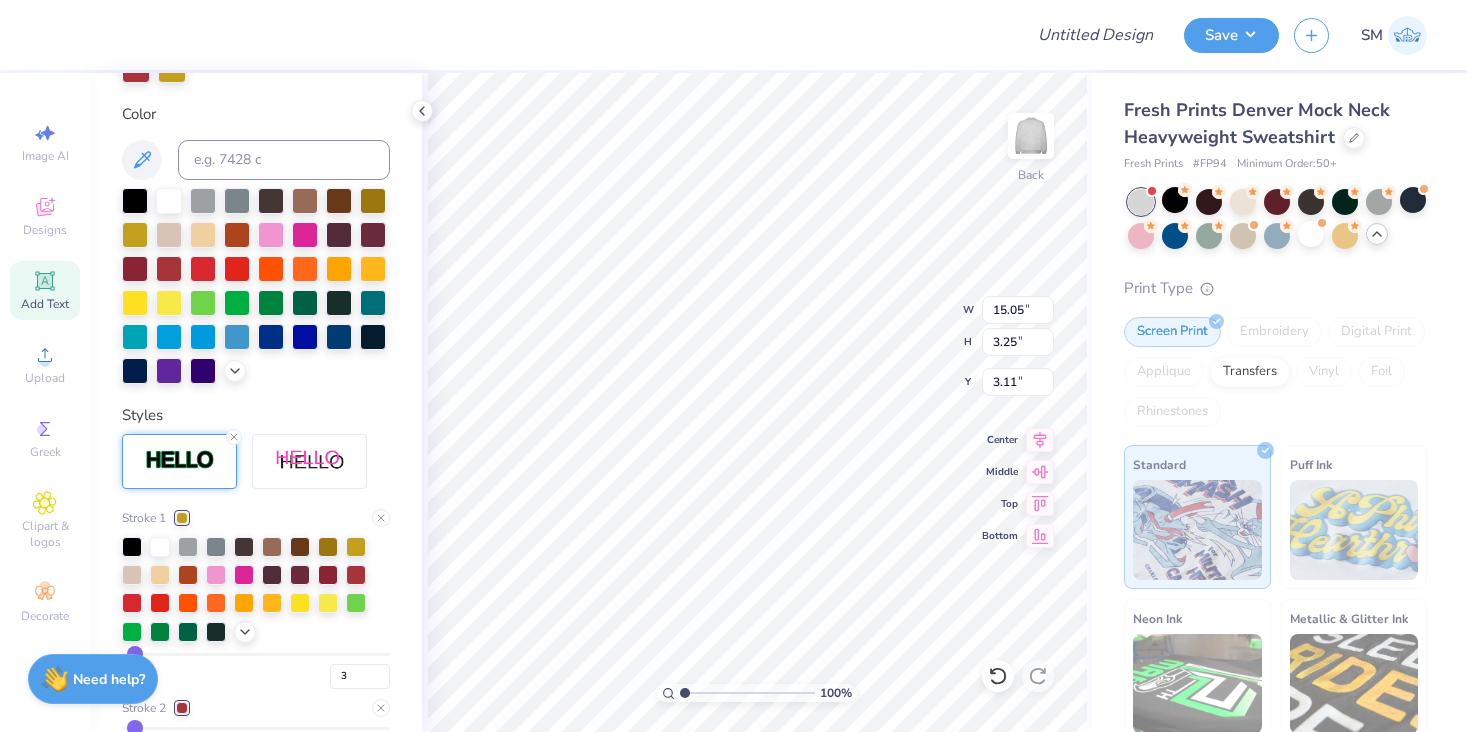 scroll, scrollTop: 506, scrollLeft: 0, axis: vertical 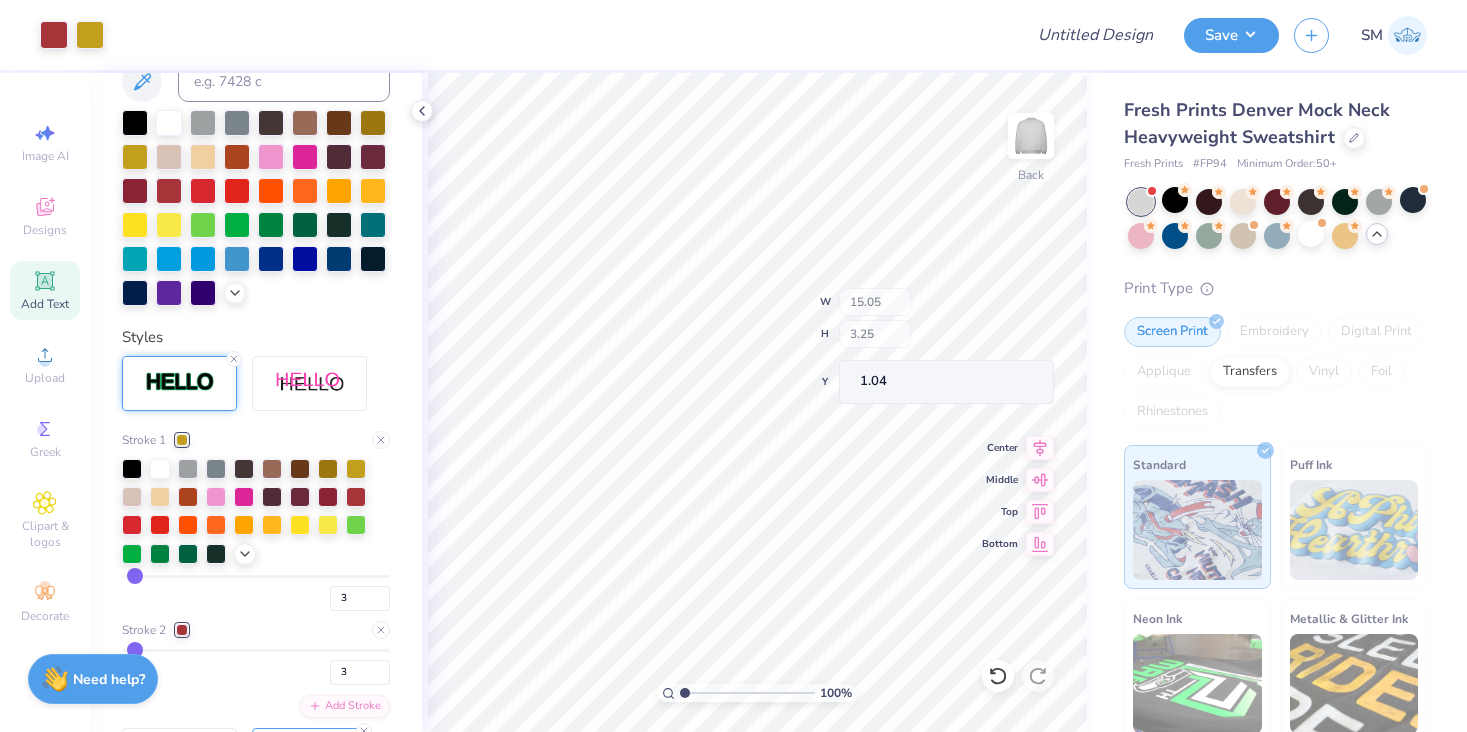 type on "1.04" 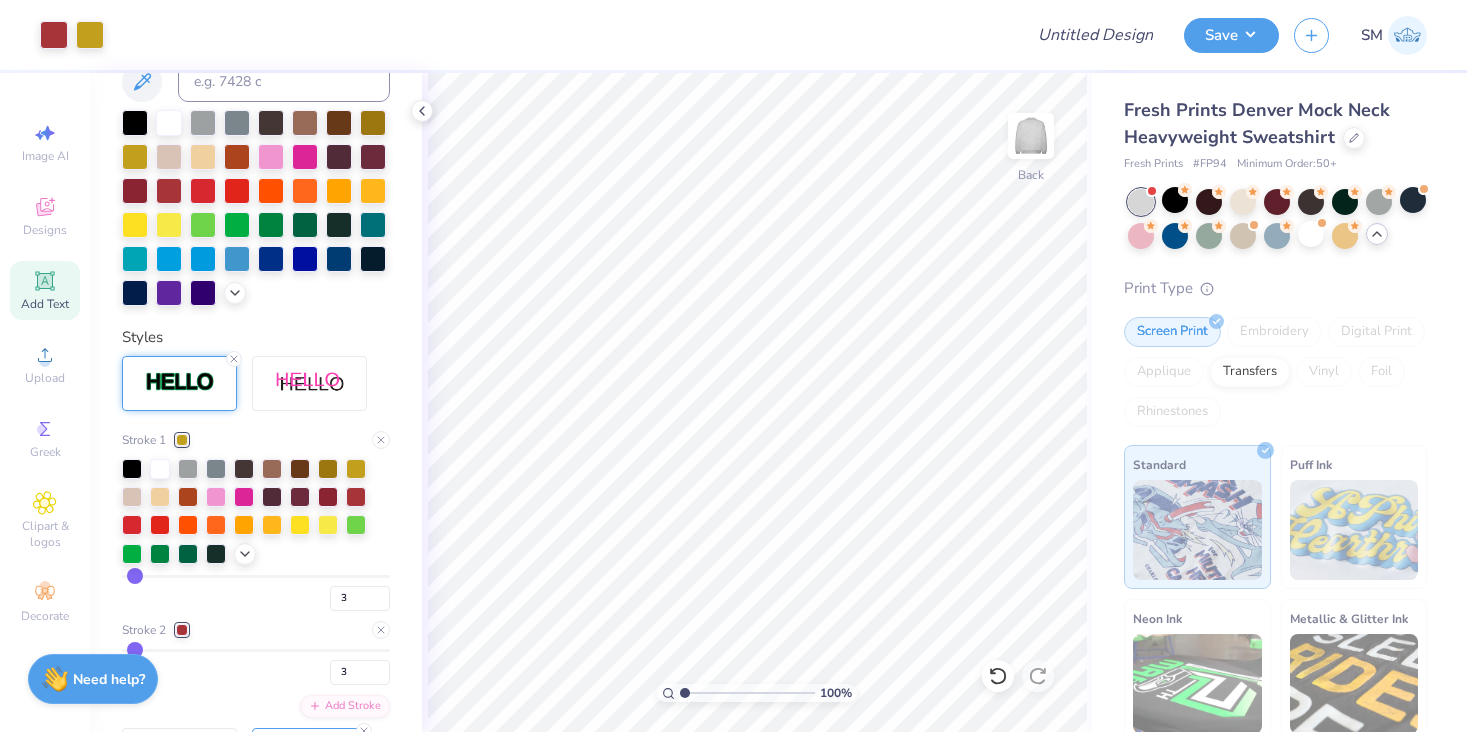 type on "4" 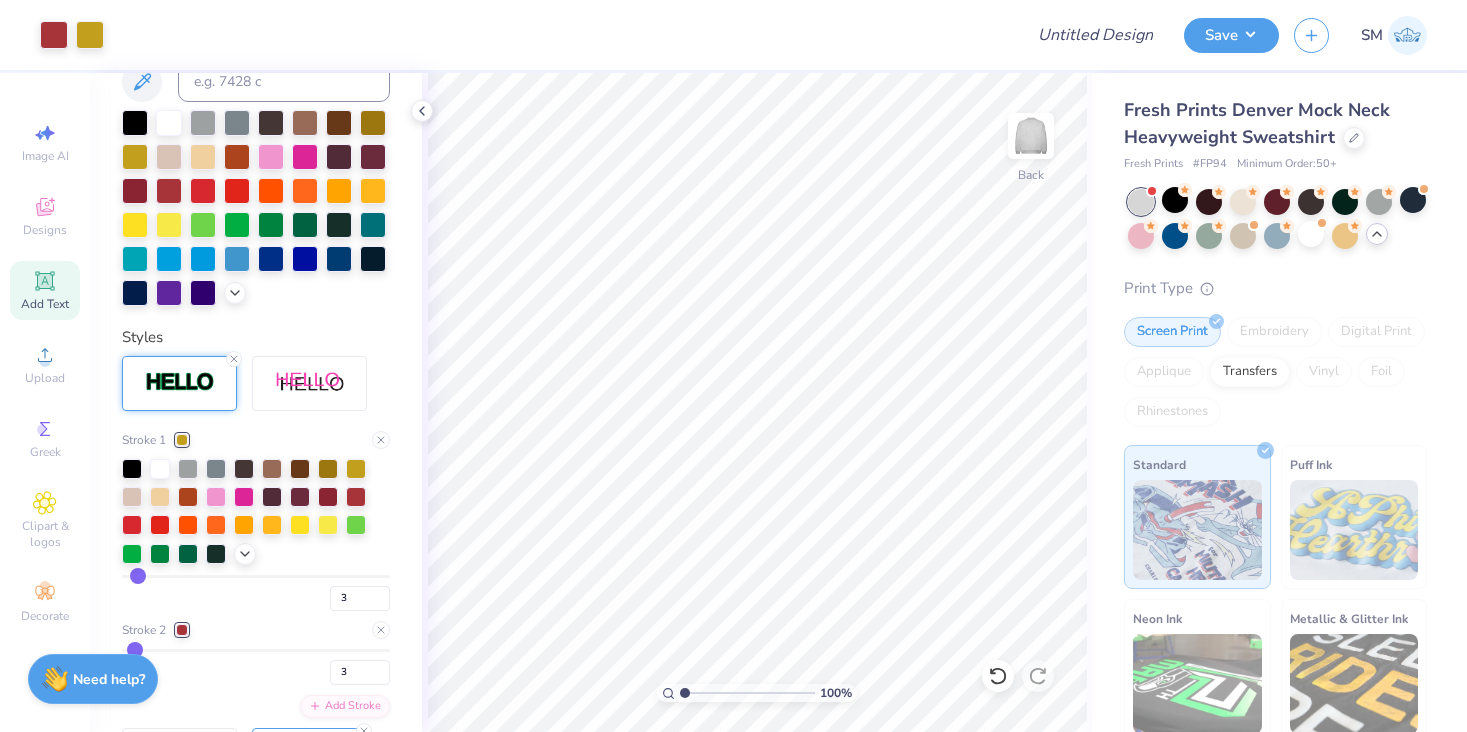 type on "4" 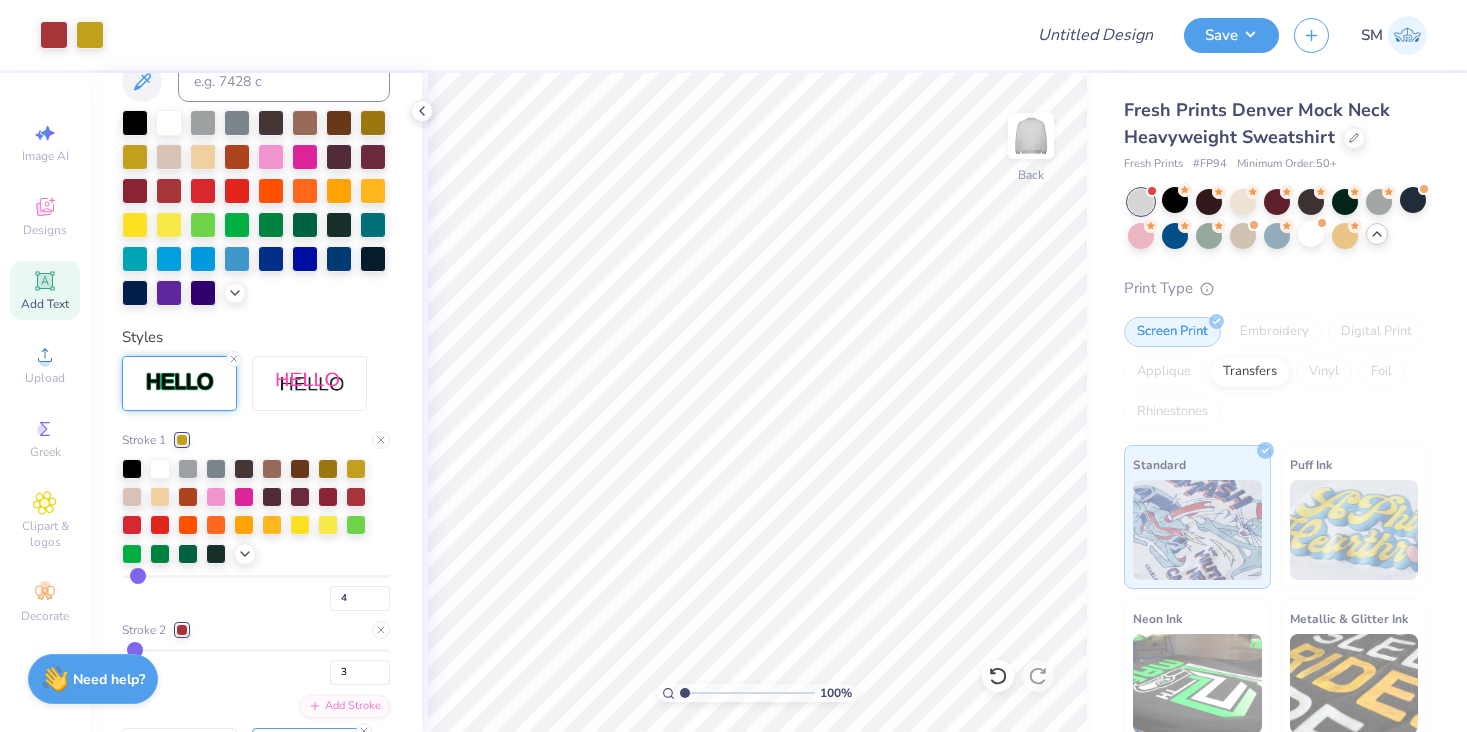 type on "5" 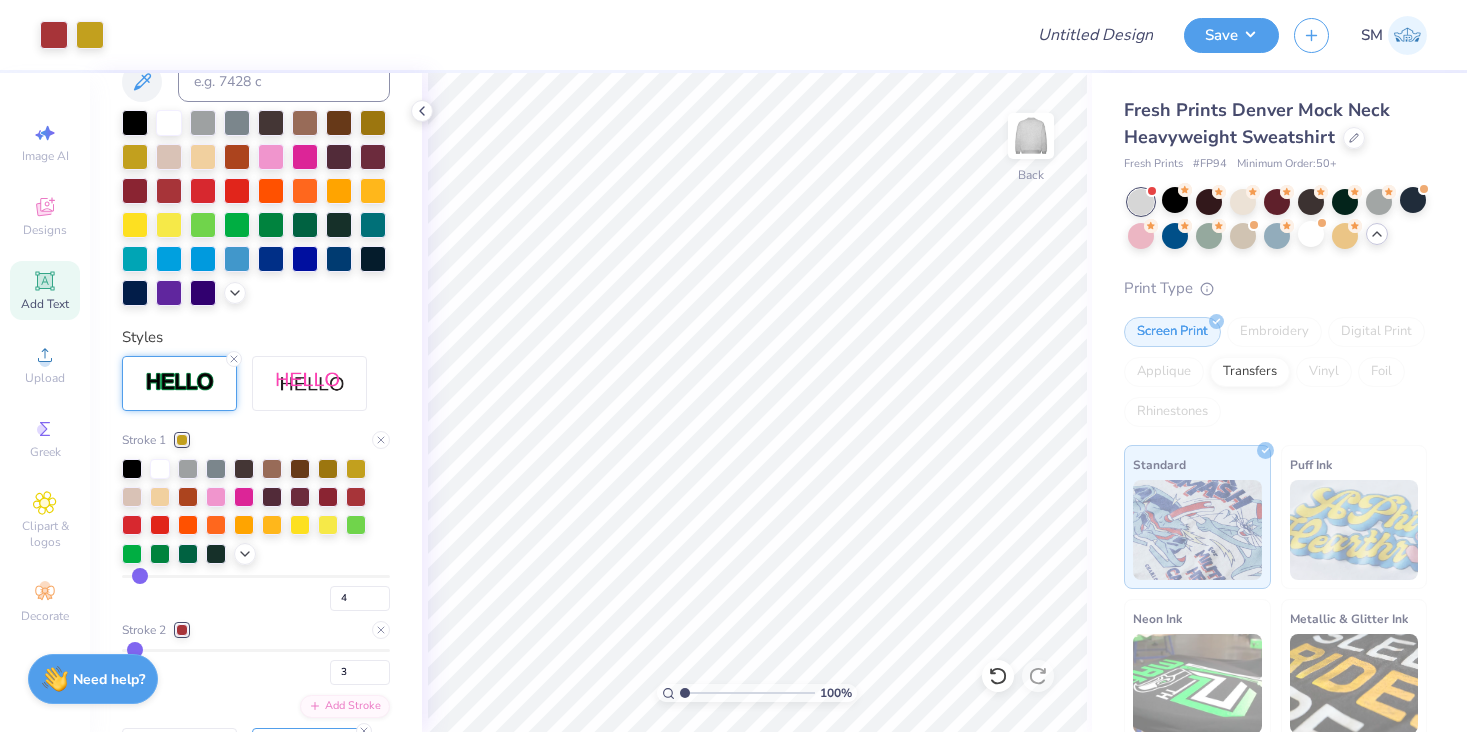 type on "5" 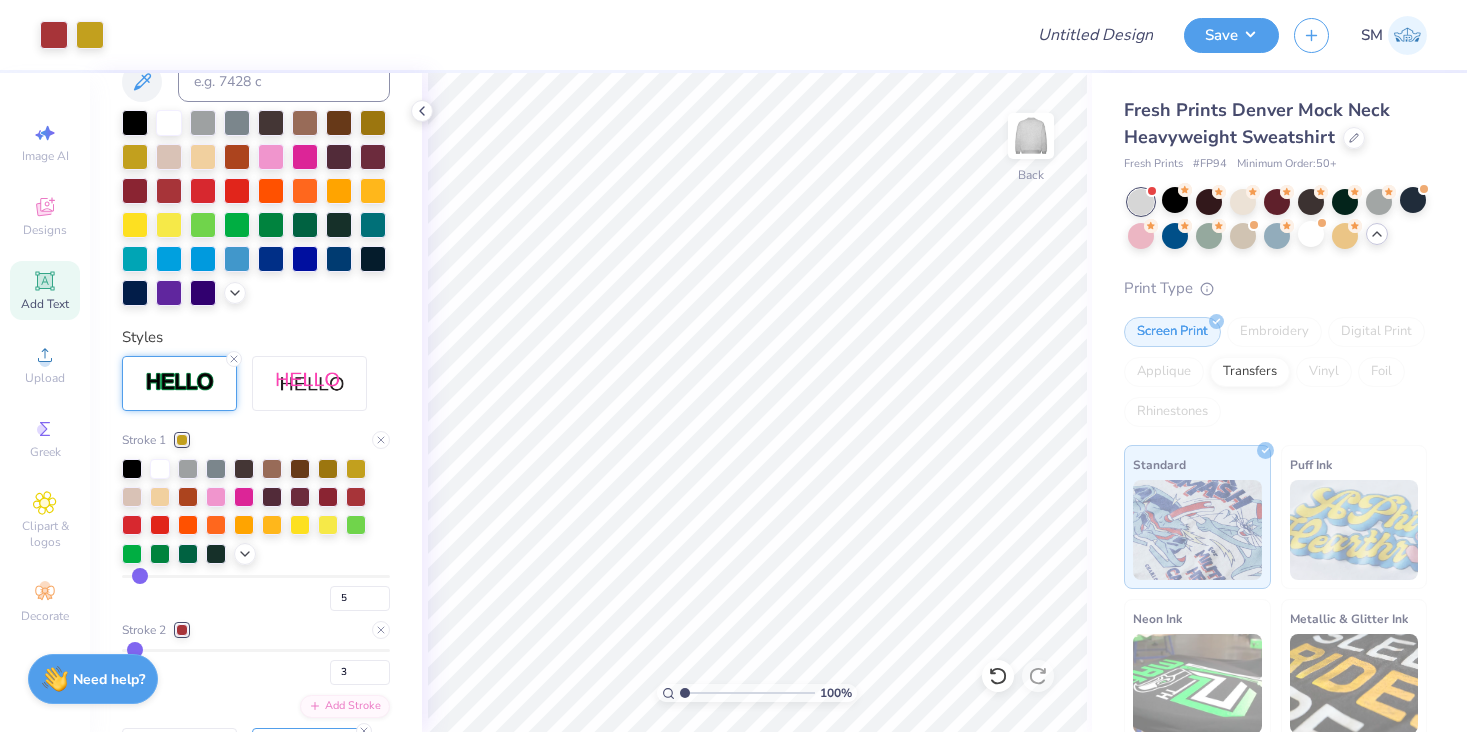 type on "5" 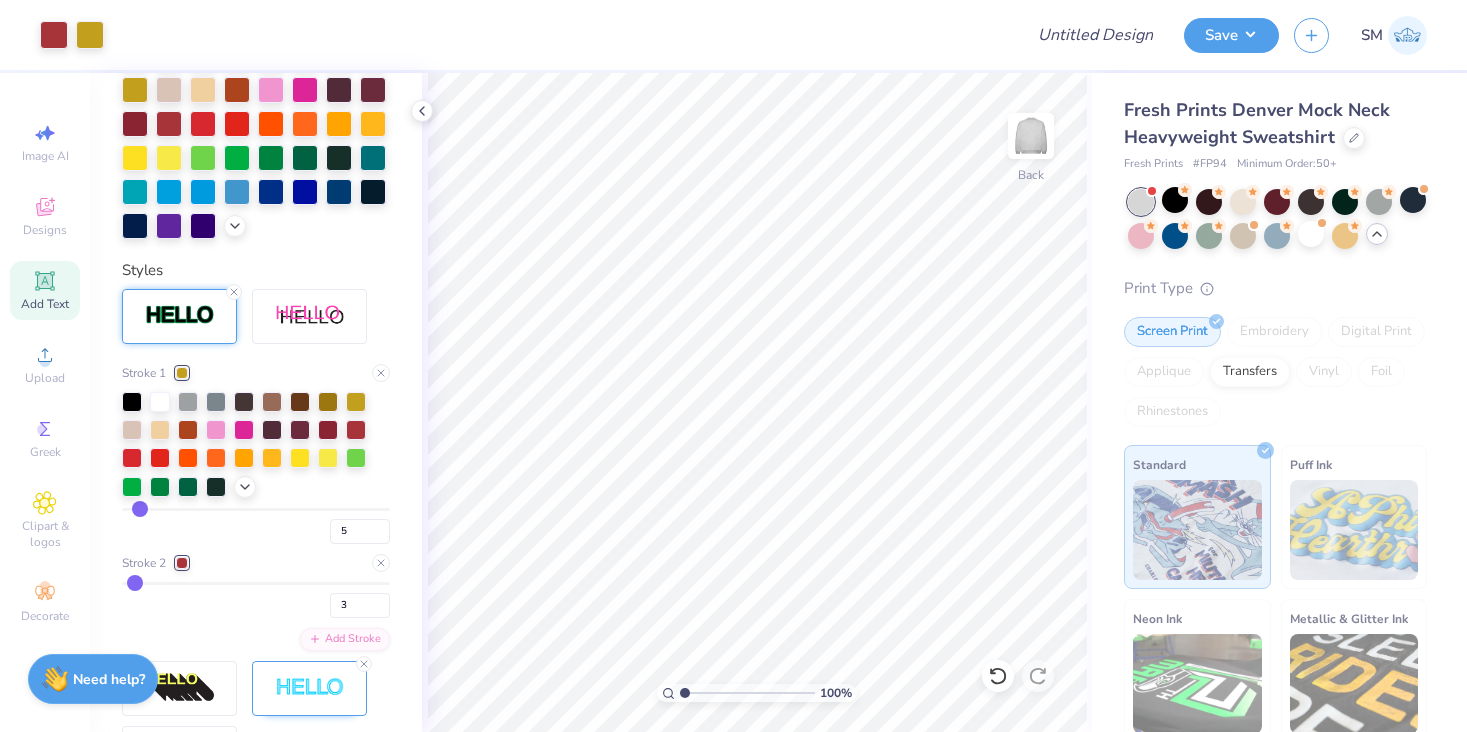 scroll, scrollTop: 577, scrollLeft: 0, axis: vertical 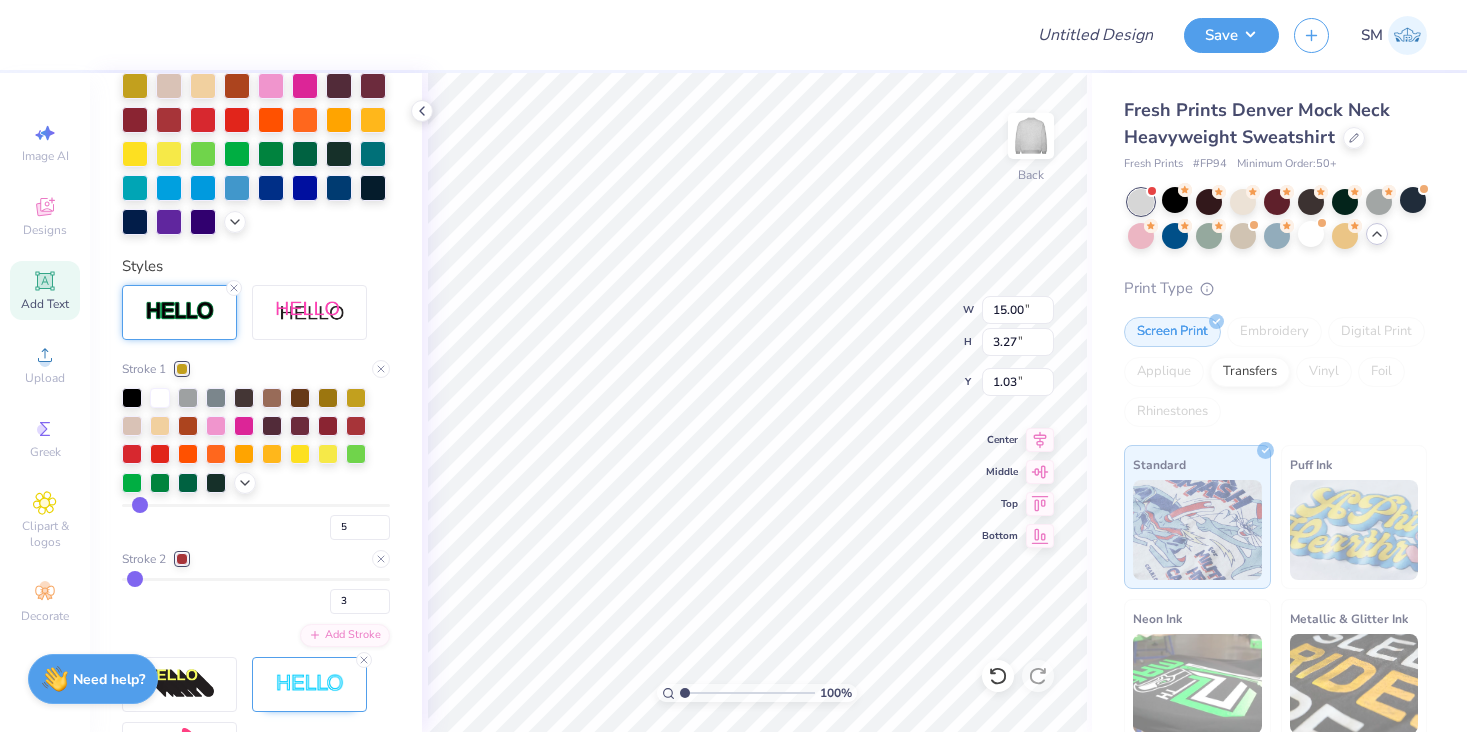 type on "15.00" 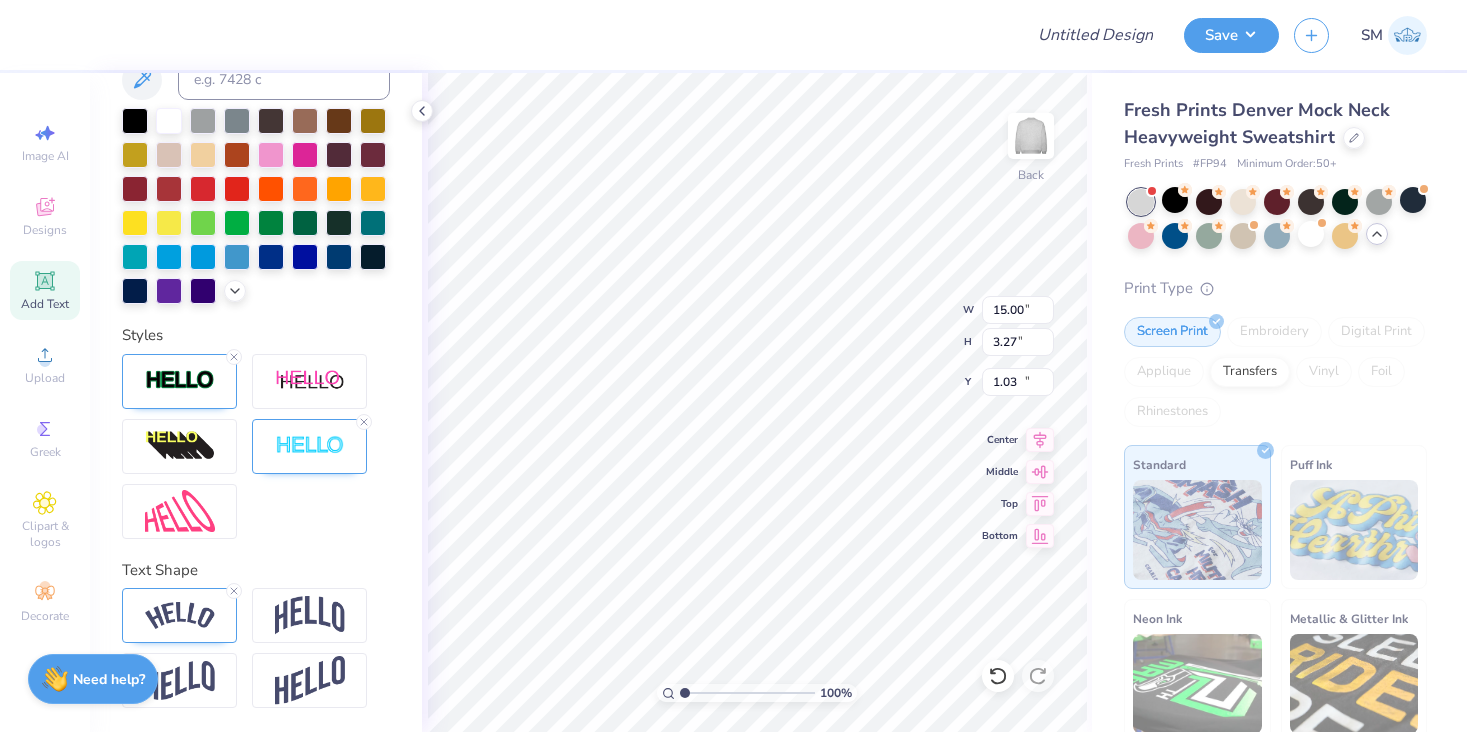 type on "10.99" 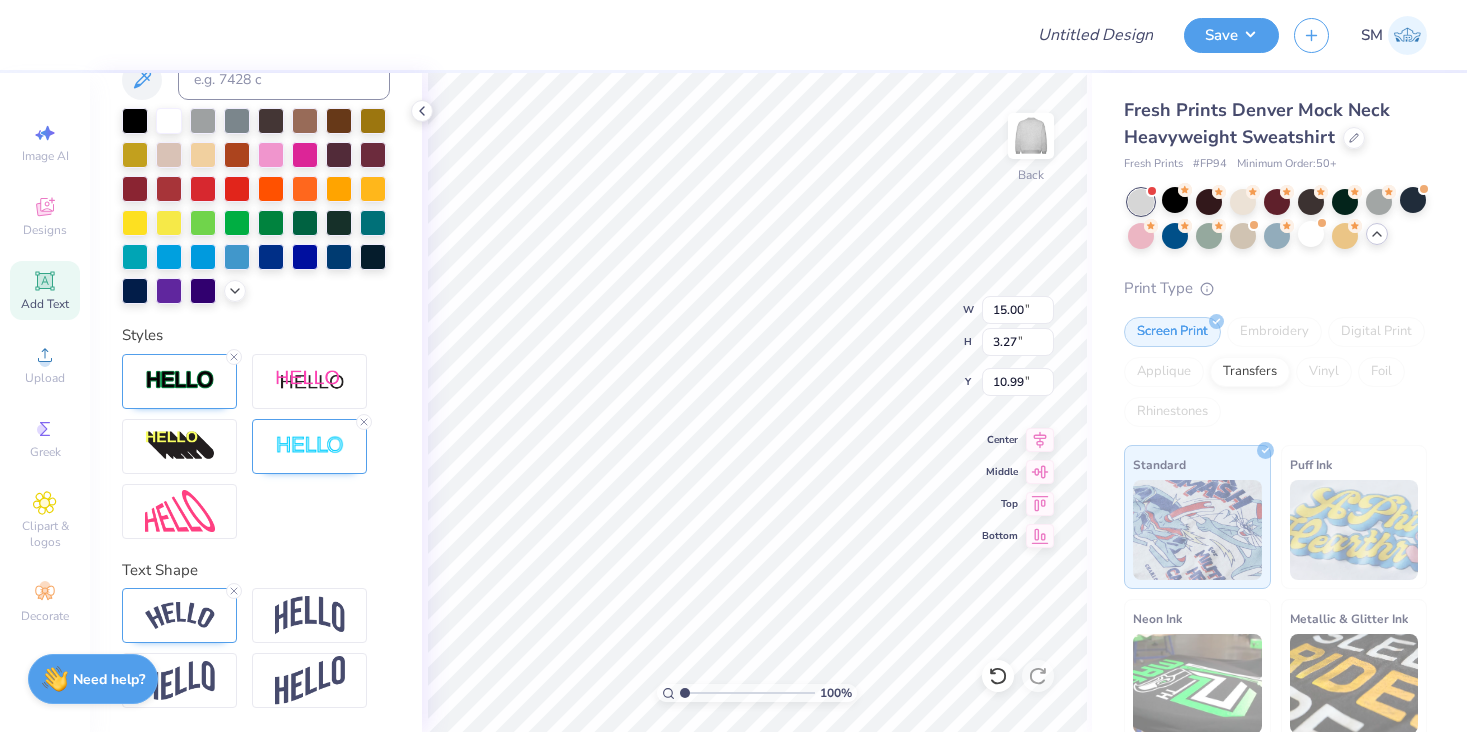 type 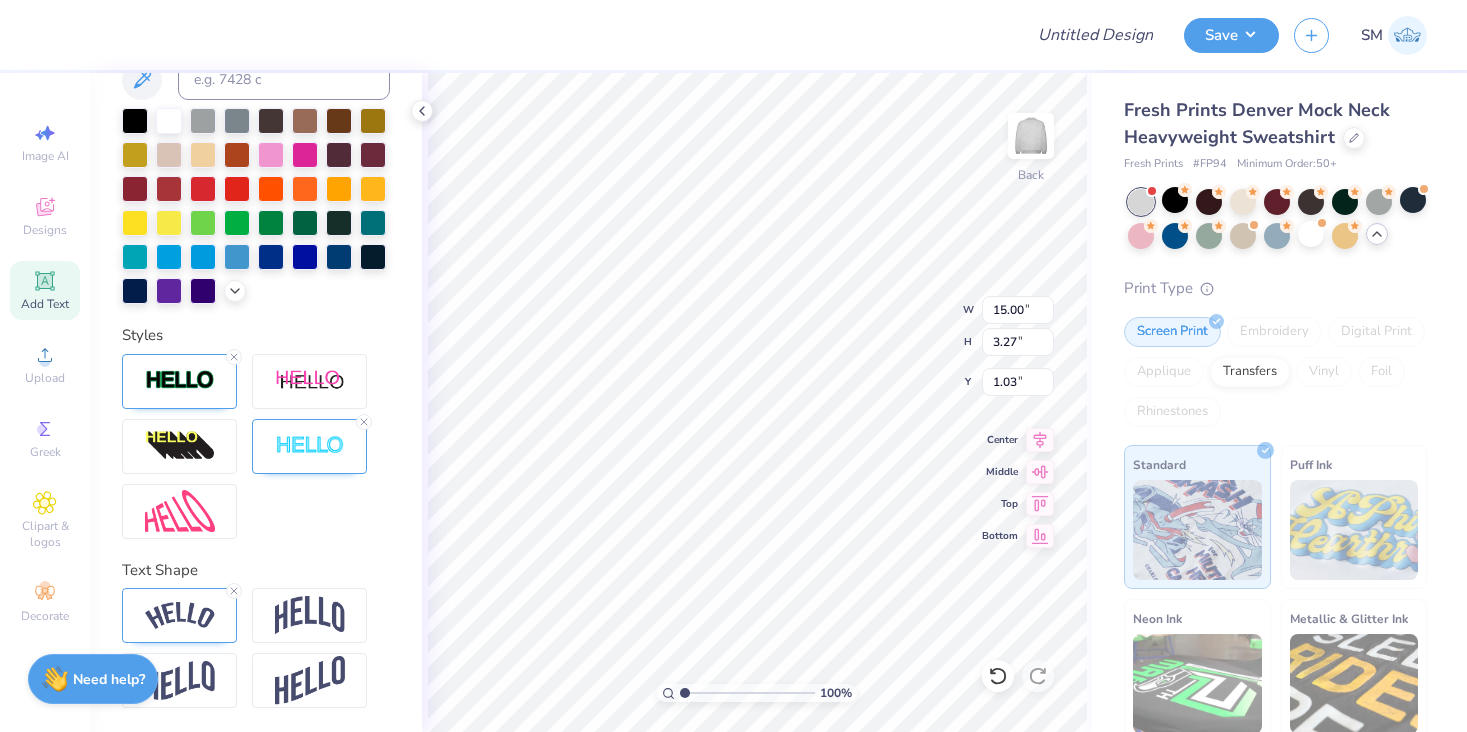type on "15.00" 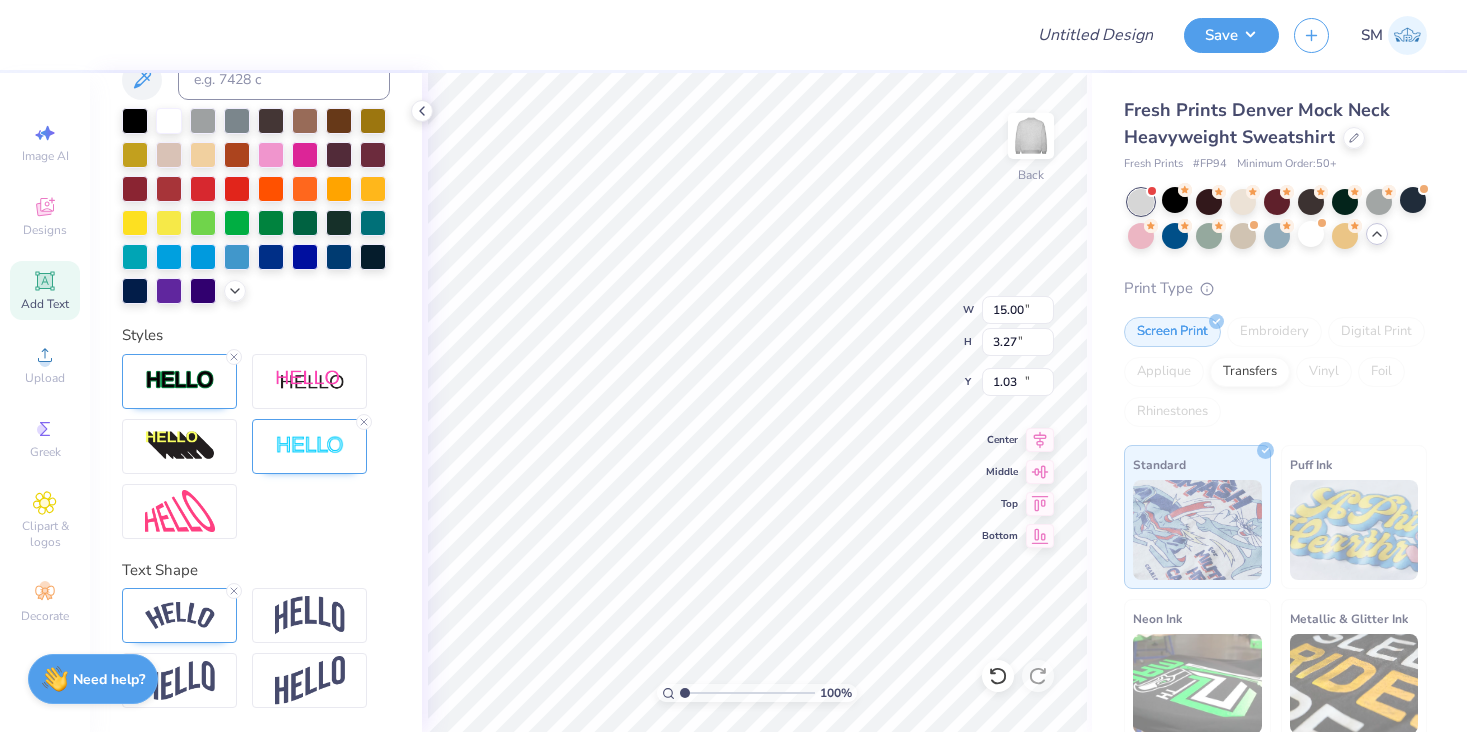 type on "12.34" 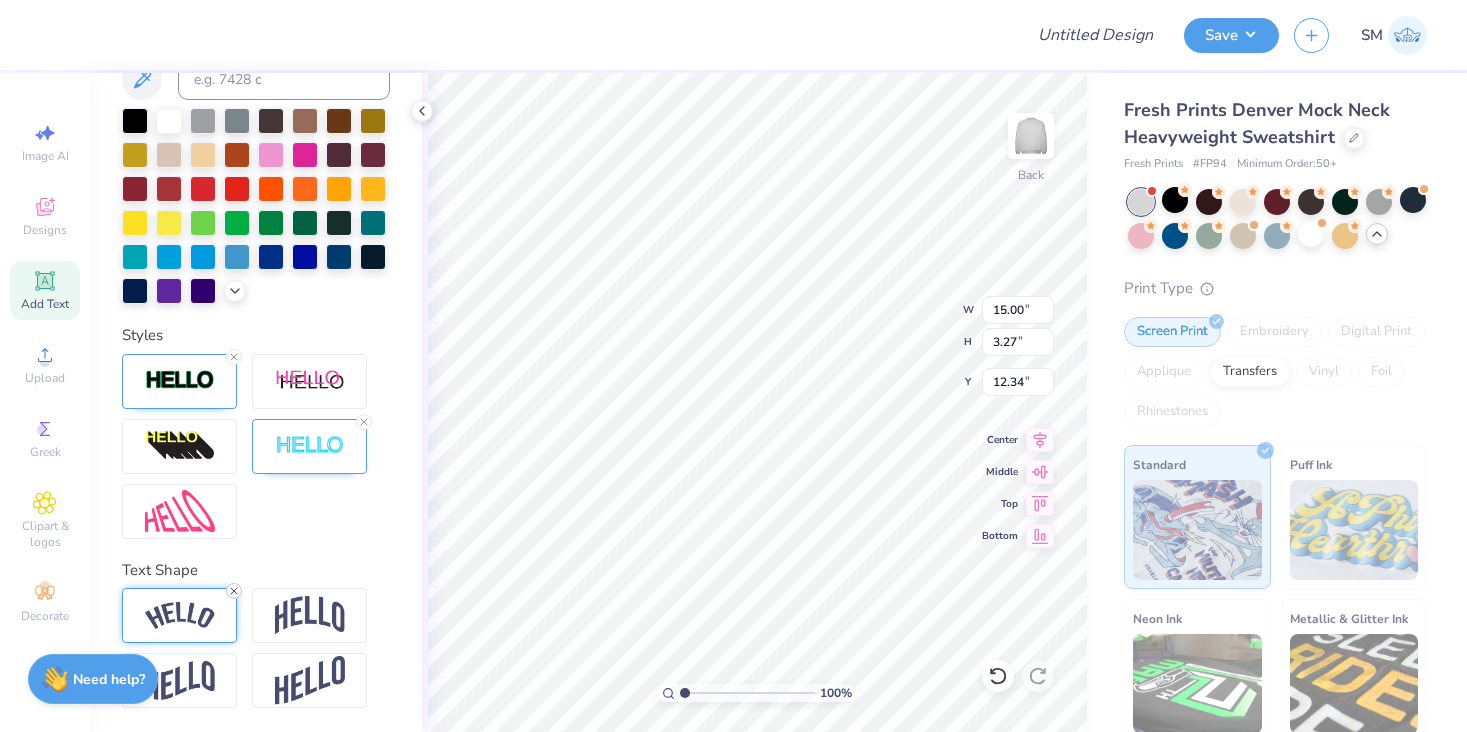 click 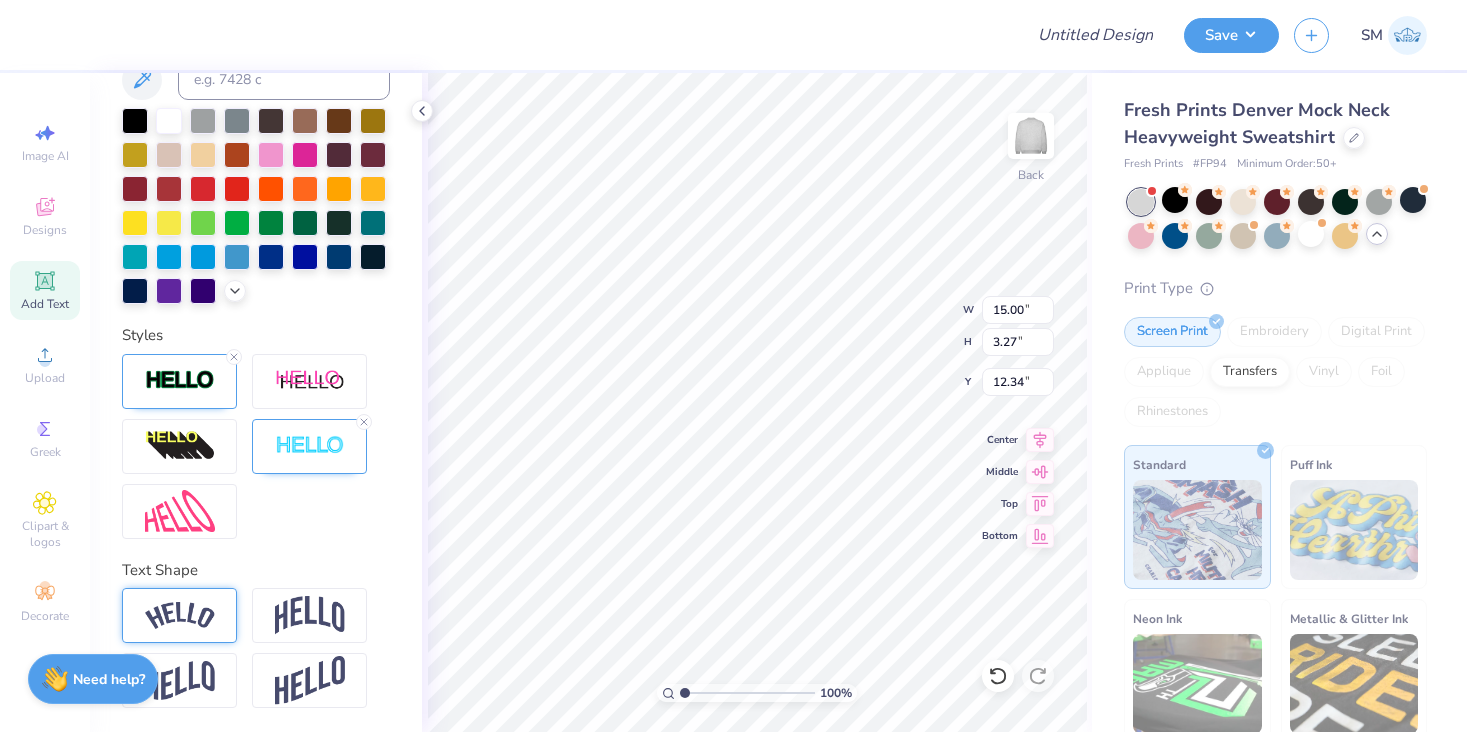 scroll, scrollTop: 0, scrollLeft: 2, axis: horizontal 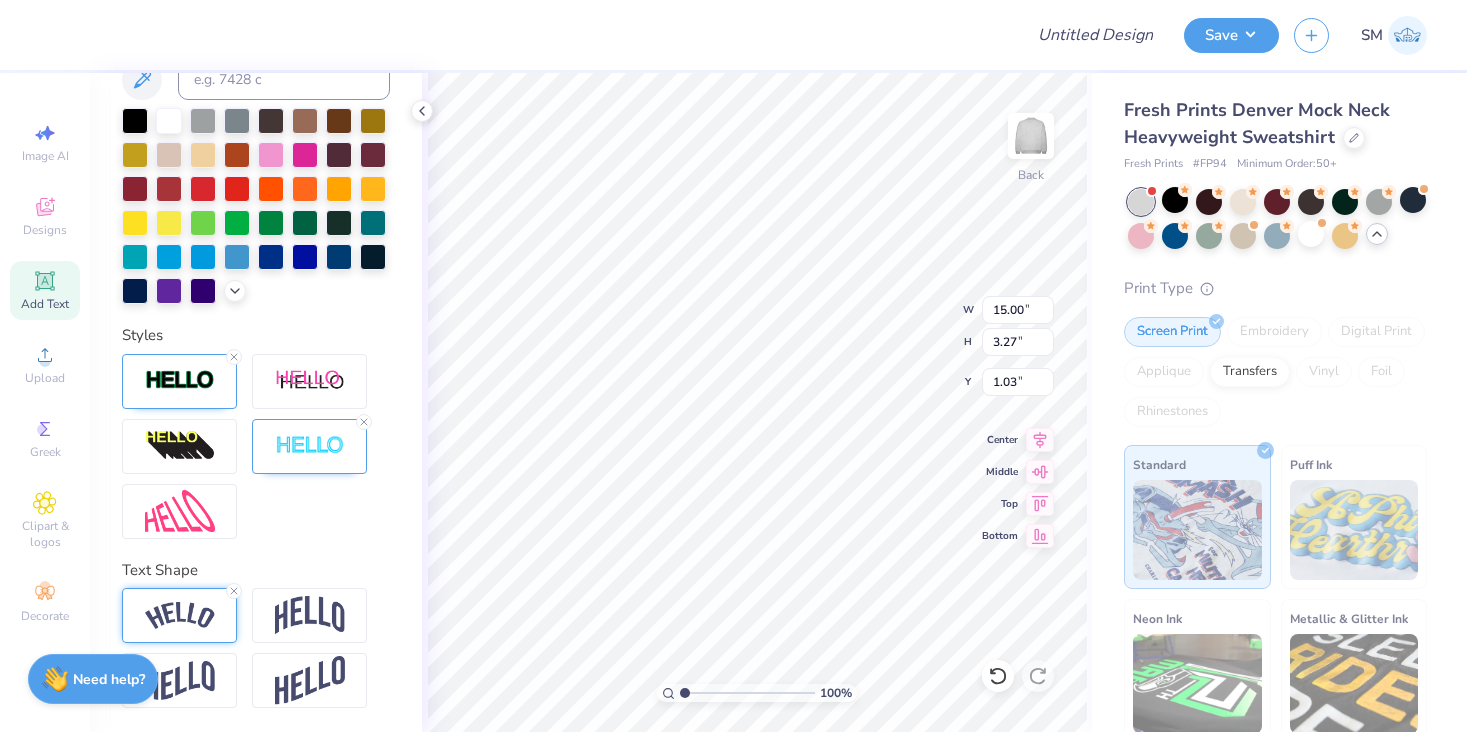 type on "15.00" 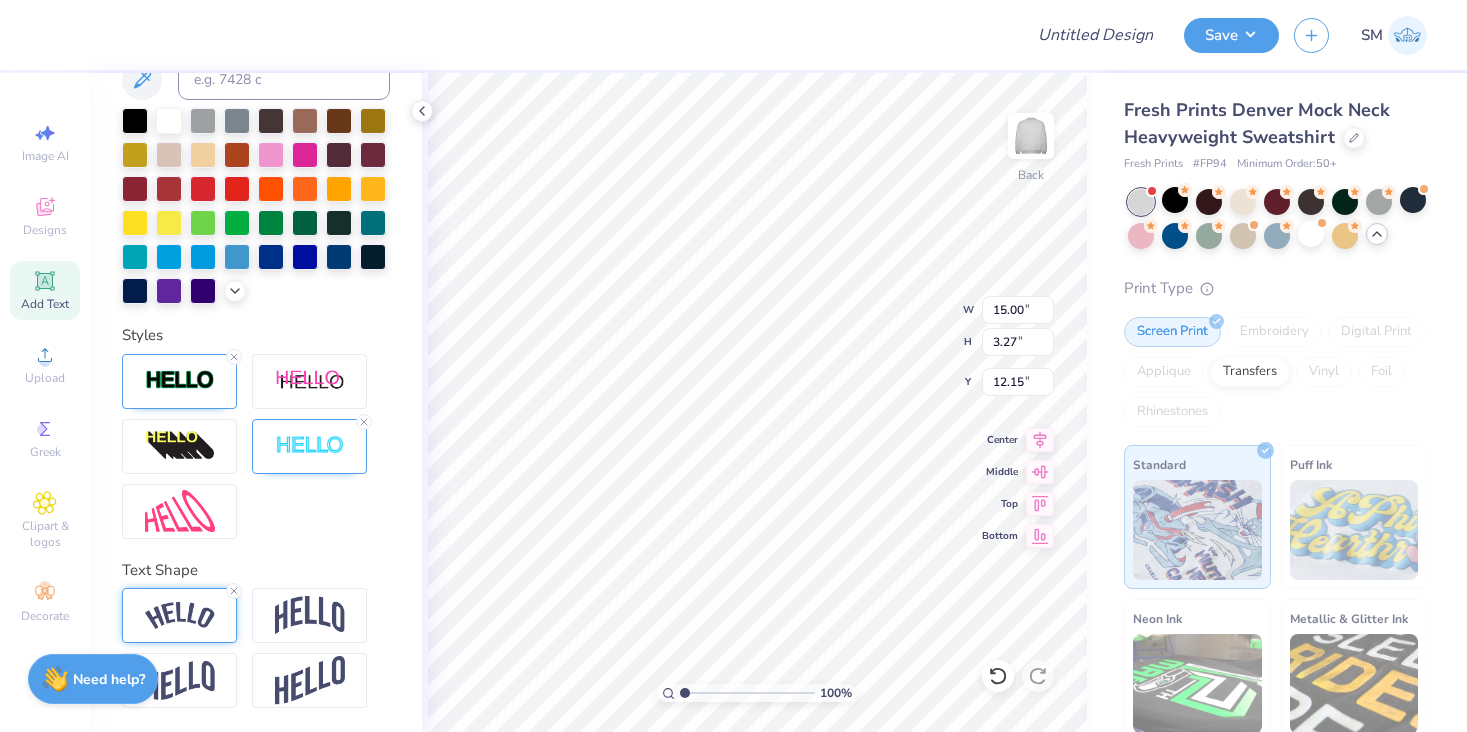 type on "12.16" 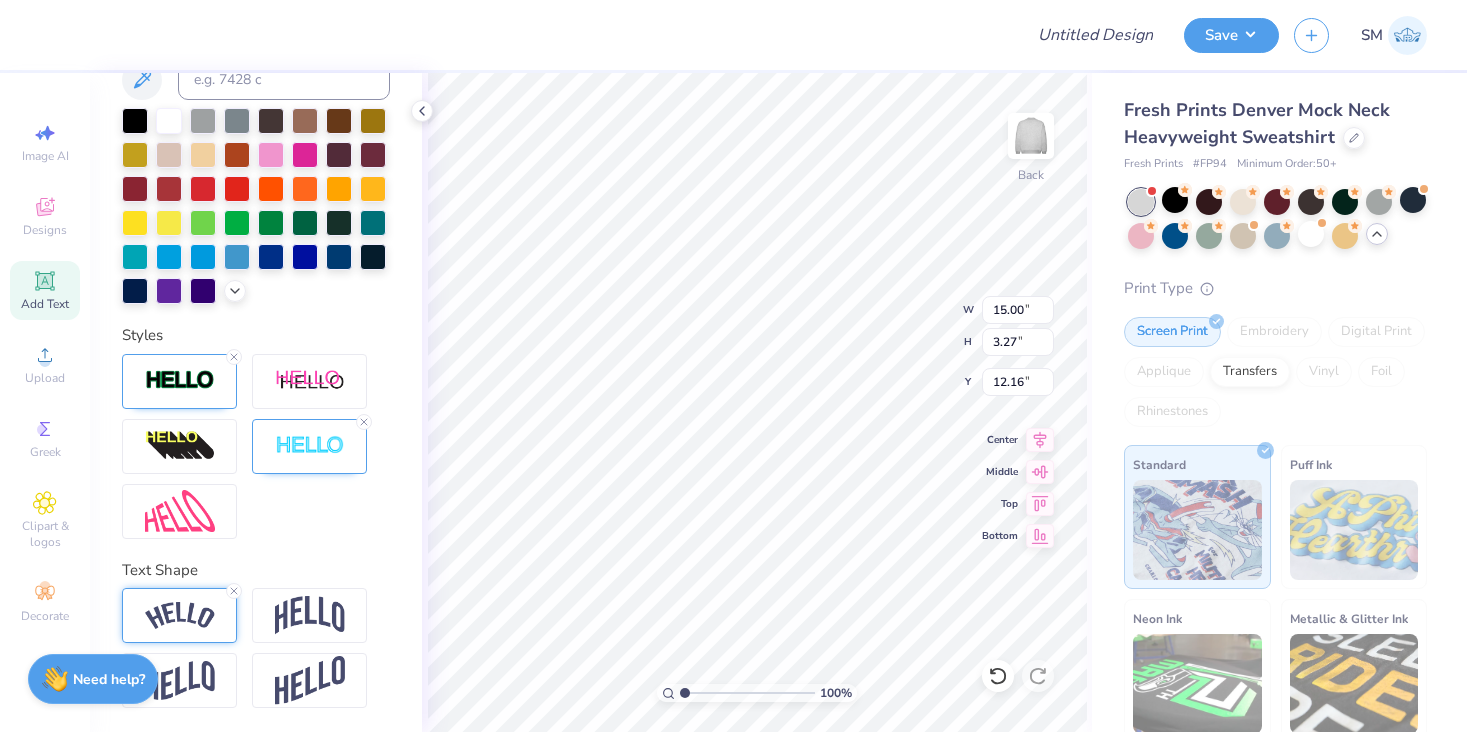 scroll, scrollTop: 0, scrollLeft: 6, axis: horizontal 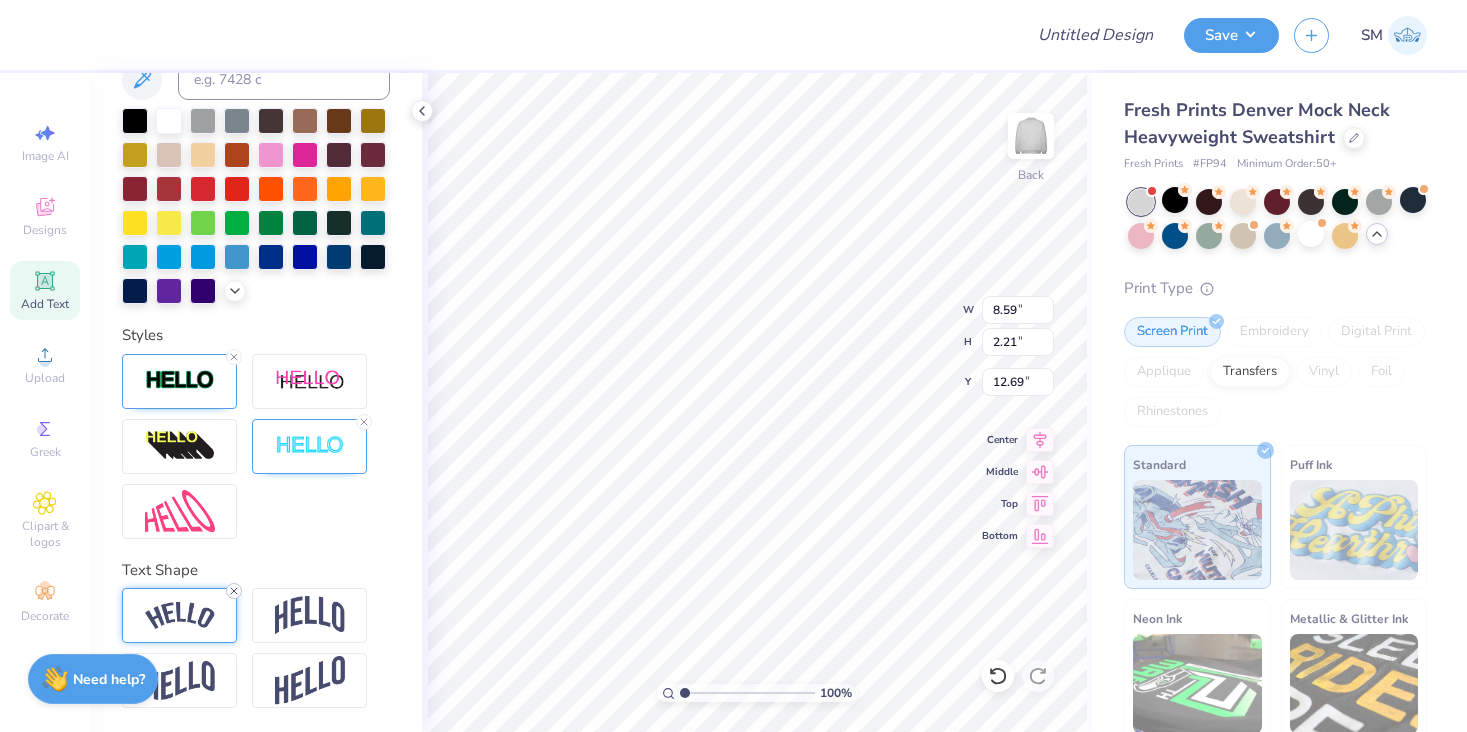 click 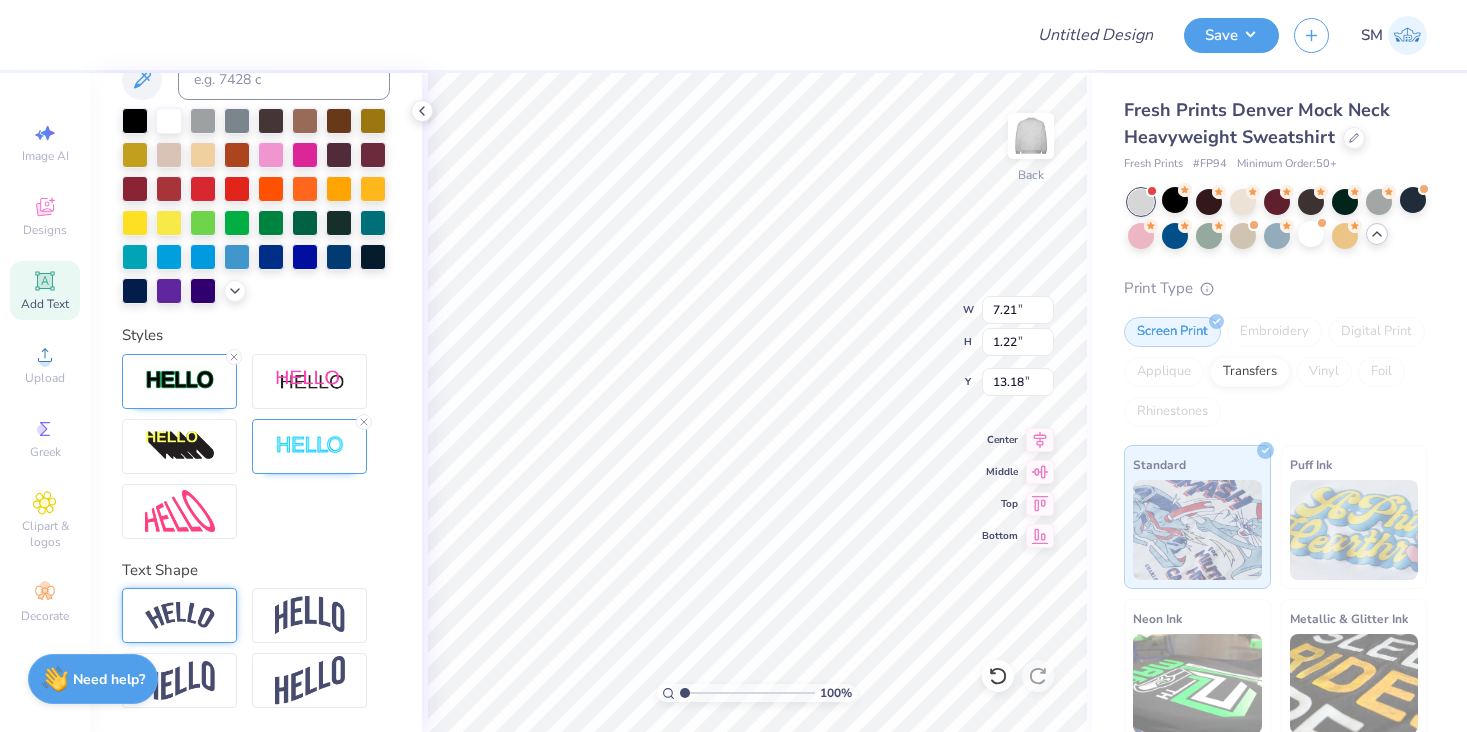 type on "7.21" 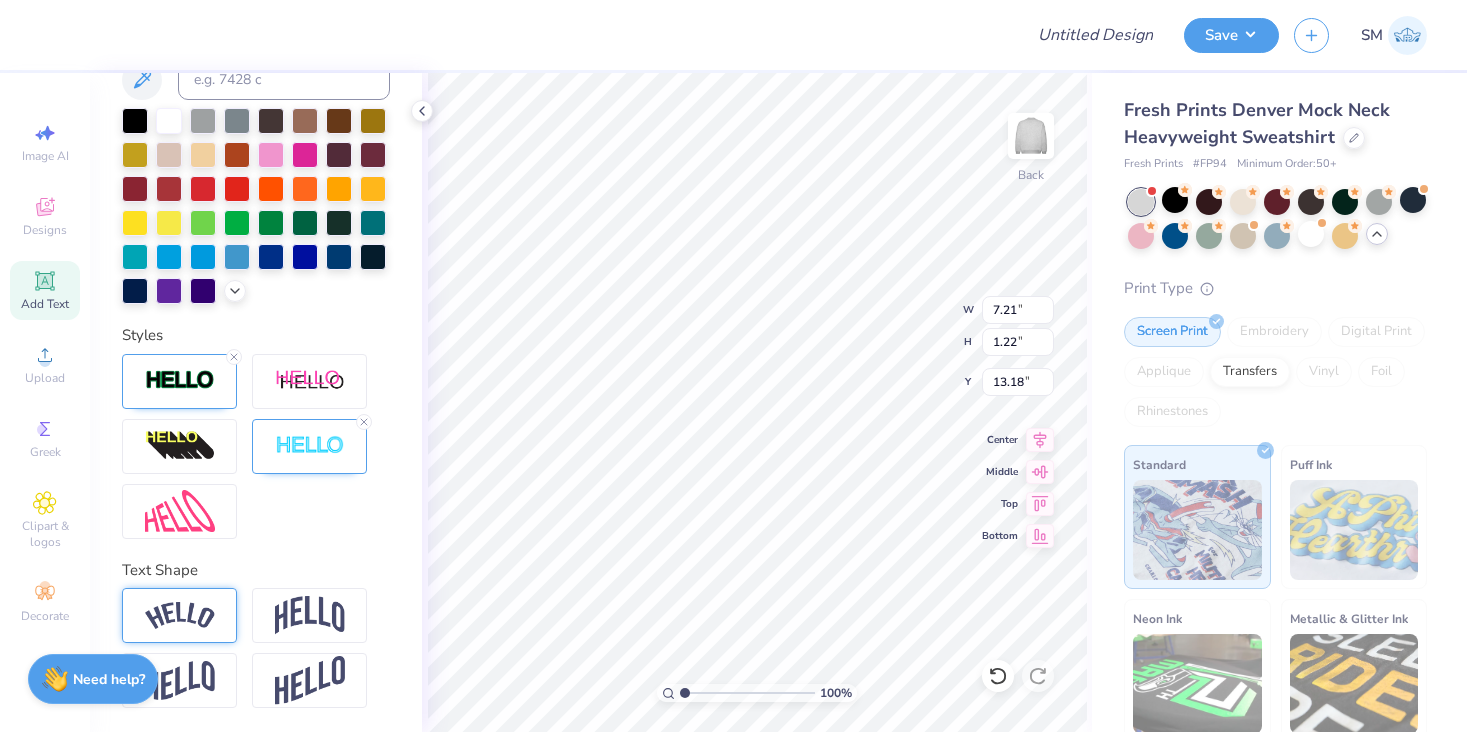type on "8.90" 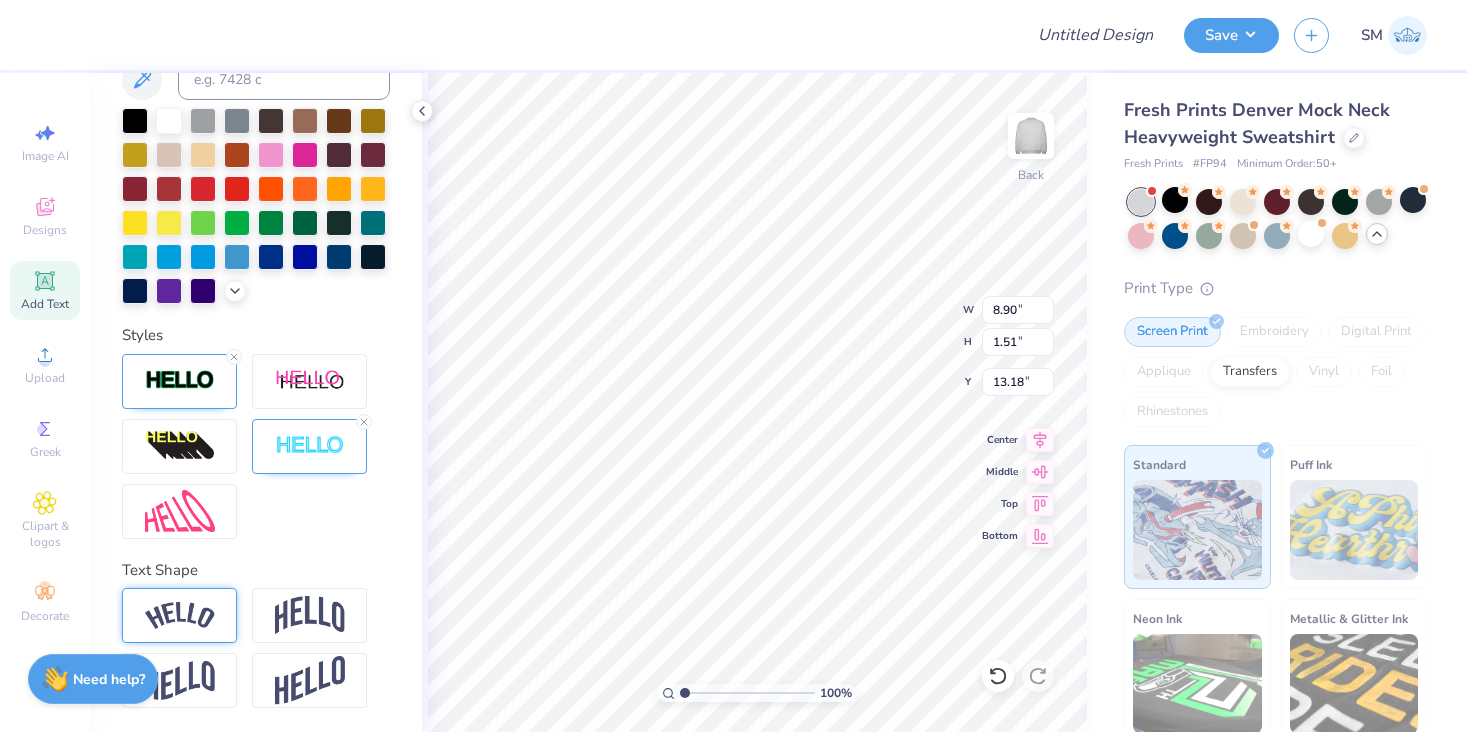 type on "13.17" 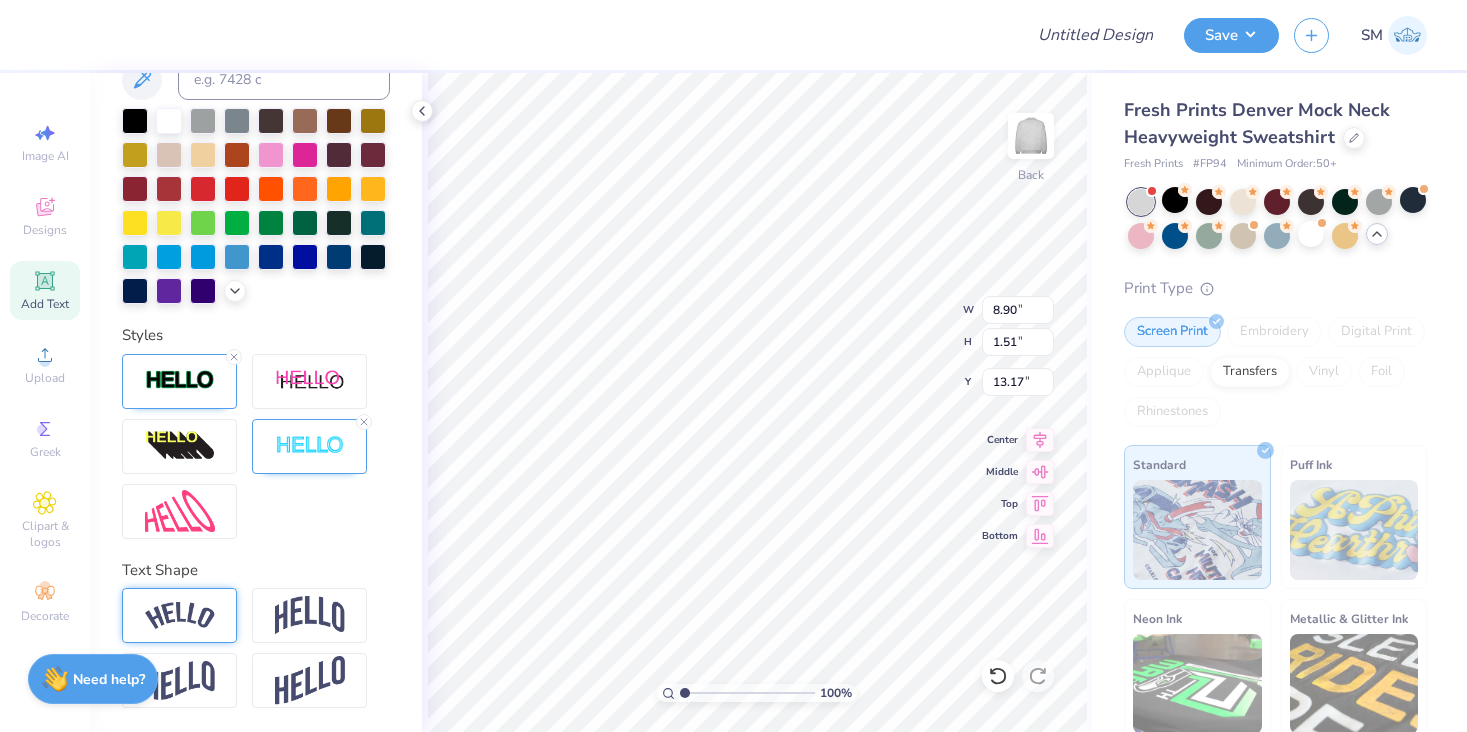 type on "15.09" 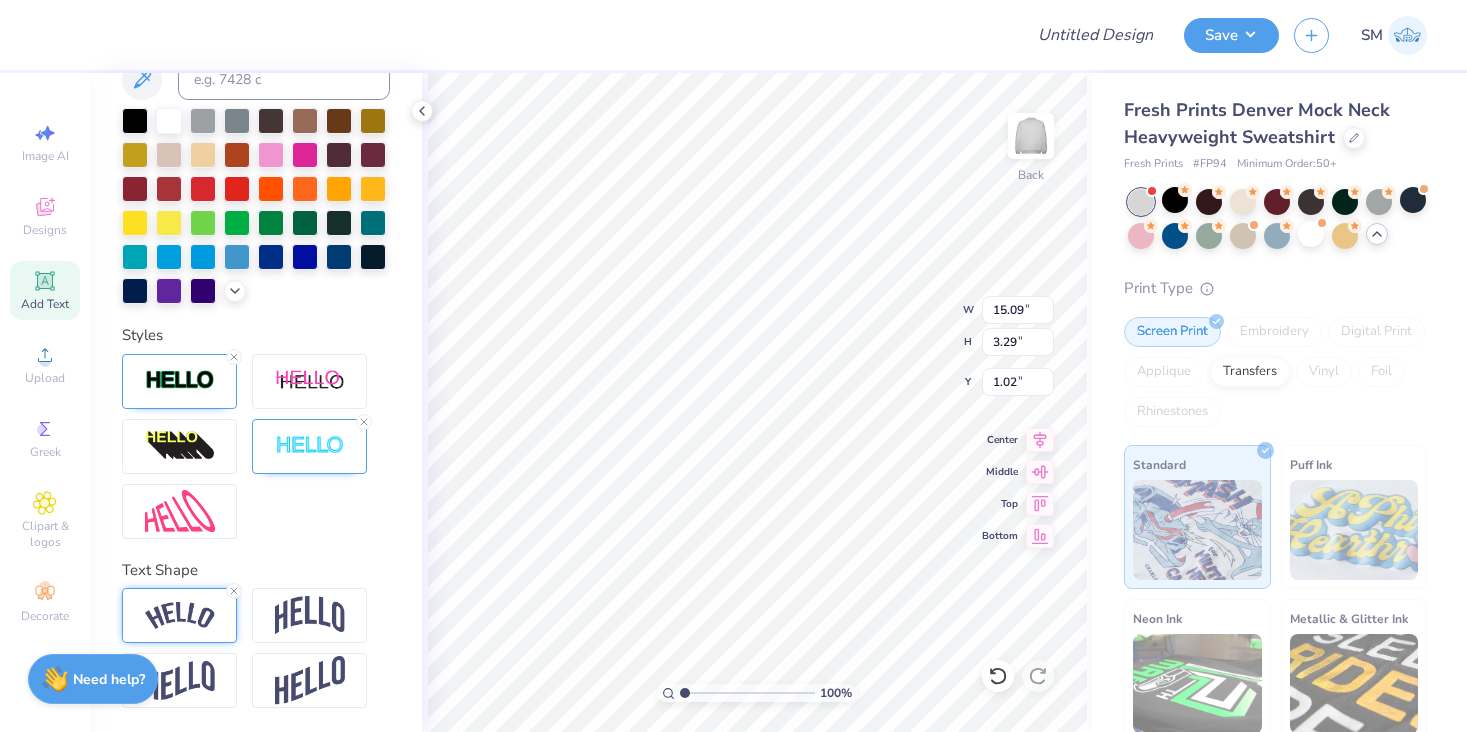 type on "1.35" 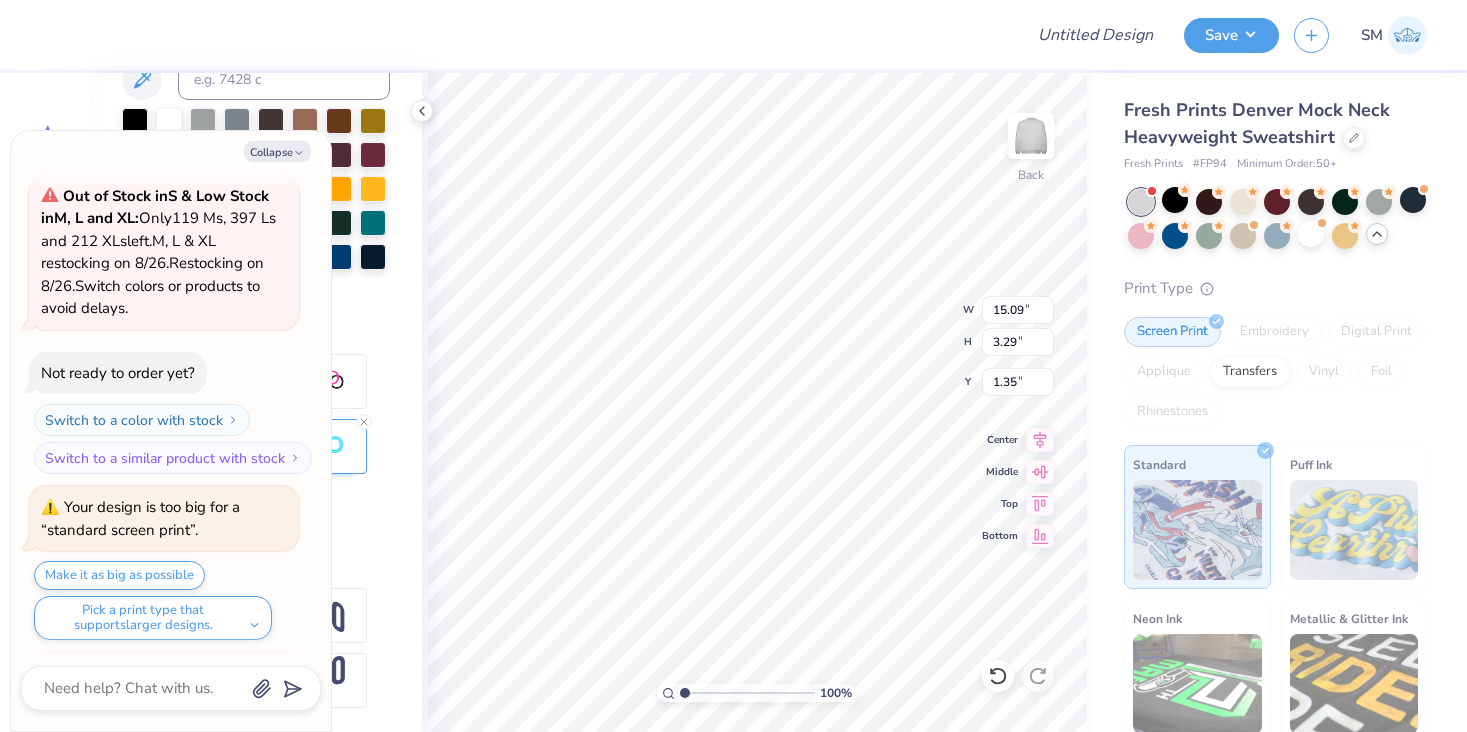 scroll, scrollTop: 1148, scrollLeft: 0, axis: vertical 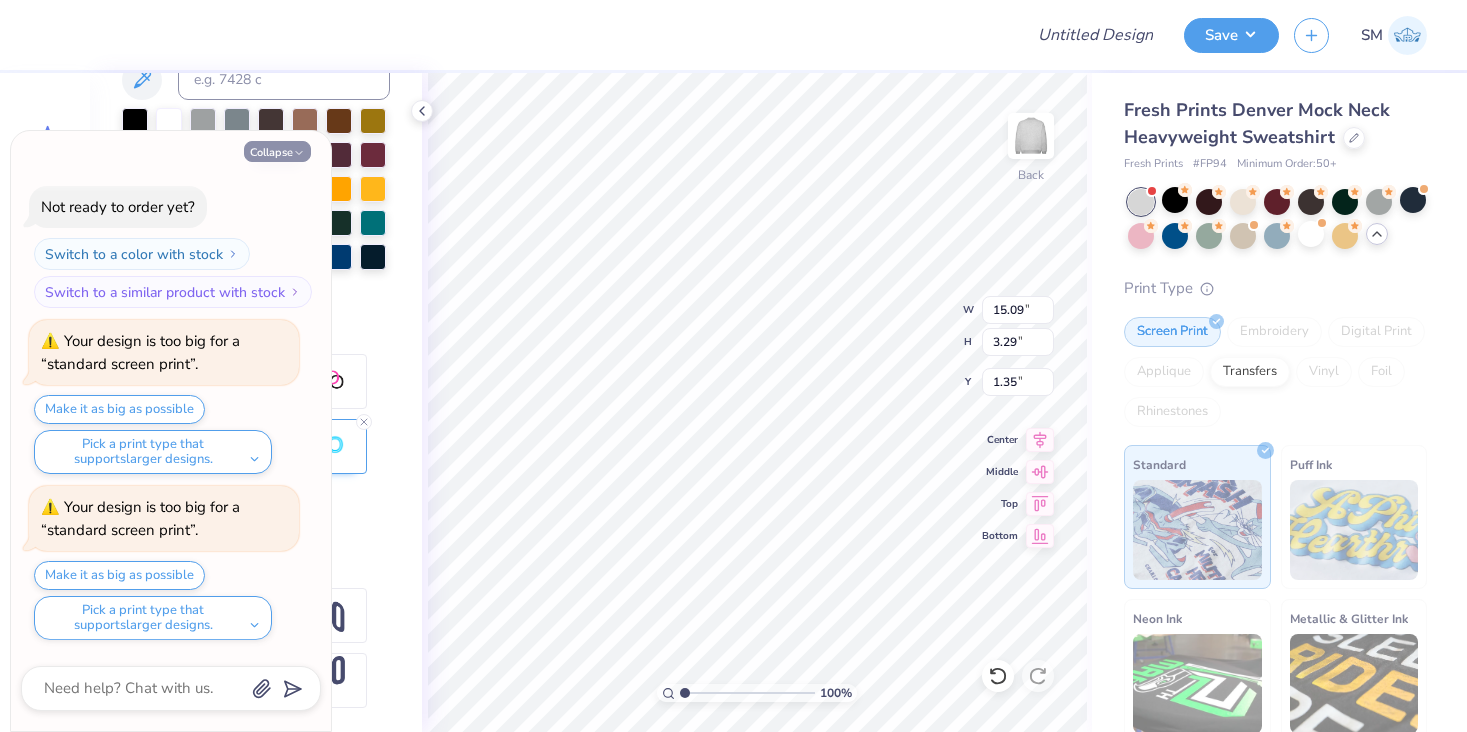 click on "Collapse" at bounding box center (277, 151) 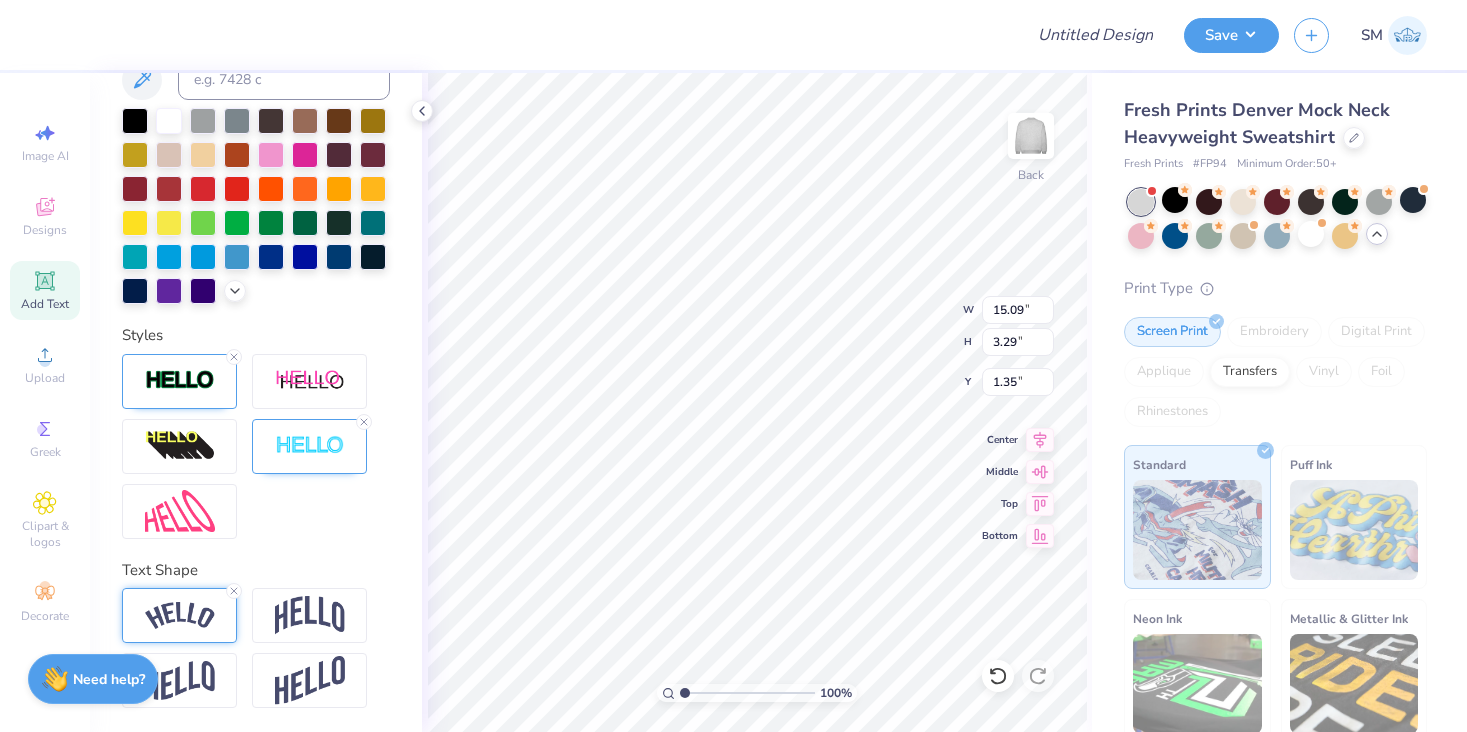 type on "8.90" 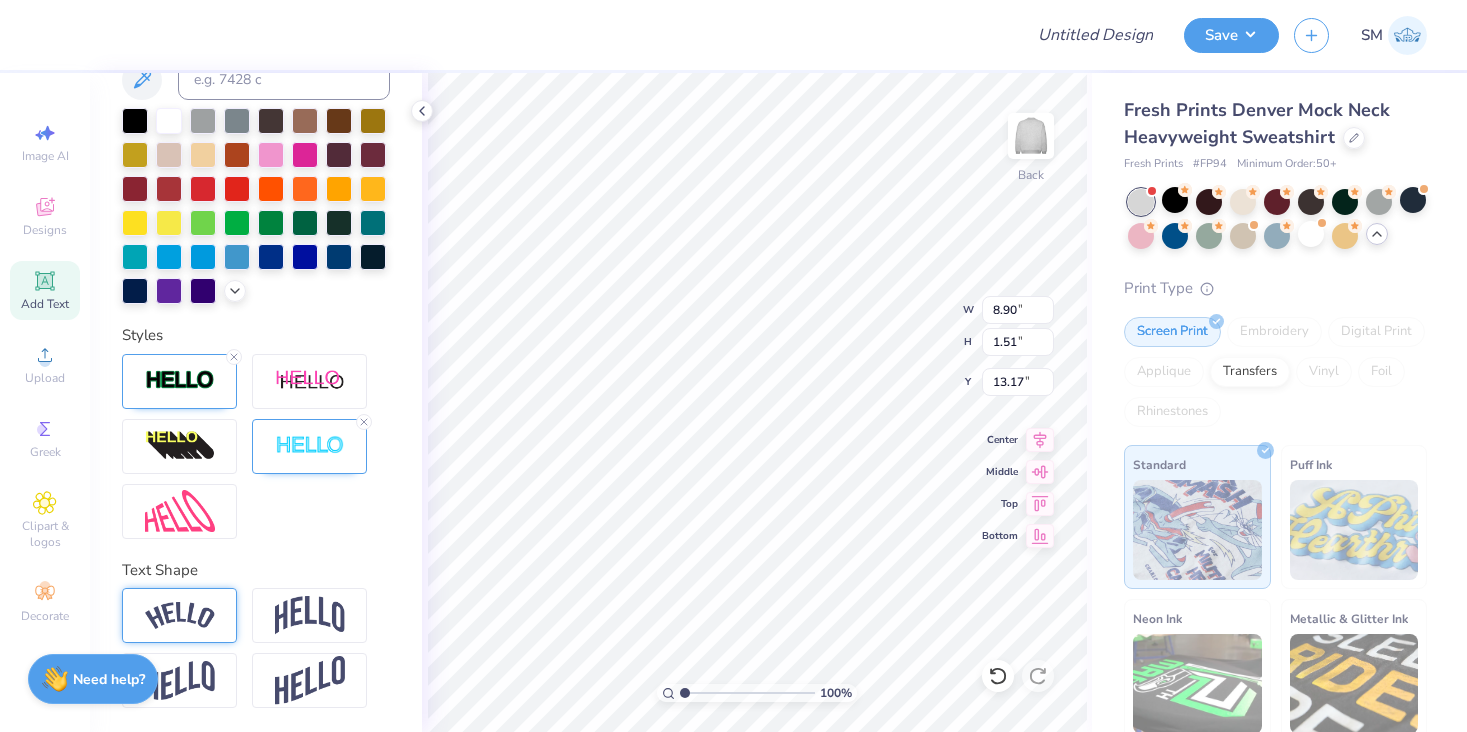 type on "11.22" 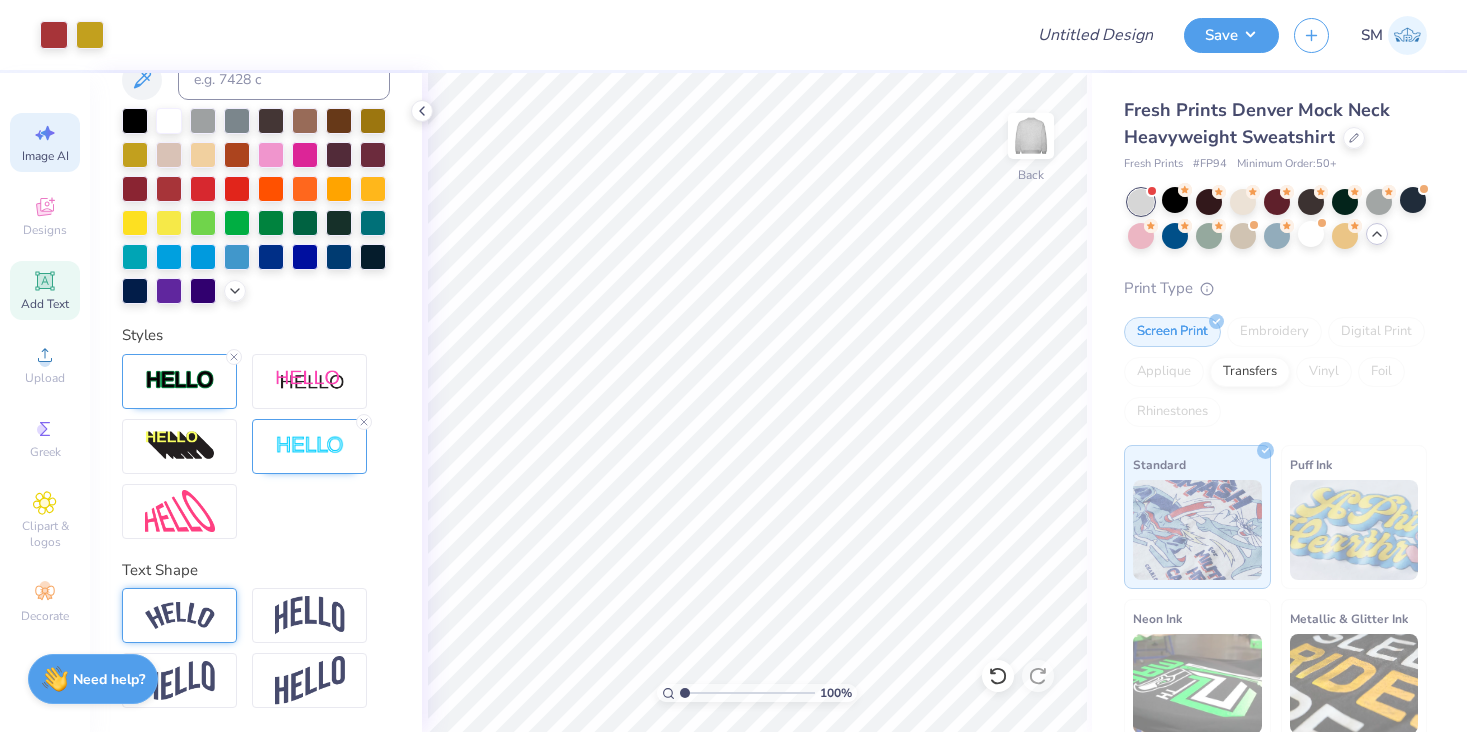 click 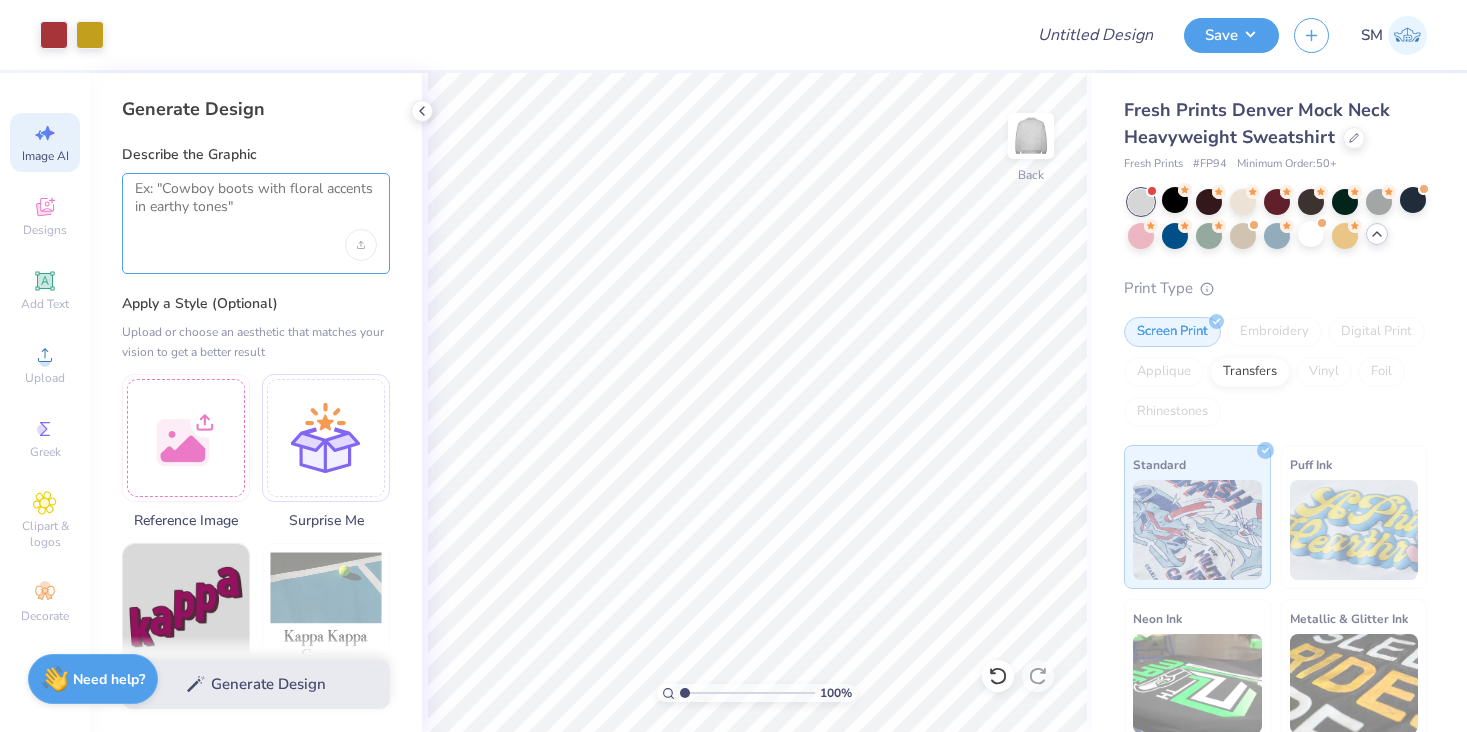 click at bounding box center [256, 205] 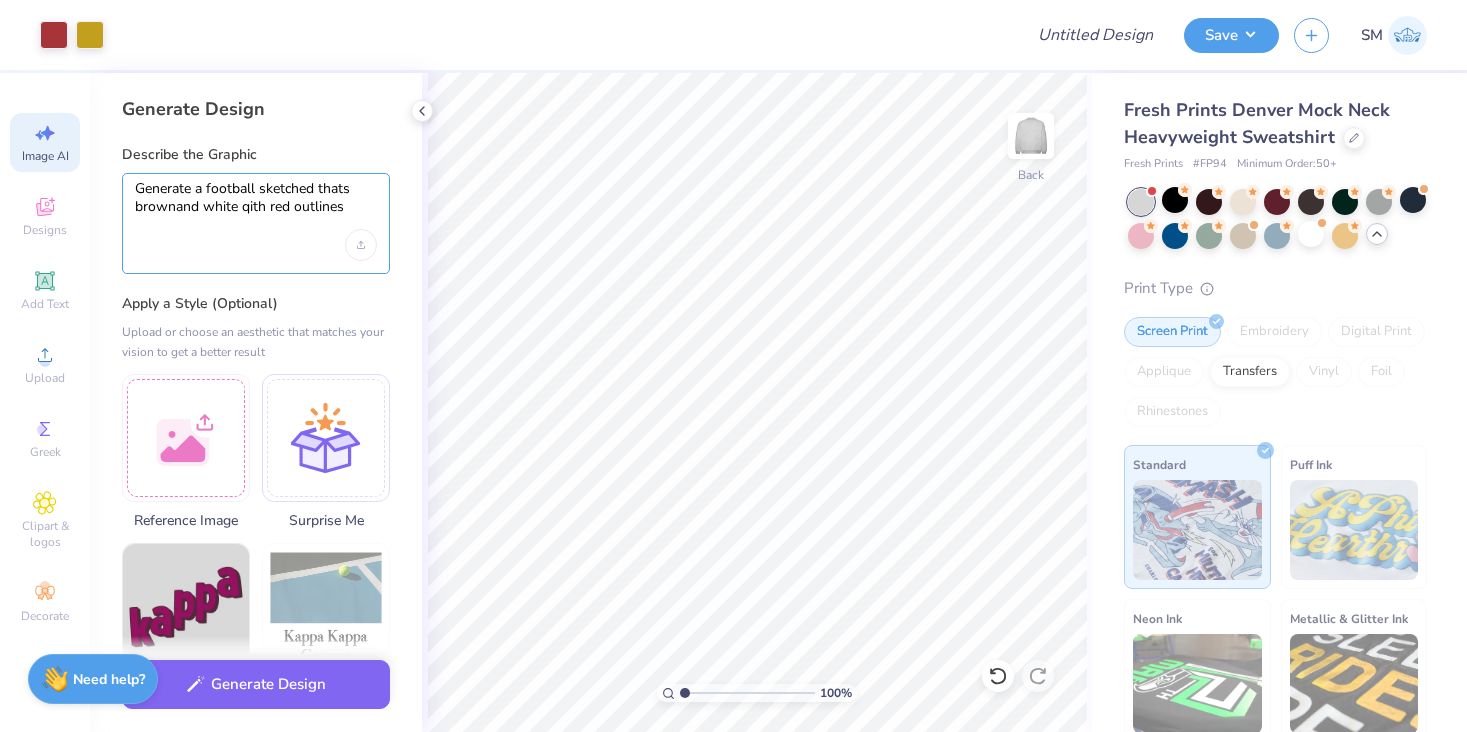 click on "Generate a football sketched thats brownand white qith red outlines" at bounding box center [256, 205] 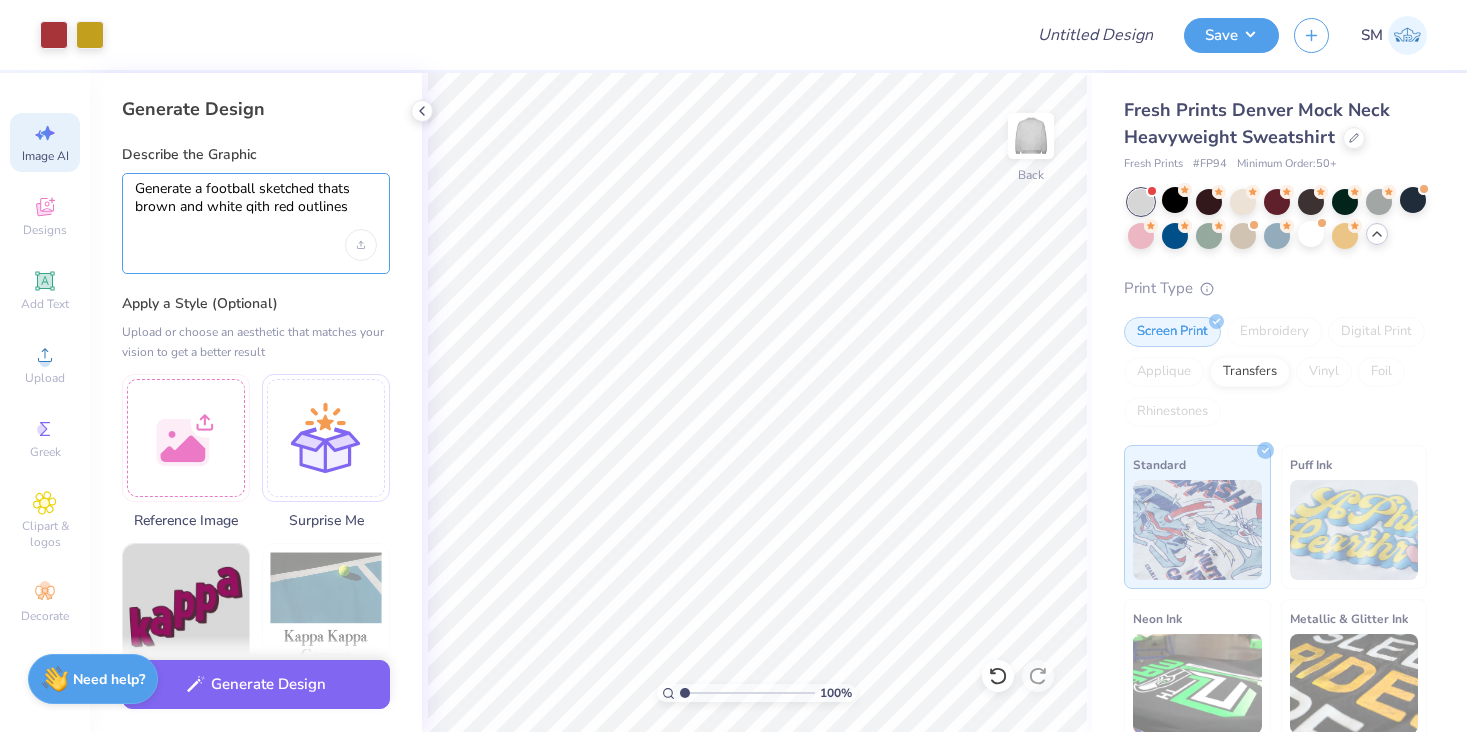 click on "Generate a football sketched thats brown and white qith red outlines" at bounding box center (256, 205) 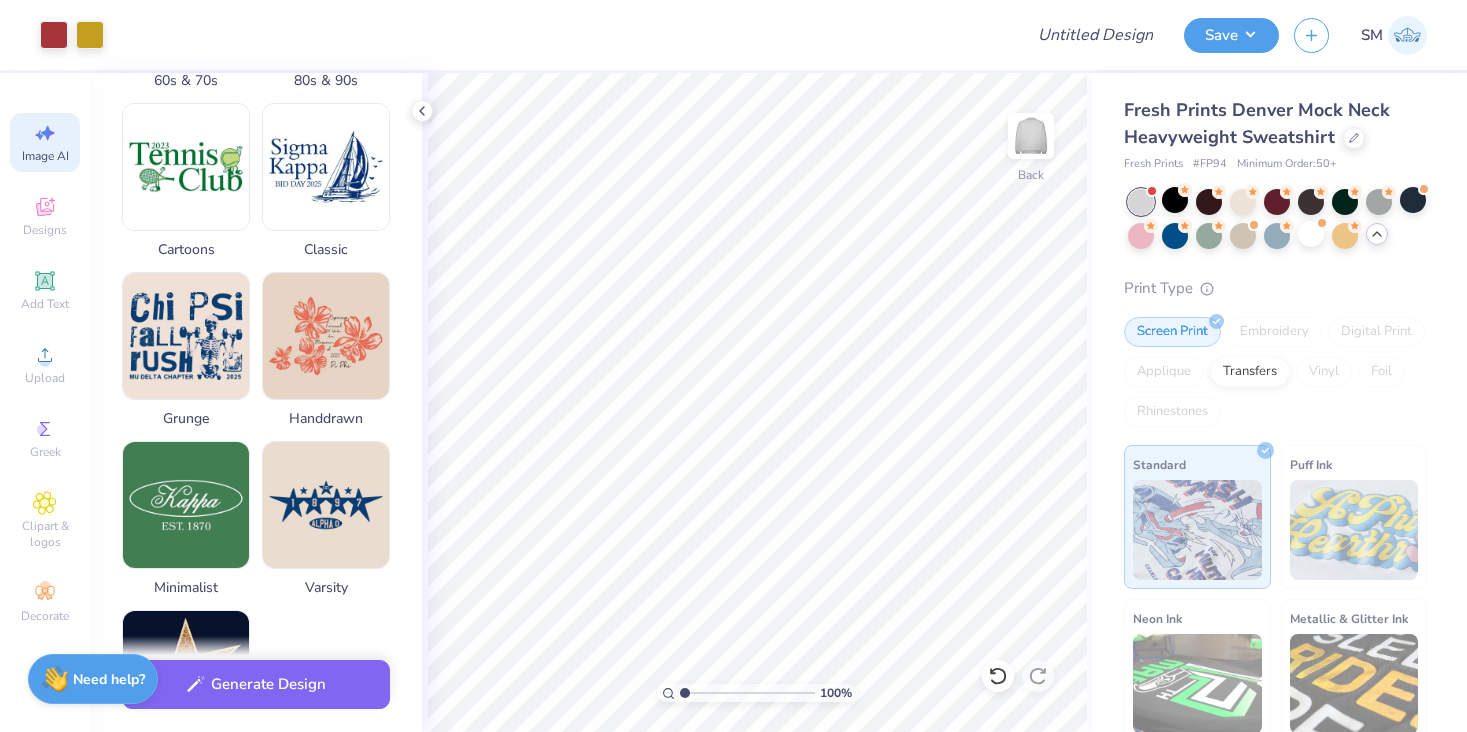scroll, scrollTop: 780, scrollLeft: 0, axis: vertical 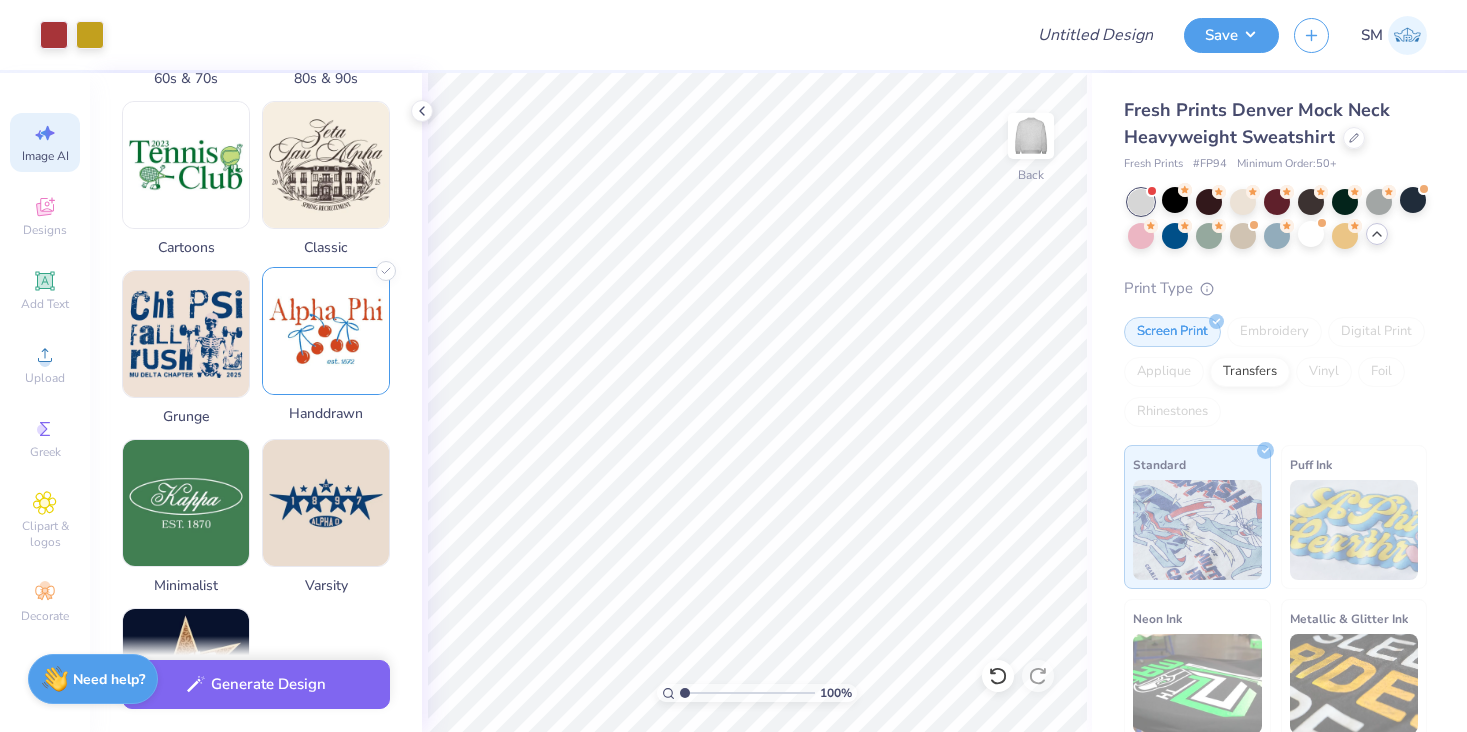 type on "Generate a football sketched thats brown and white with red outlines" 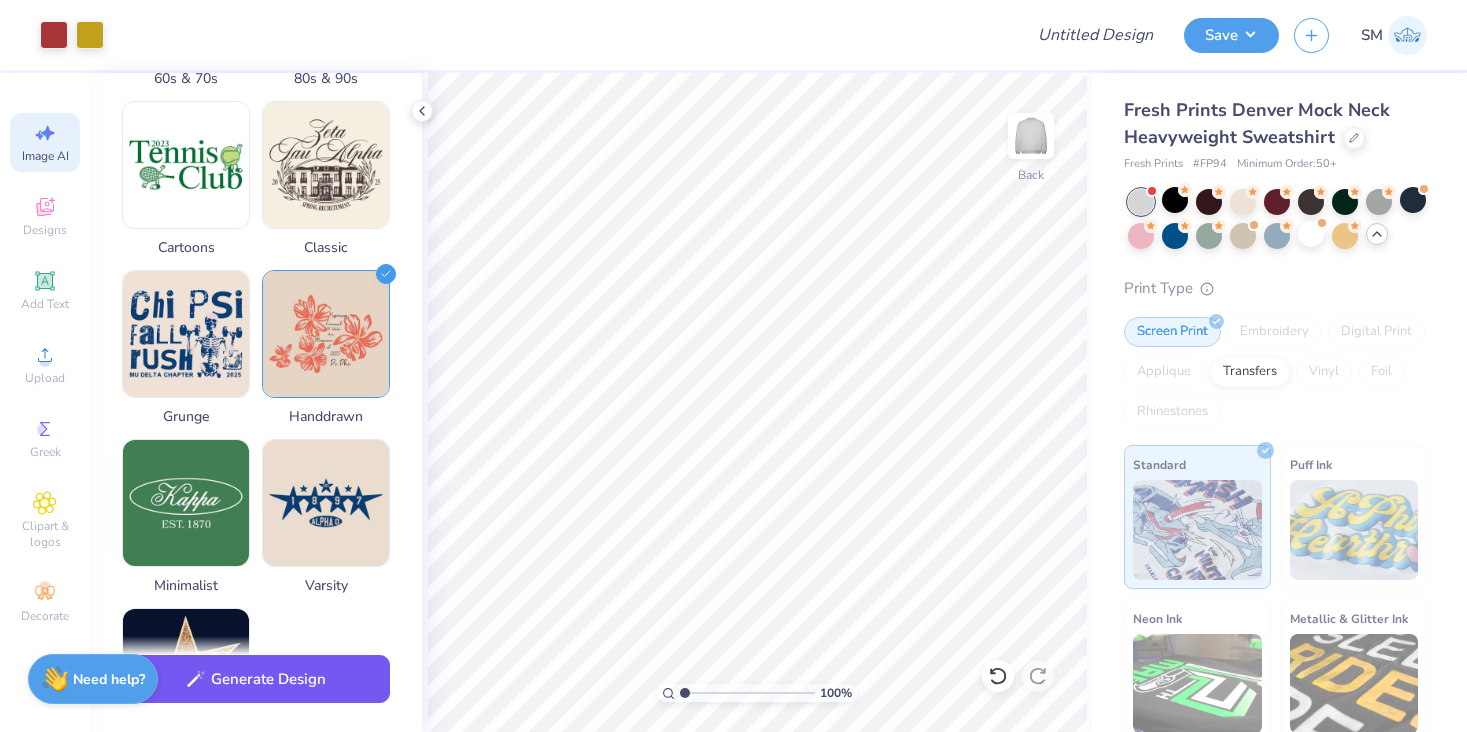 click on "Generate Design" at bounding box center (256, 679) 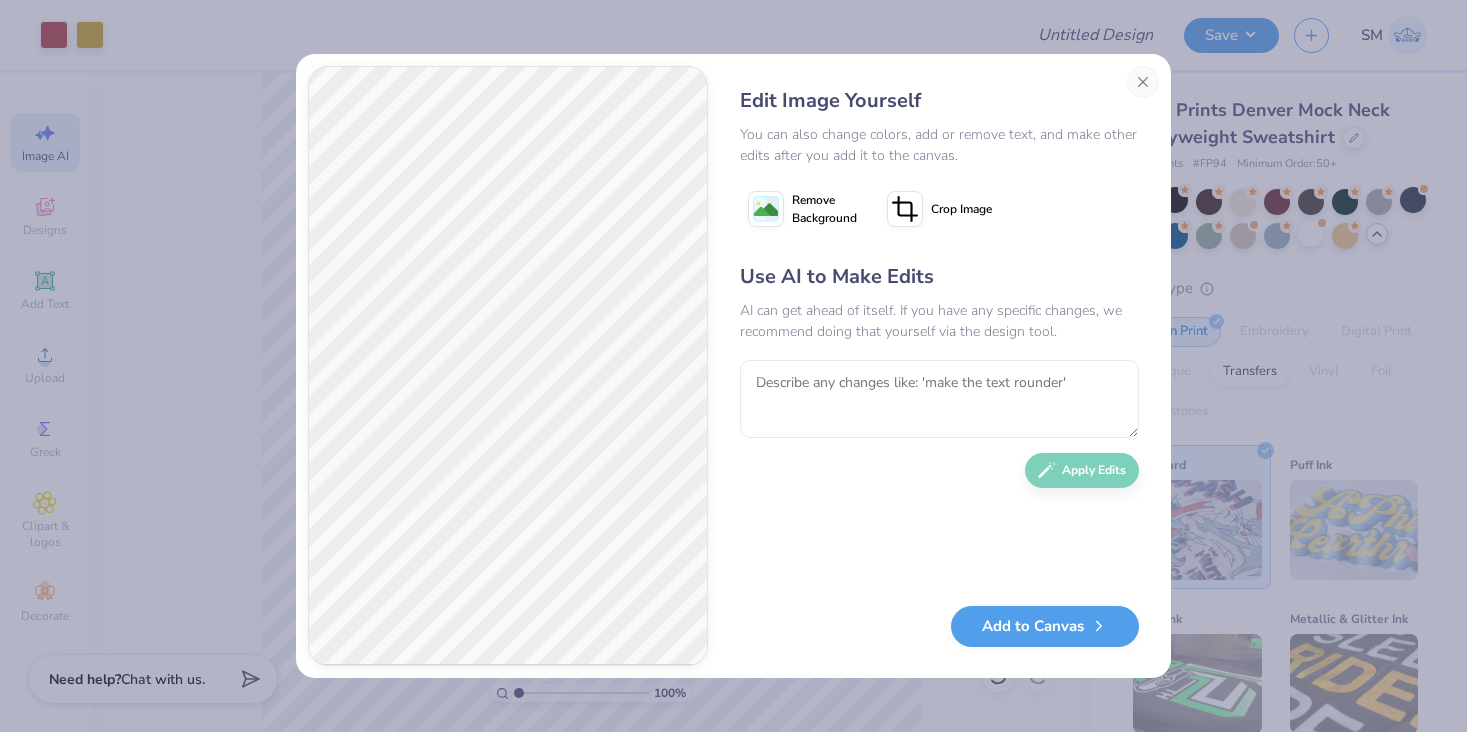 click on "Edit Image Yourself You can also change colors, add or remove text, and make other edits after you add it to the canvas. Remove Background Crop Image Use AI to Make Edits AI can get ahead of itself. If you have any specific changes, we recommend doing that yourself via the design tool. Apply Edits Add to Canvas" at bounding box center (733, 366) 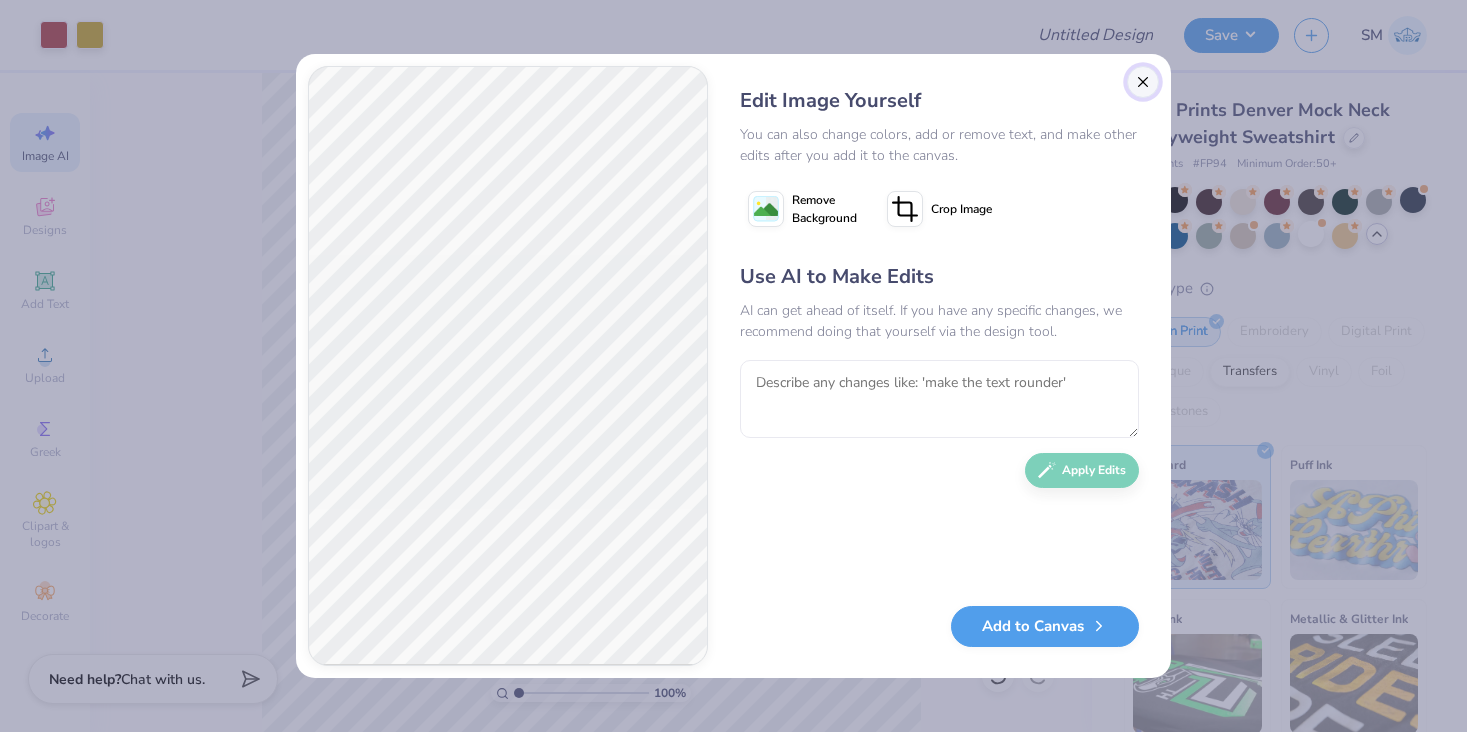 click at bounding box center (1143, 82) 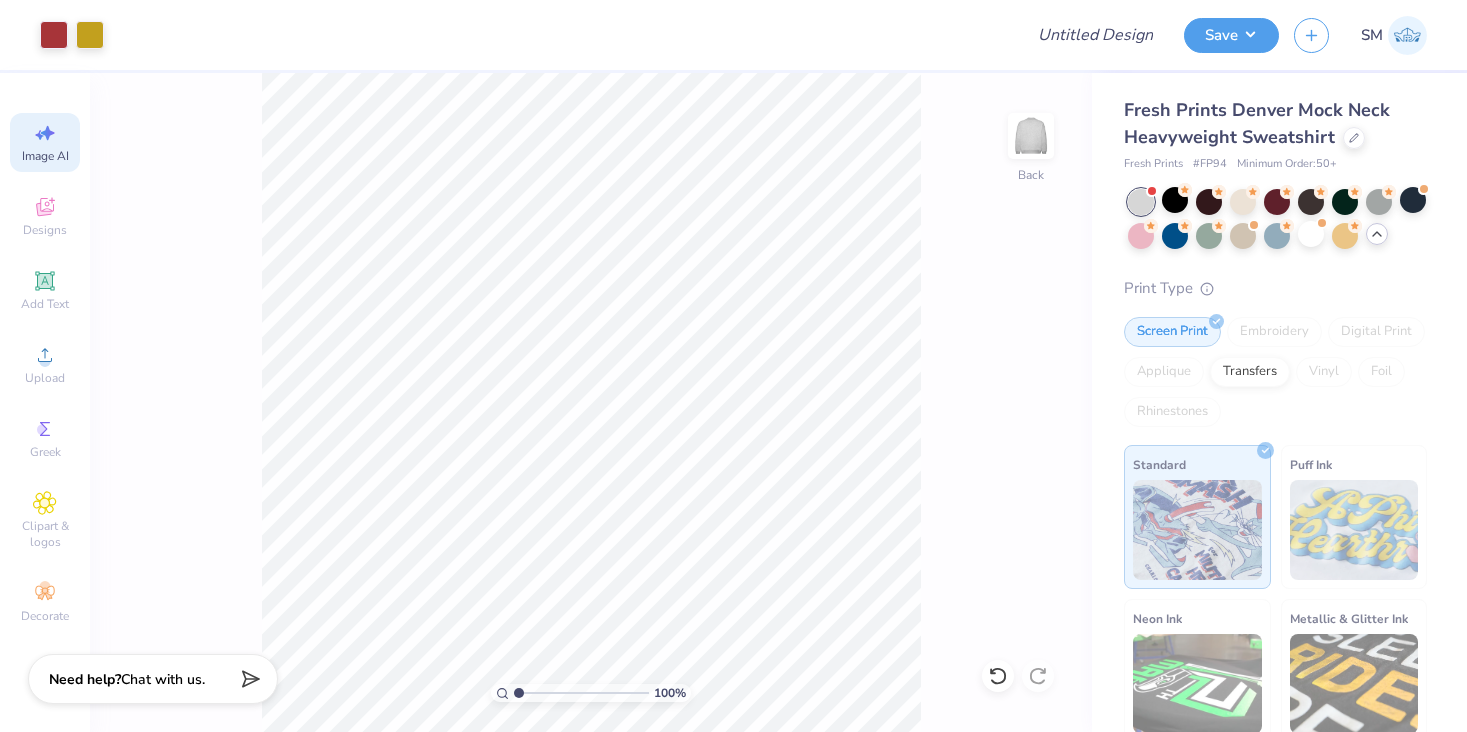 scroll, scrollTop: 0, scrollLeft: 45, axis: horizontal 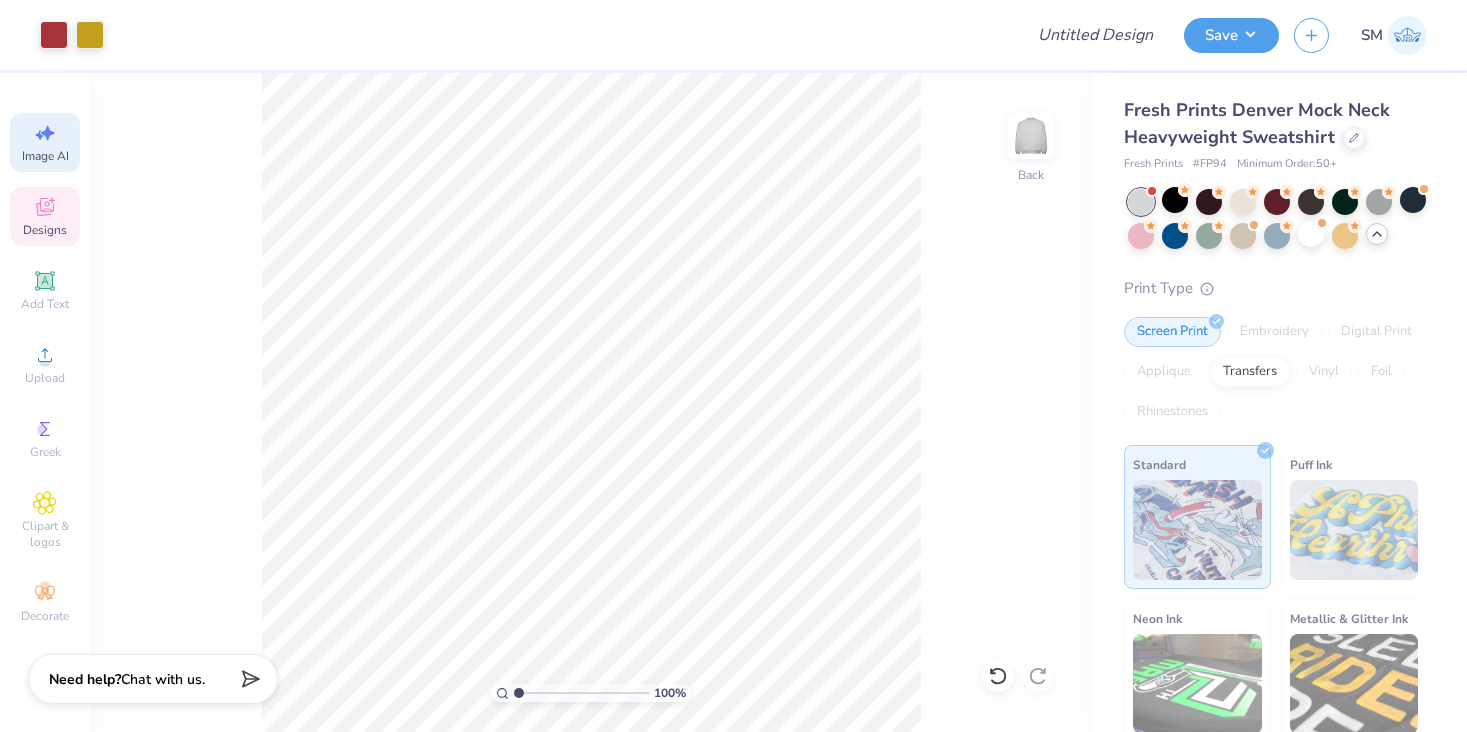 click 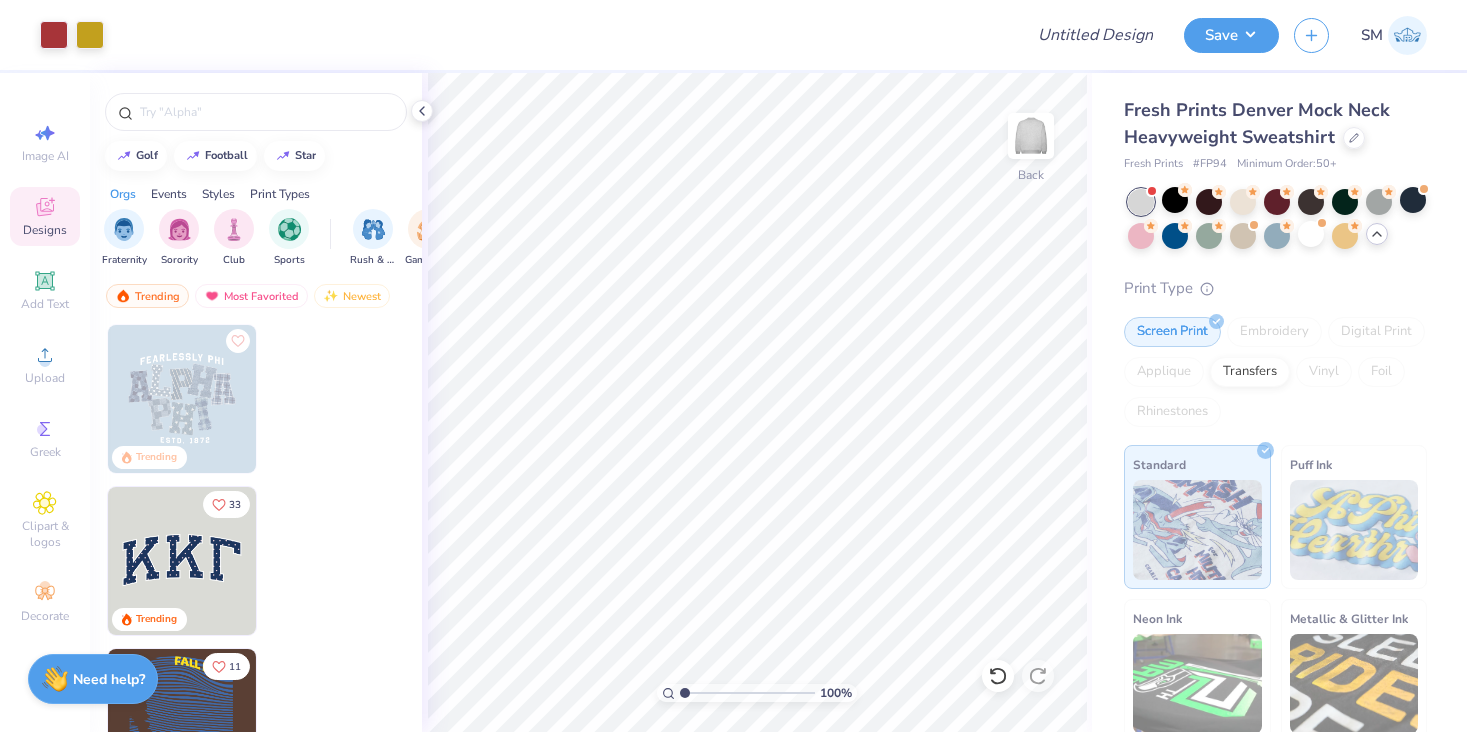 scroll, scrollTop: 0, scrollLeft: 0, axis: both 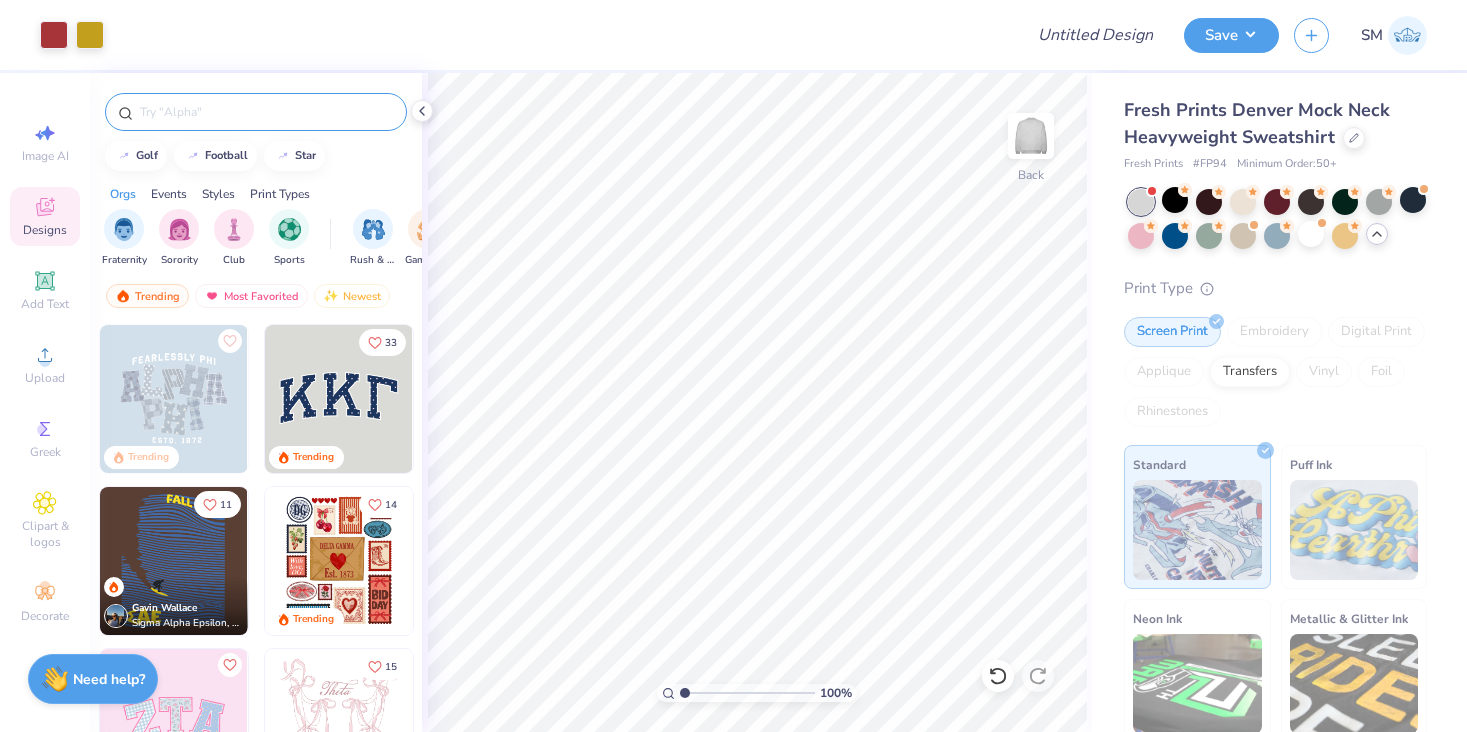 click at bounding box center [266, 112] 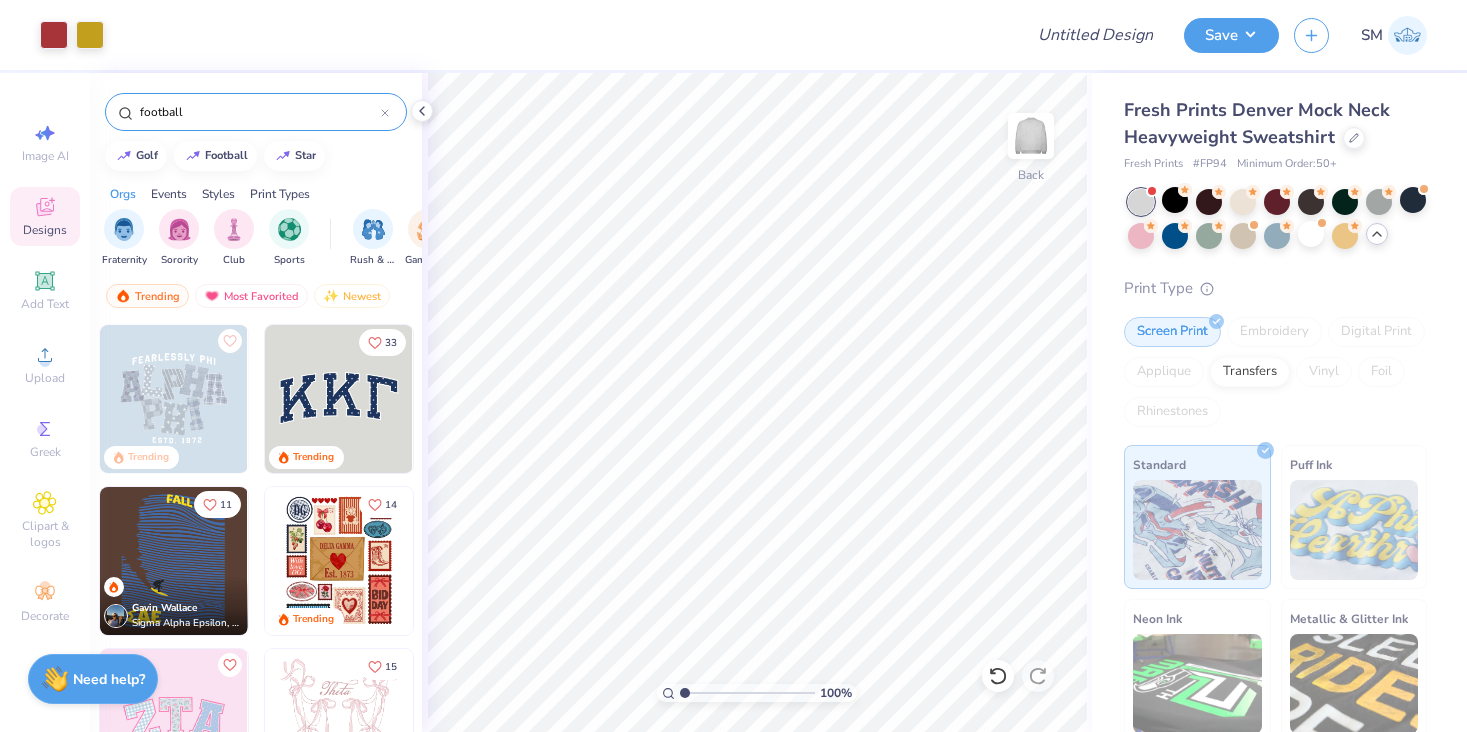 type on "football" 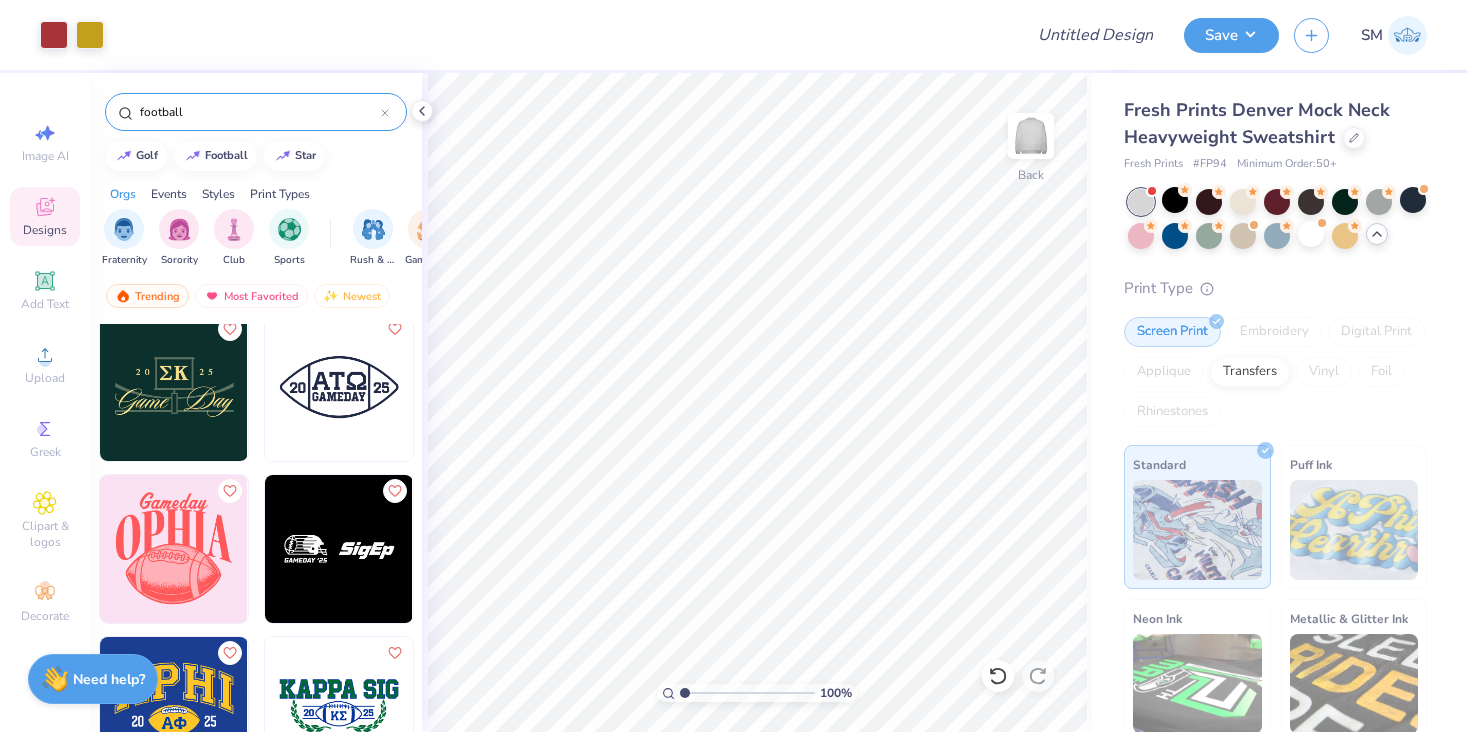 scroll, scrollTop: 3256, scrollLeft: 0, axis: vertical 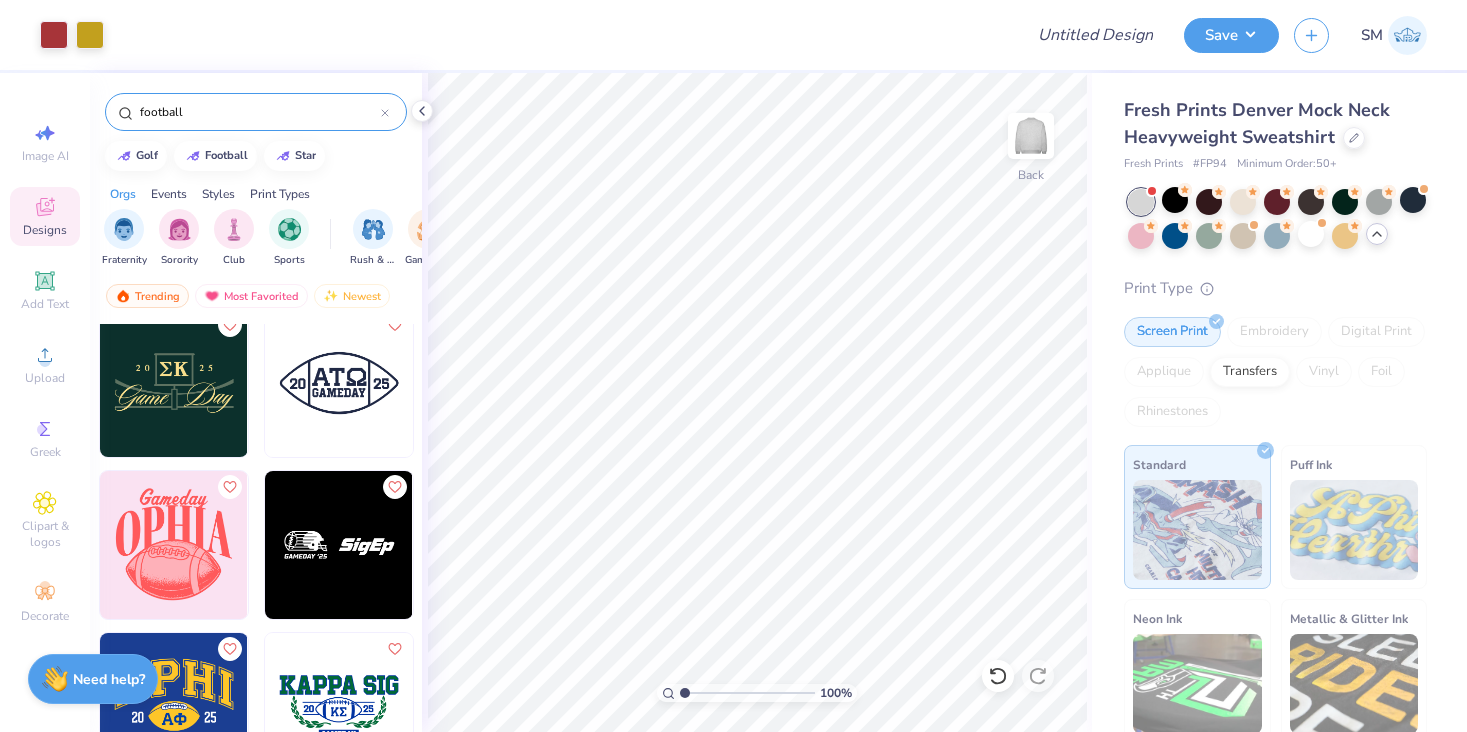 click at bounding box center [174, 545] 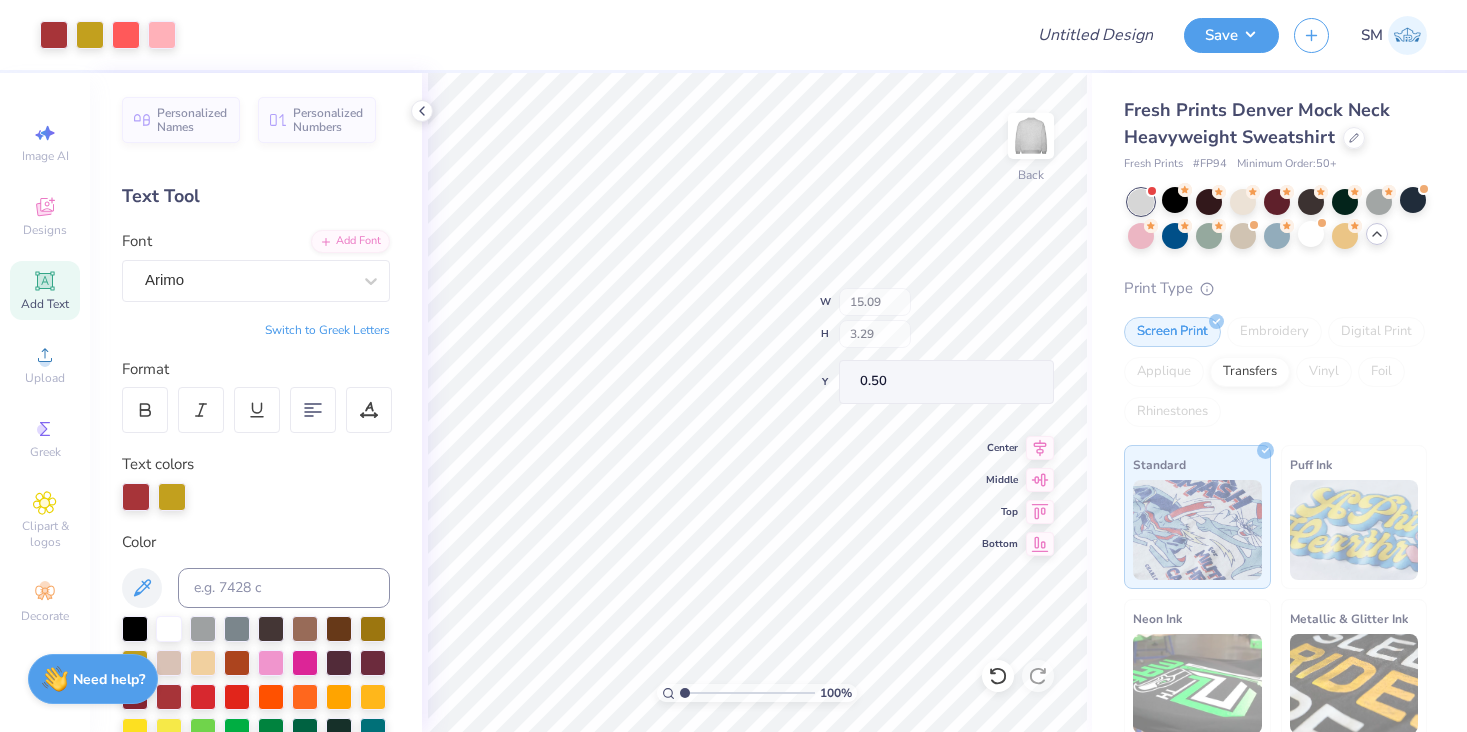 type on "0.50" 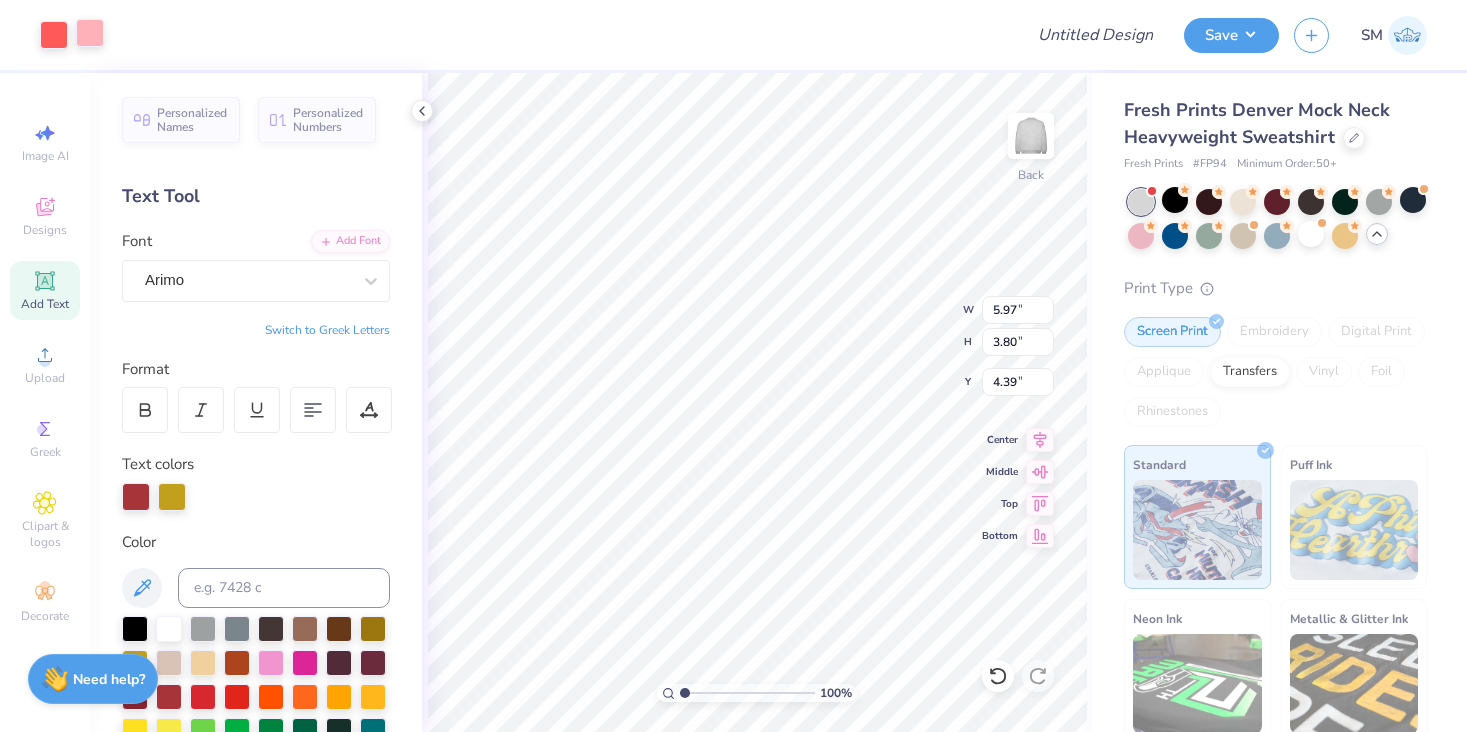 type on "4.39" 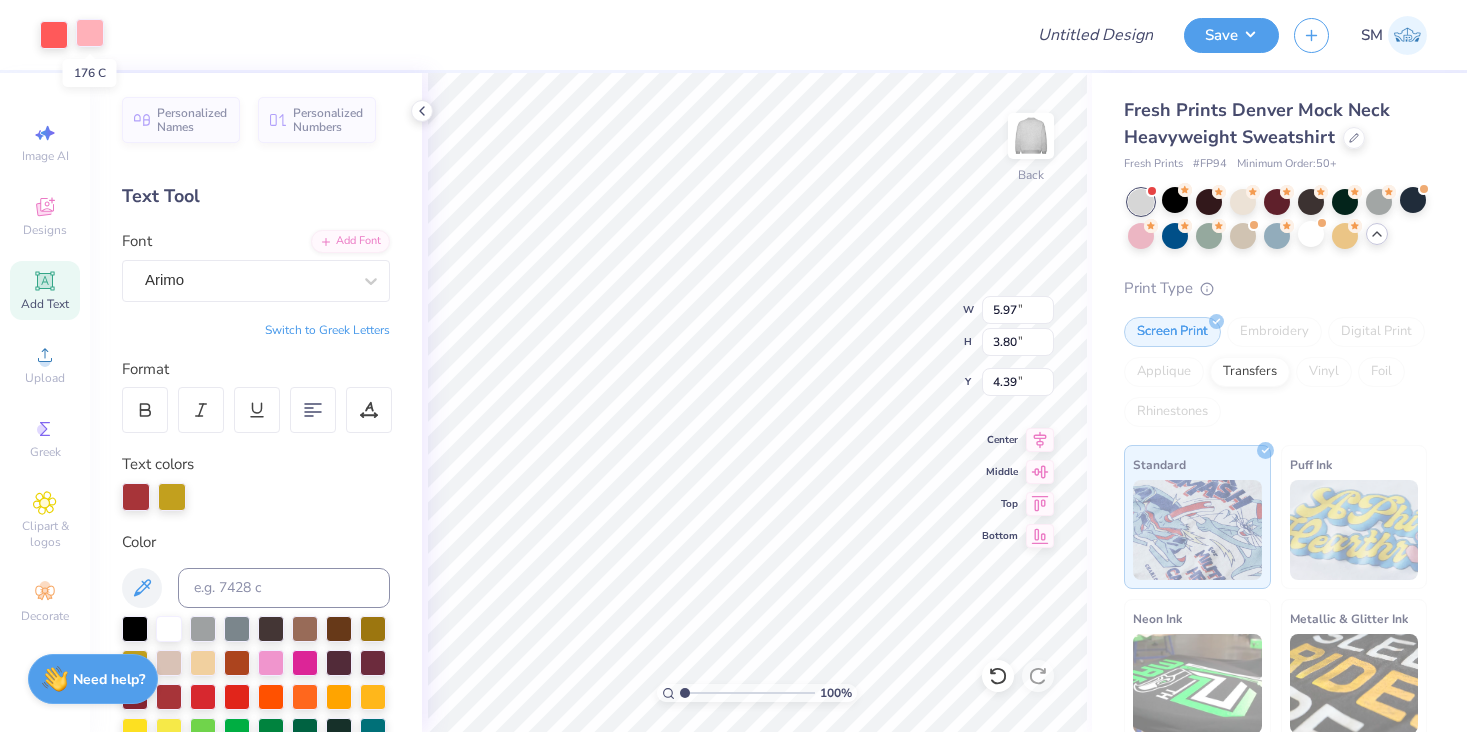 click at bounding box center [90, 33] 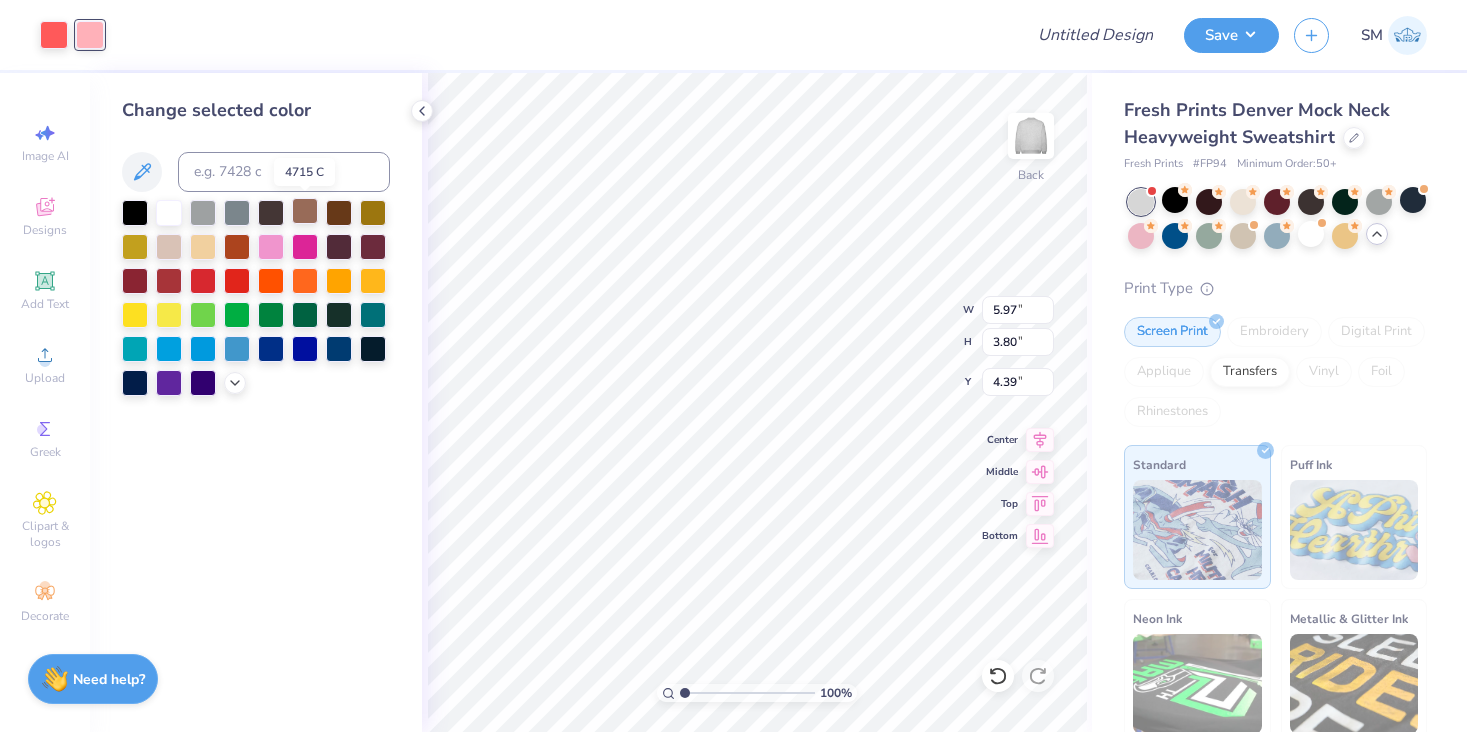 click at bounding box center [305, 211] 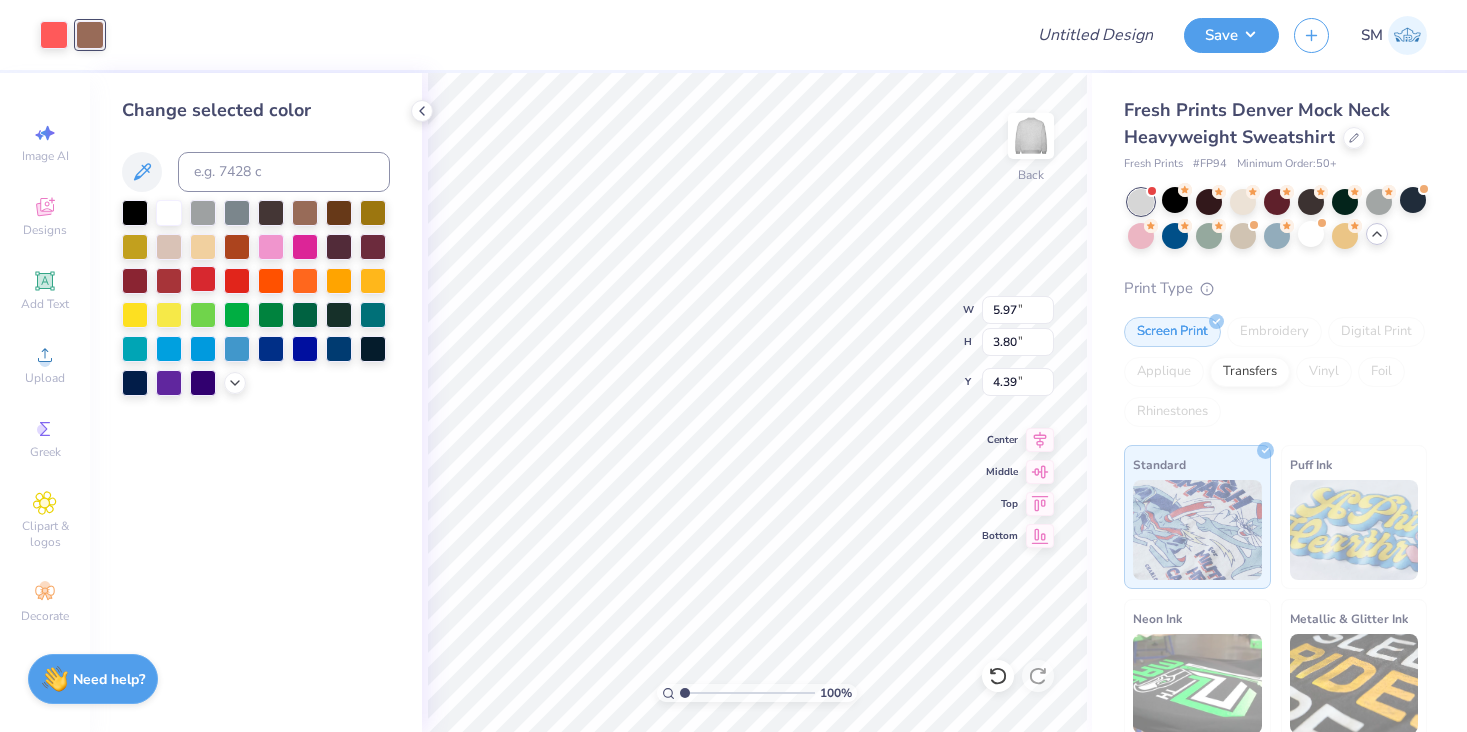 click at bounding box center (203, 279) 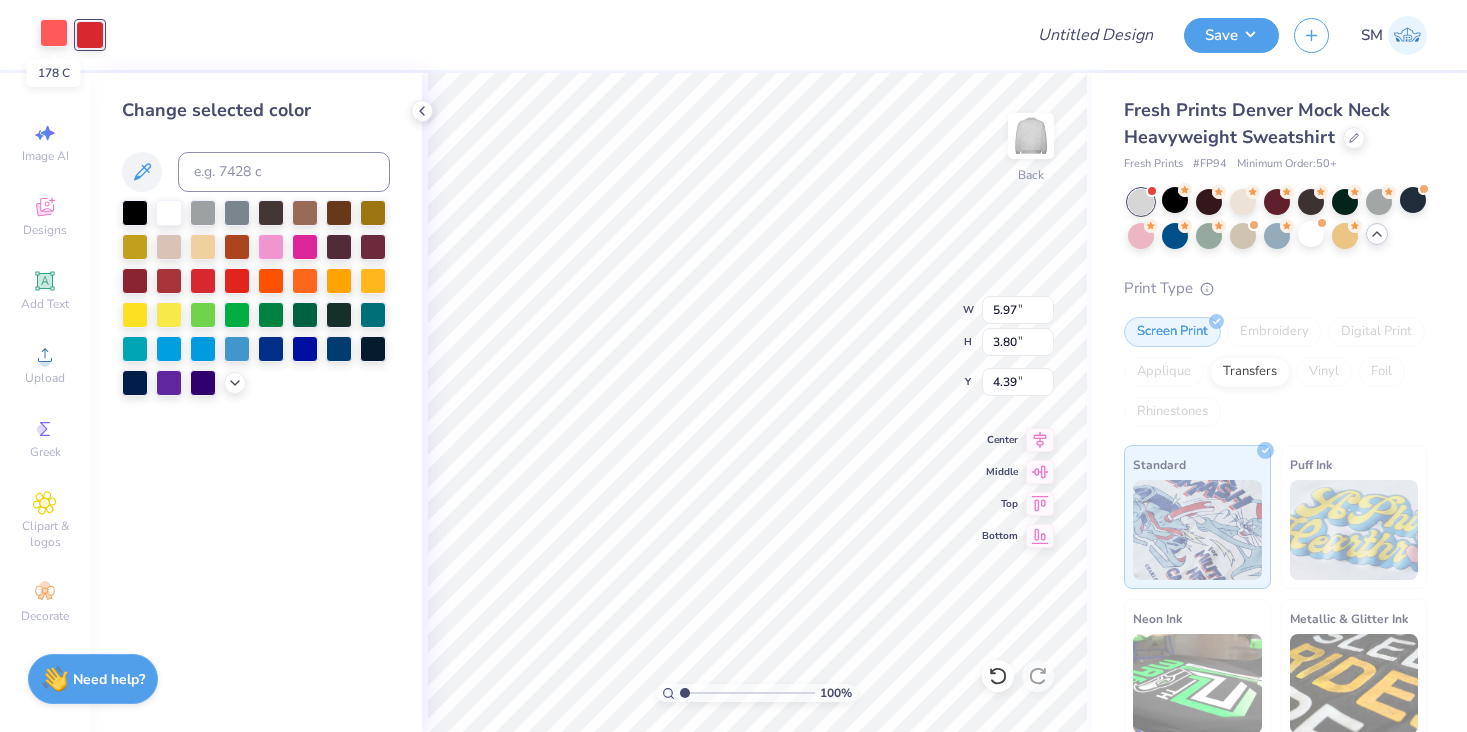 click at bounding box center [54, 33] 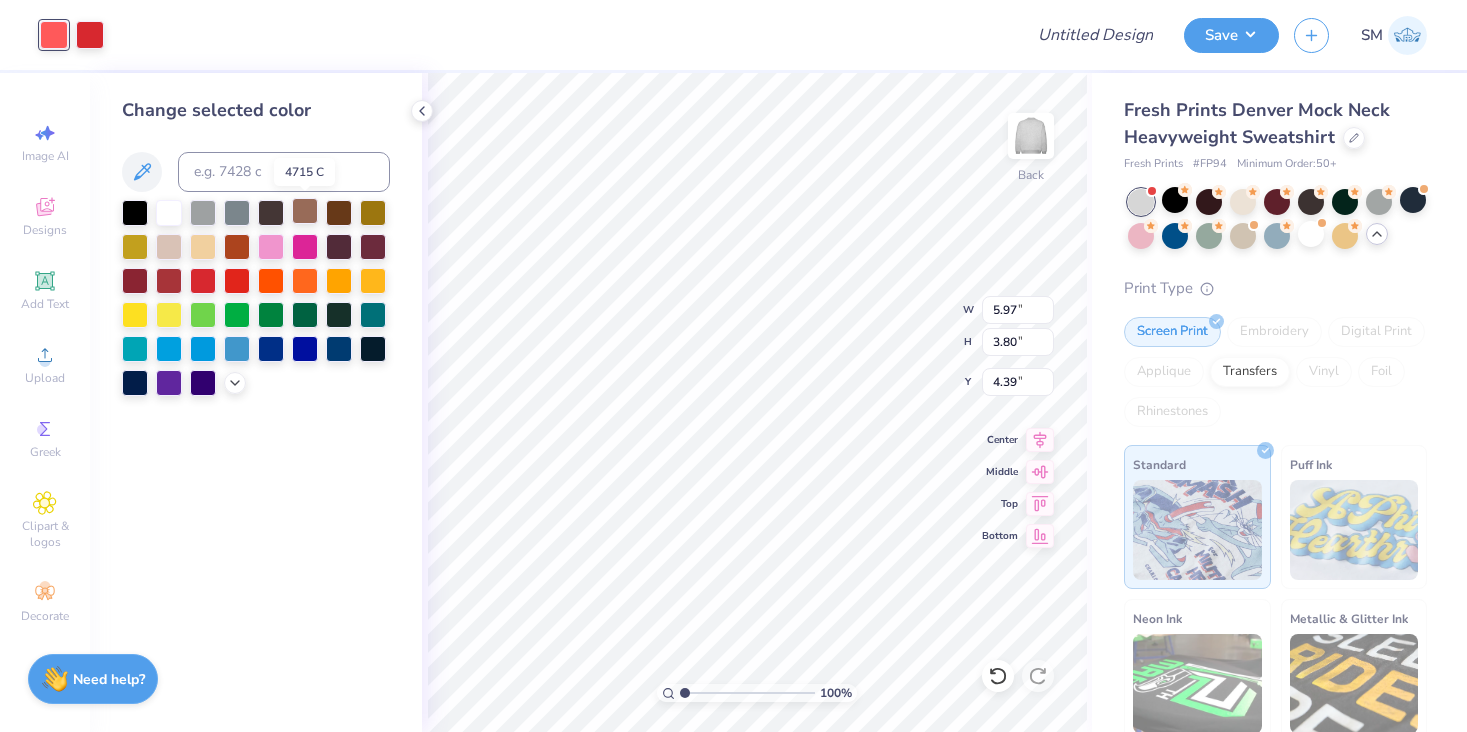 click at bounding box center [305, 211] 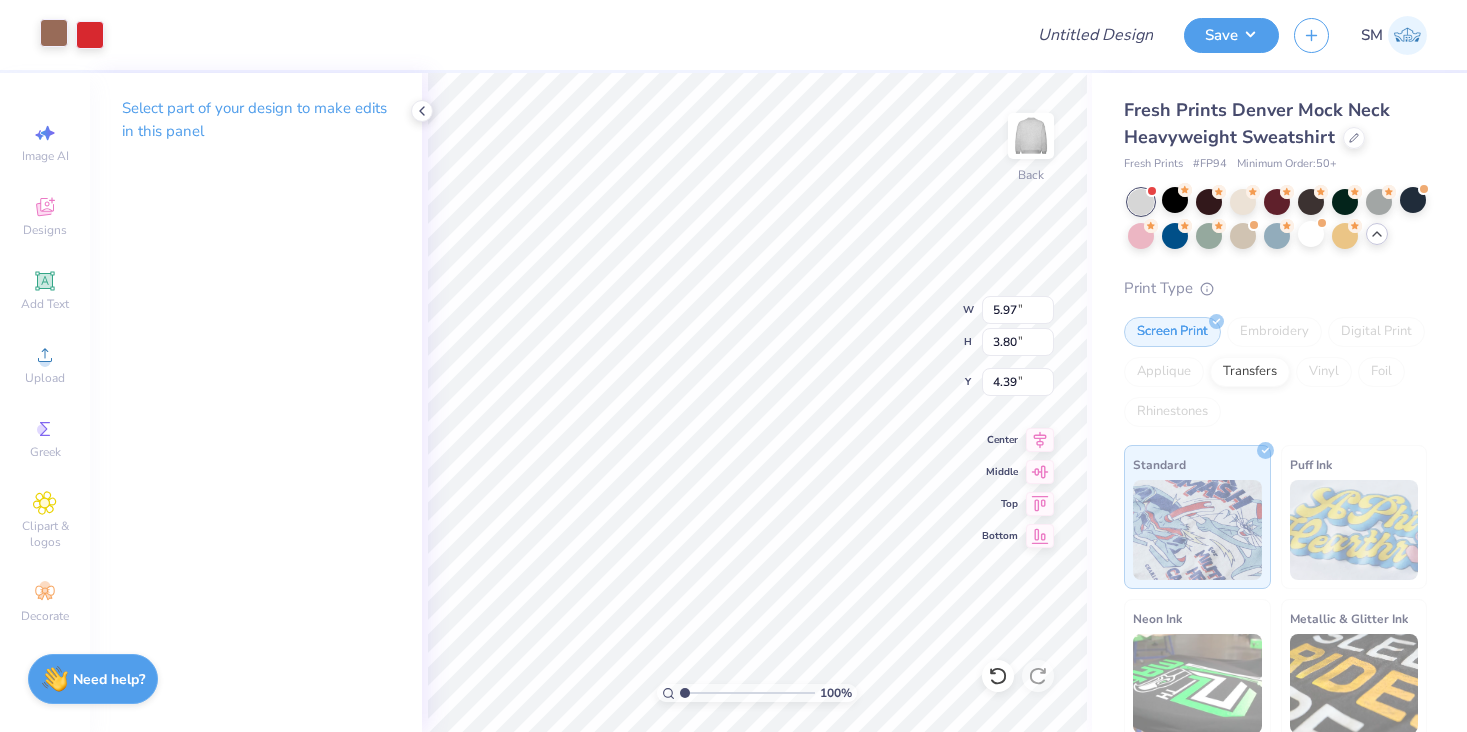 click at bounding box center (54, 33) 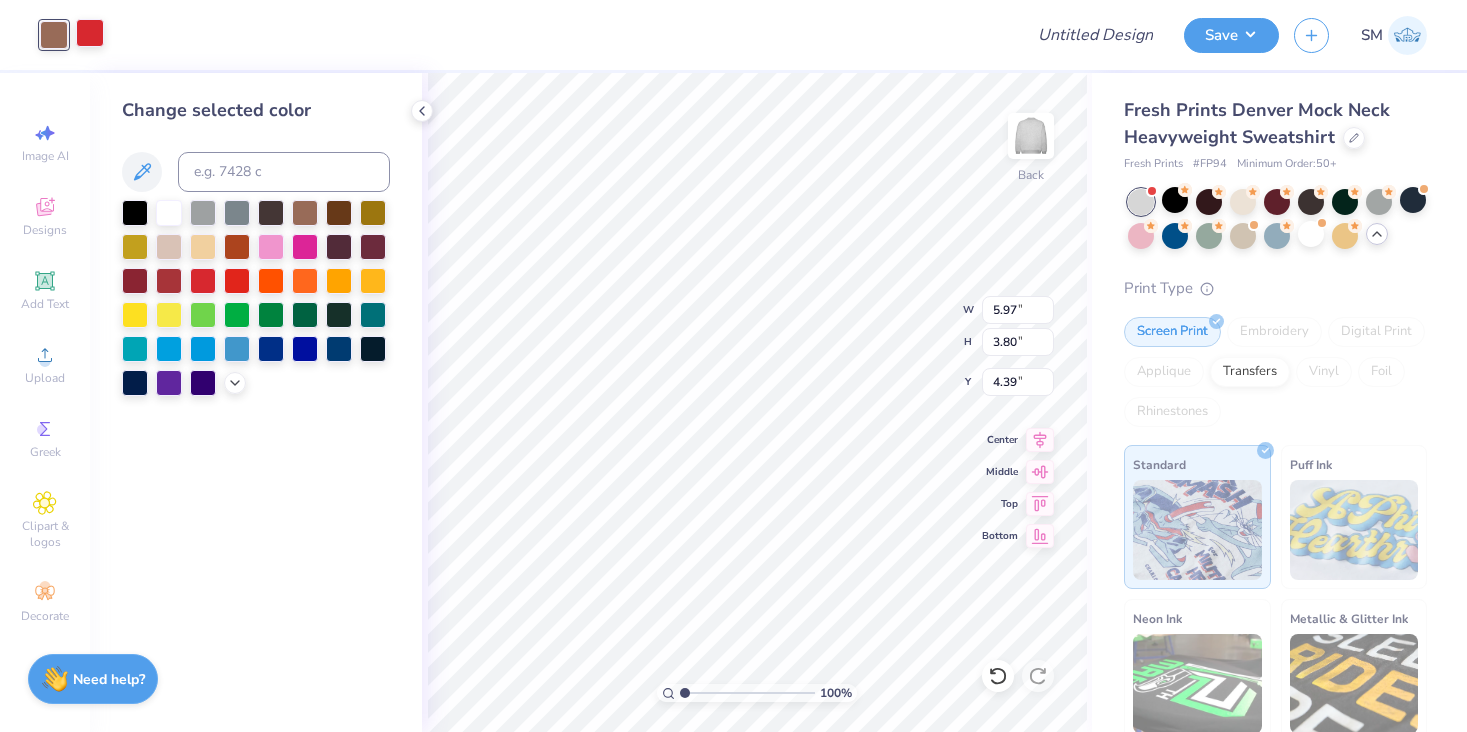 click at bounding box center (90, 33) 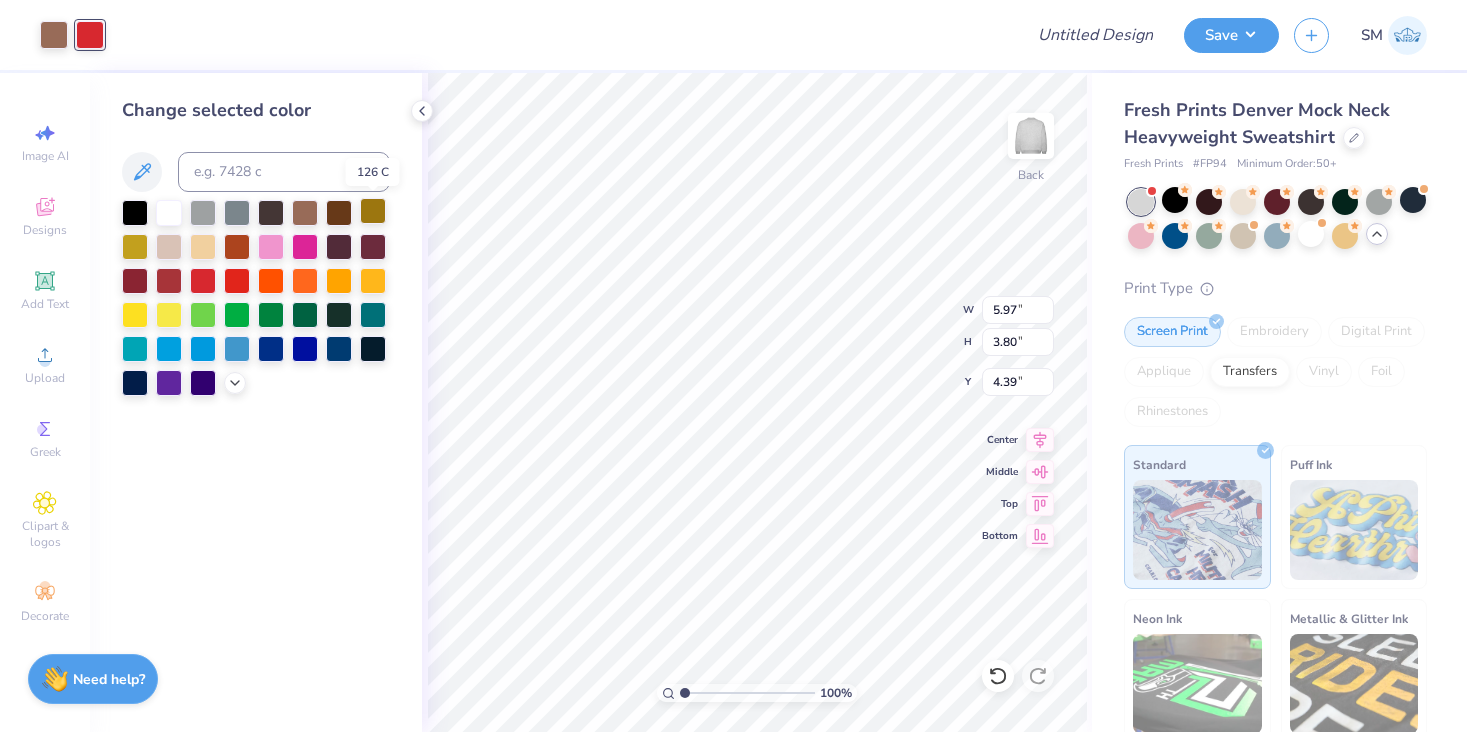 click at bounding box center [373, 211] 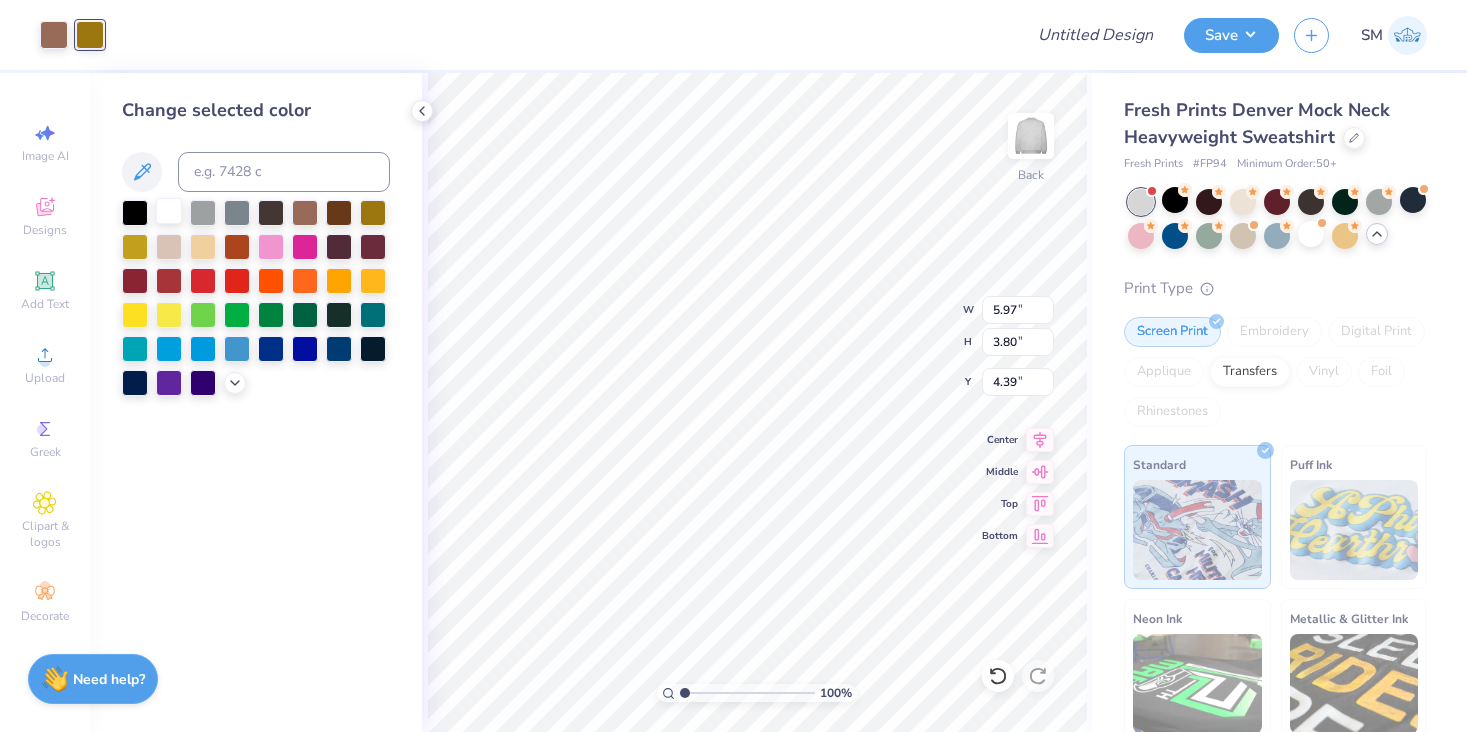 click at bounding box center (169, 211) 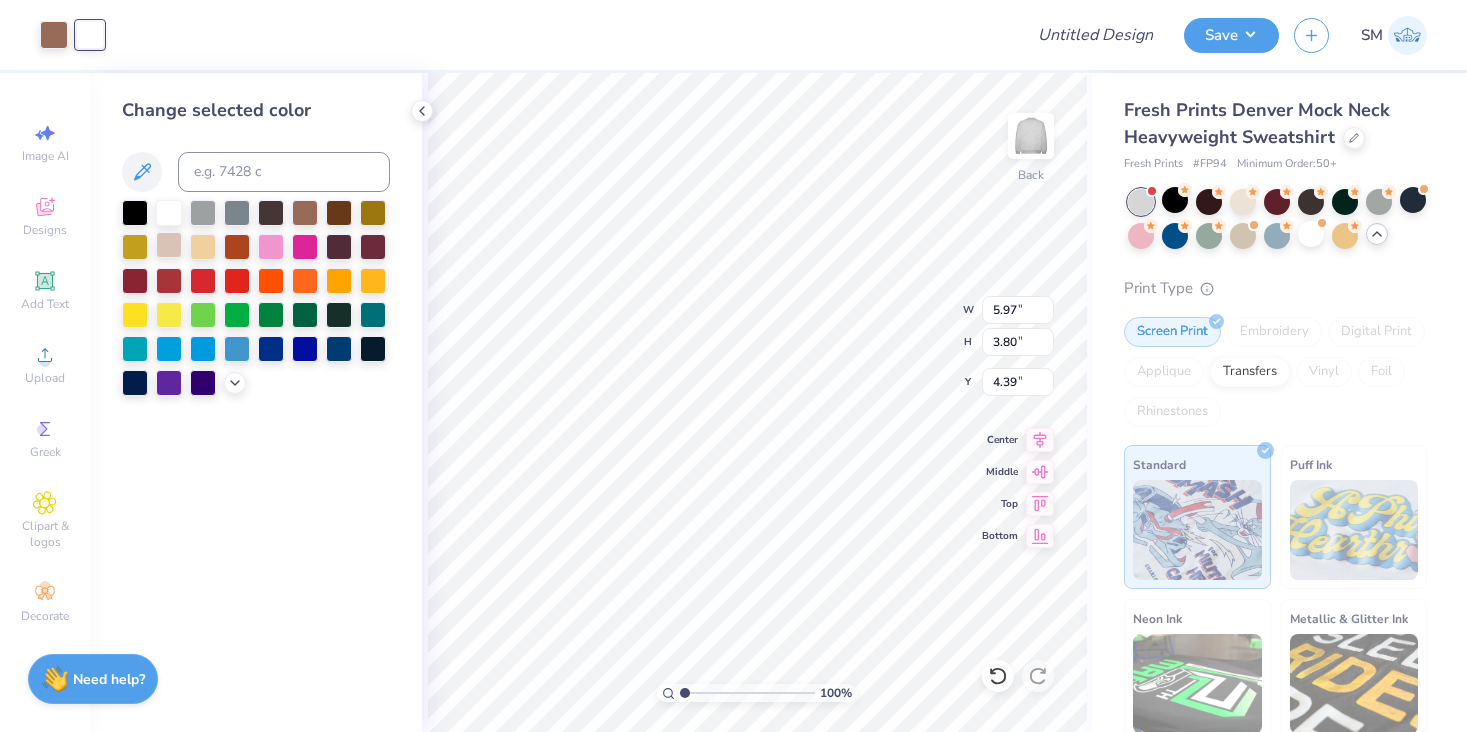 click at bounding box center [169, 245] 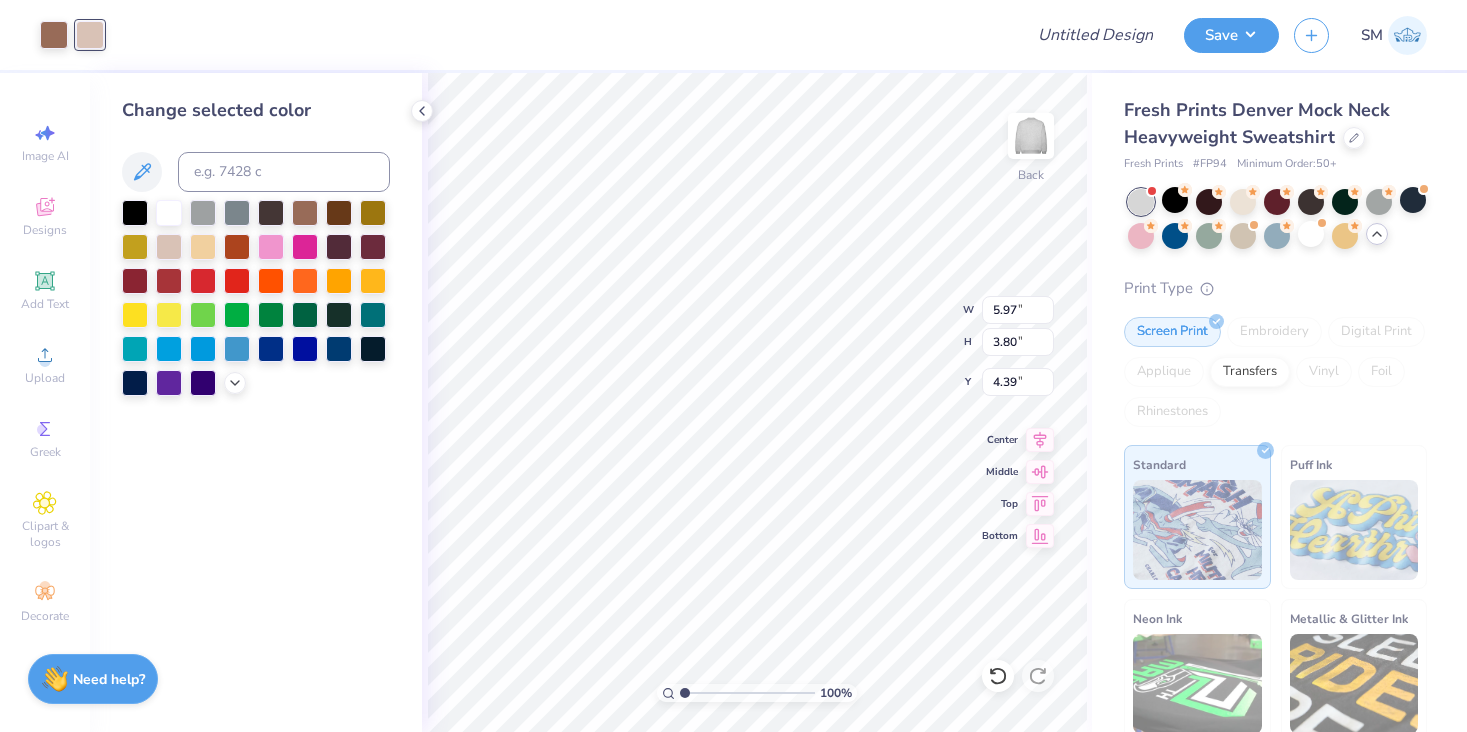 type on "7.76" 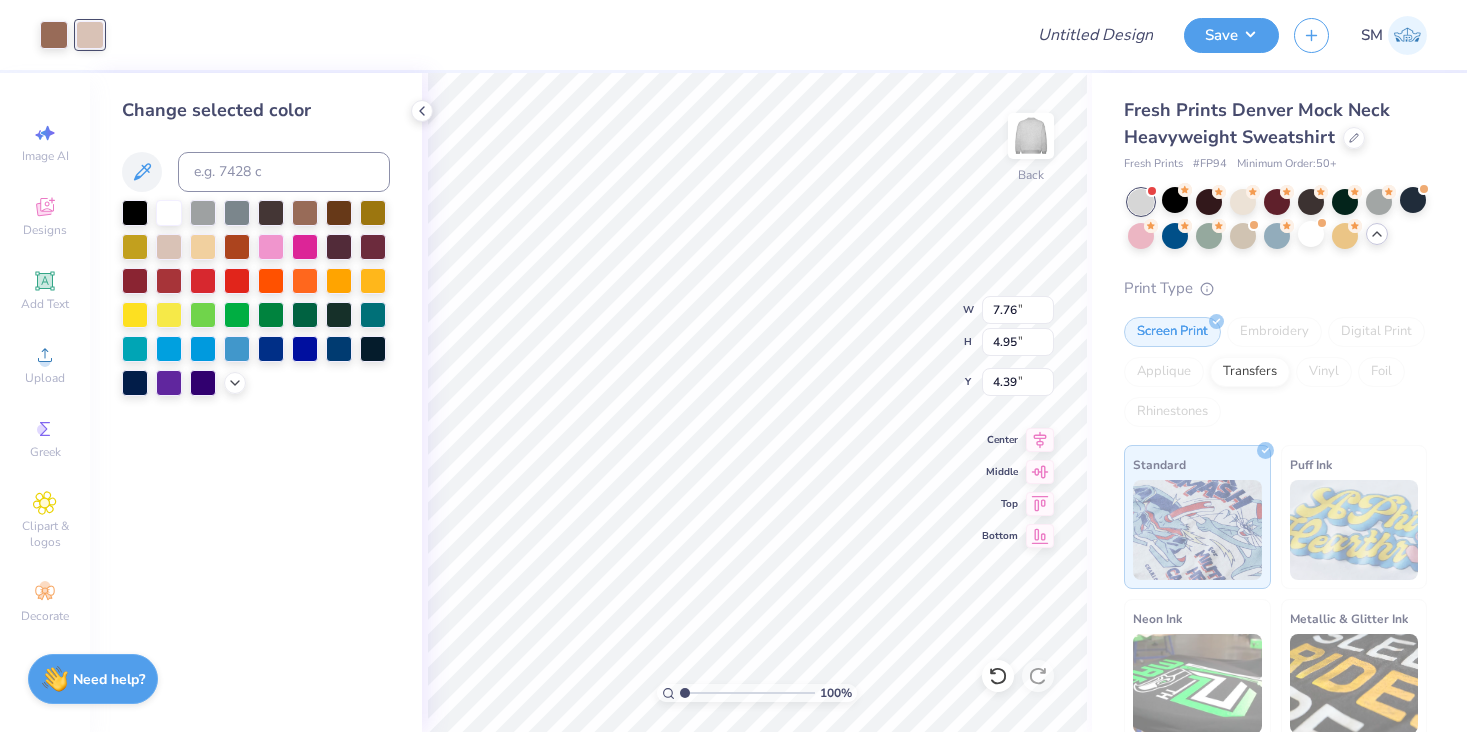 type on "5.05" 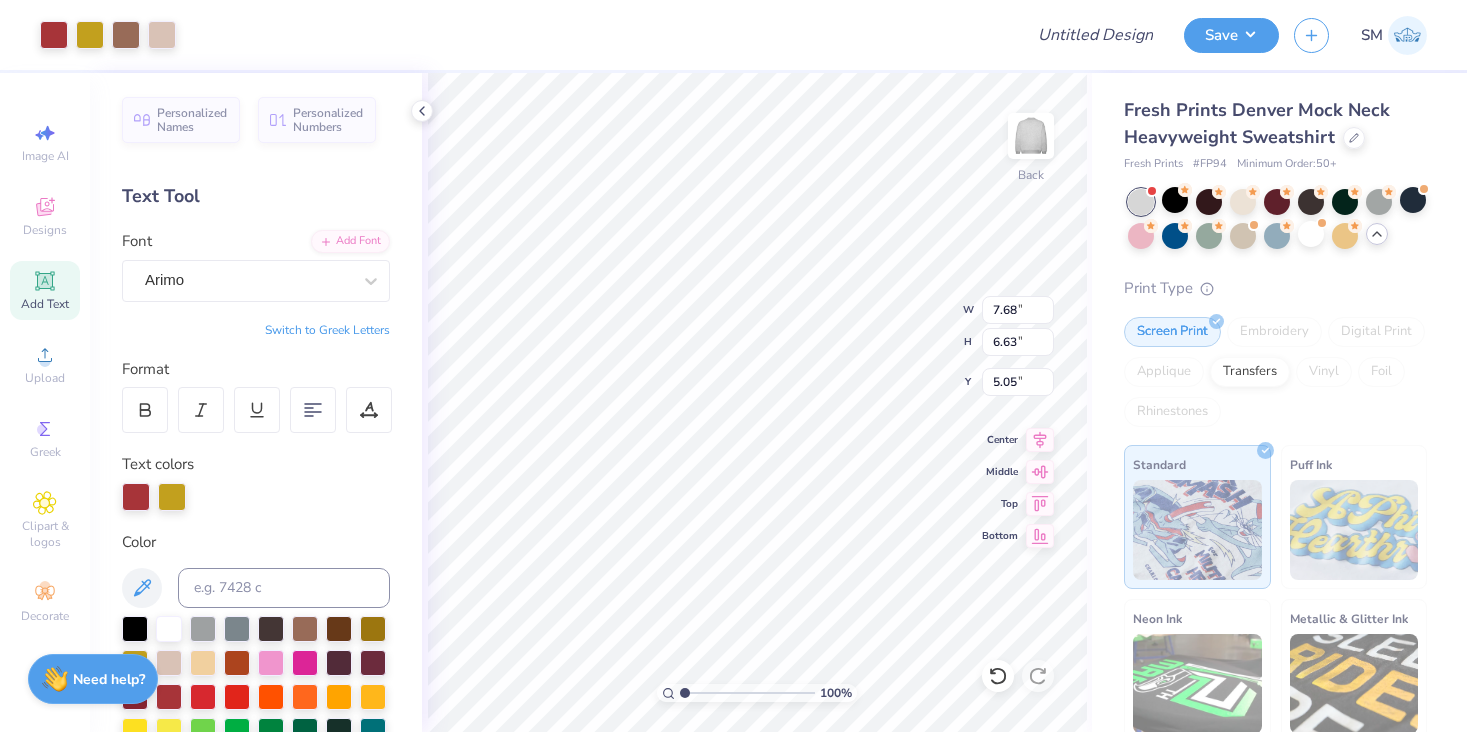 type on "7.68" 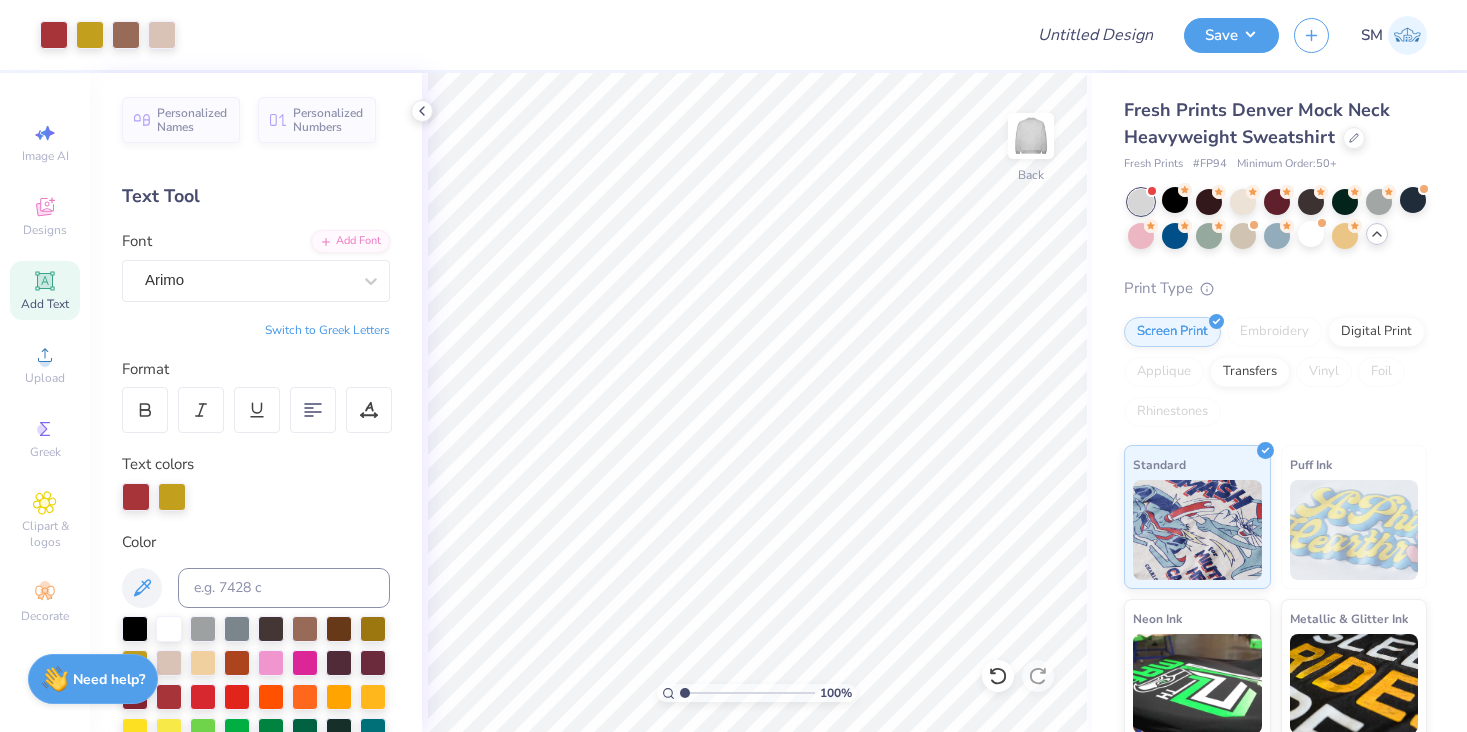 click on "Add Text" at bounding box center (45, 290) 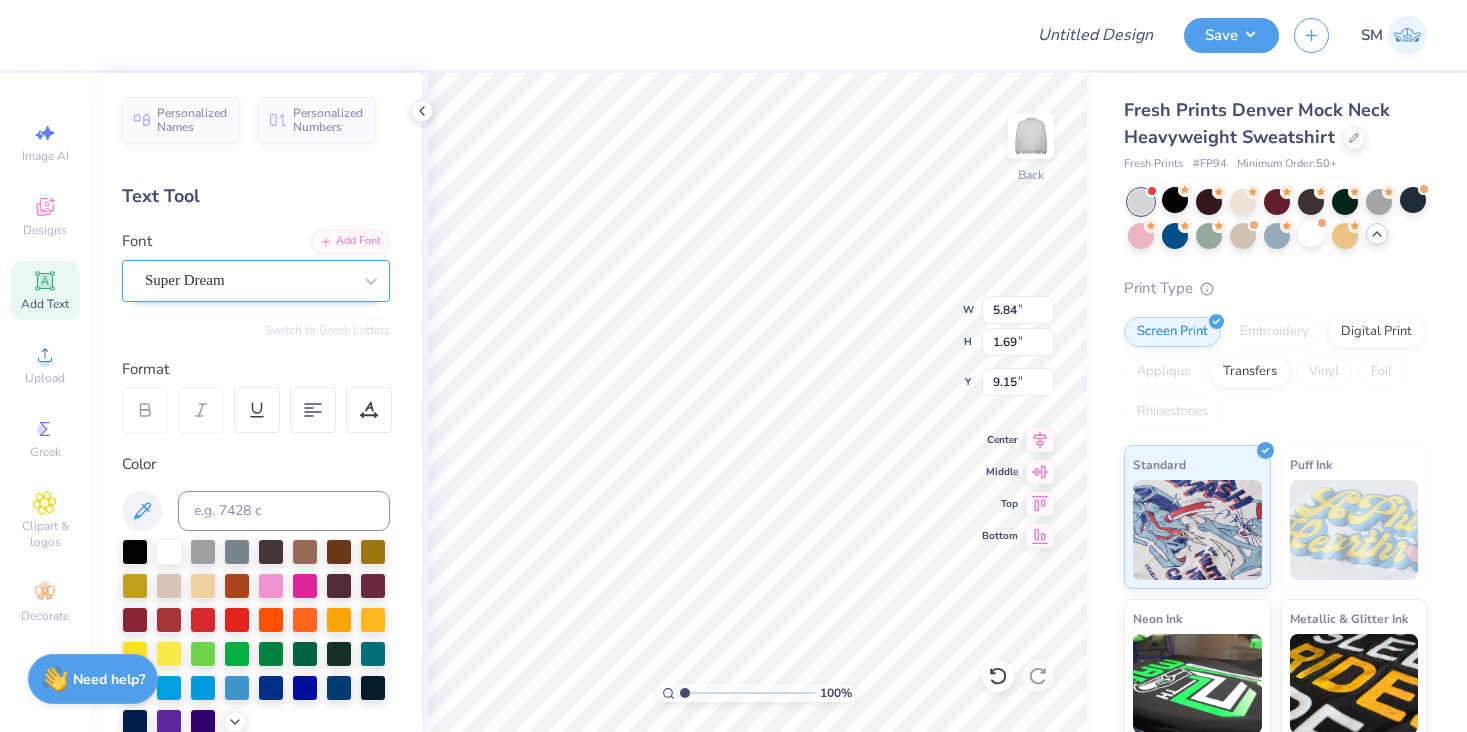 click on "Super Dream" at bounding box center (248, 280) 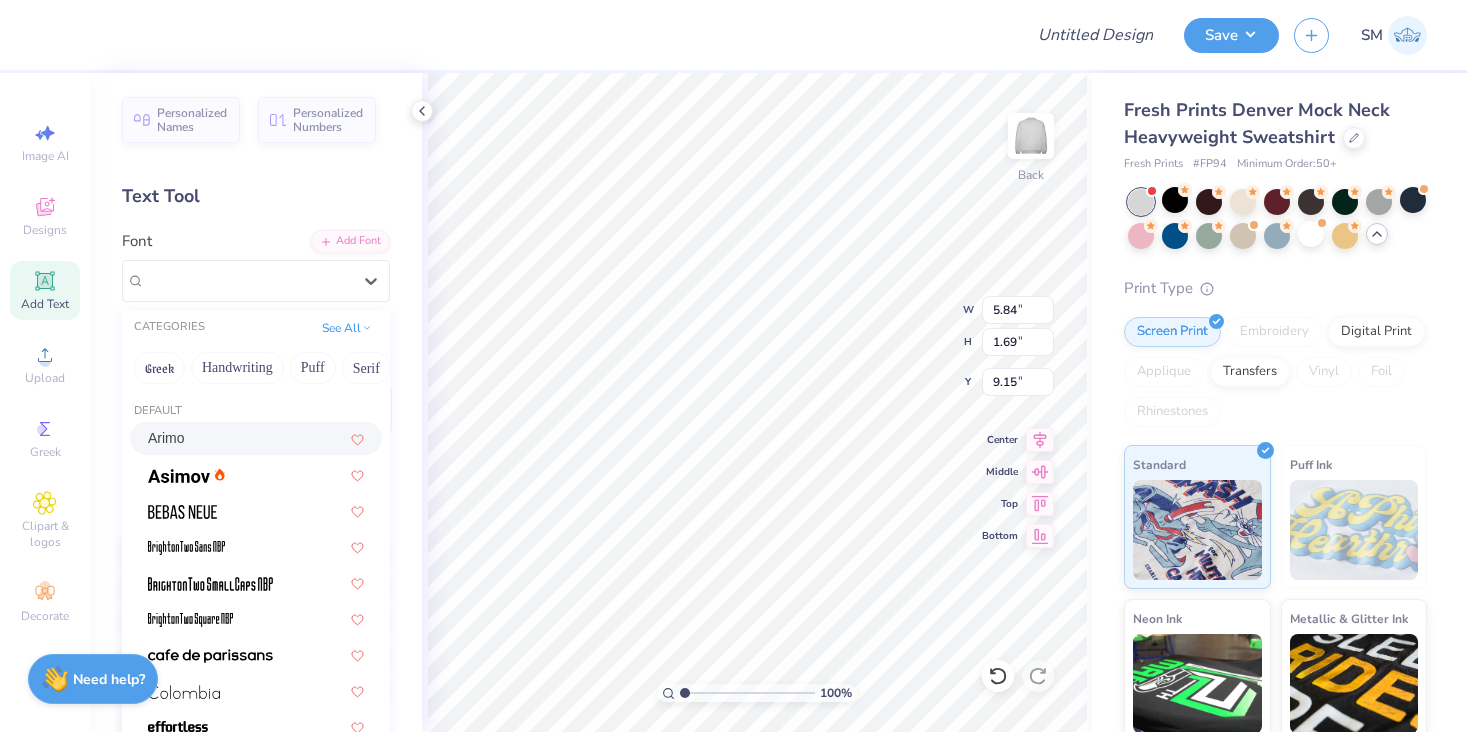 click on "Arimo" at bounding box center (256, 438) 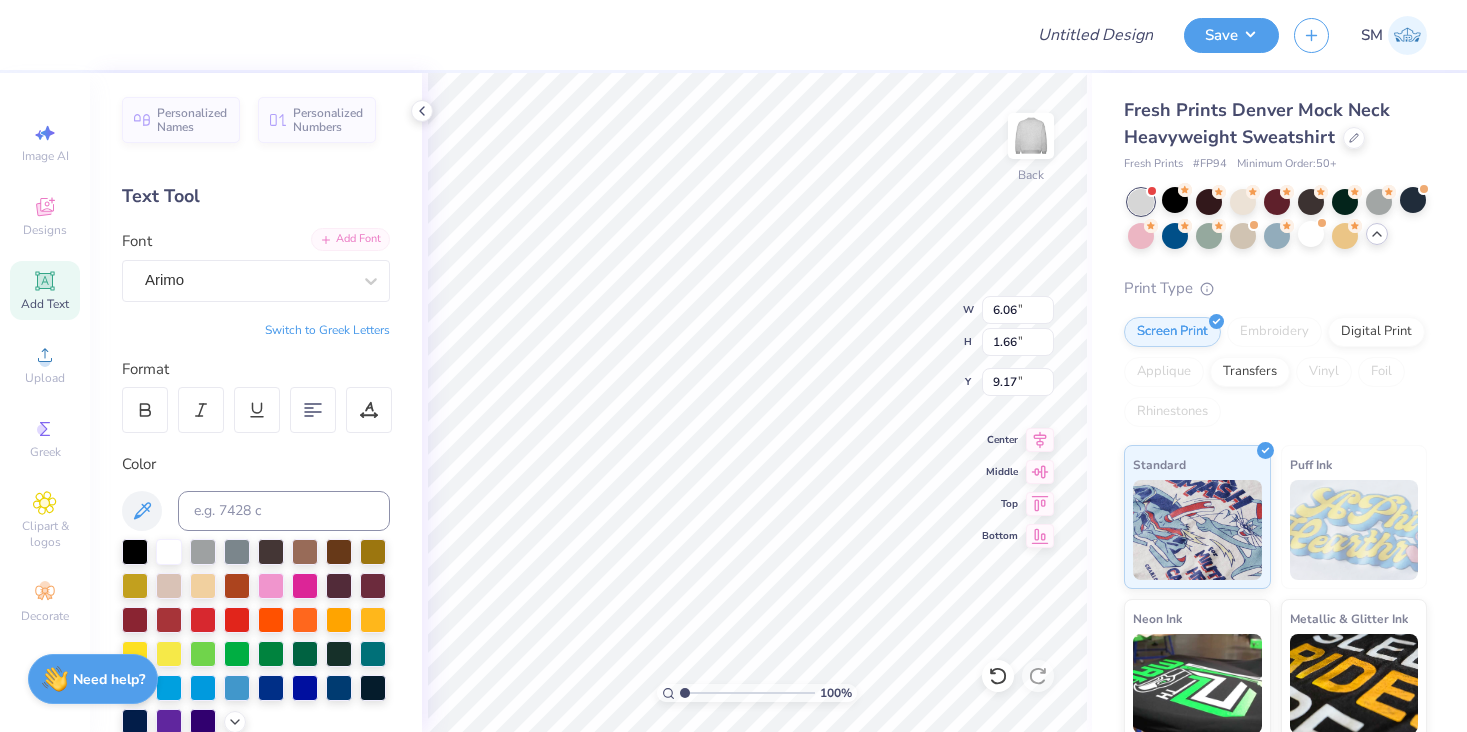 type on "6.06" 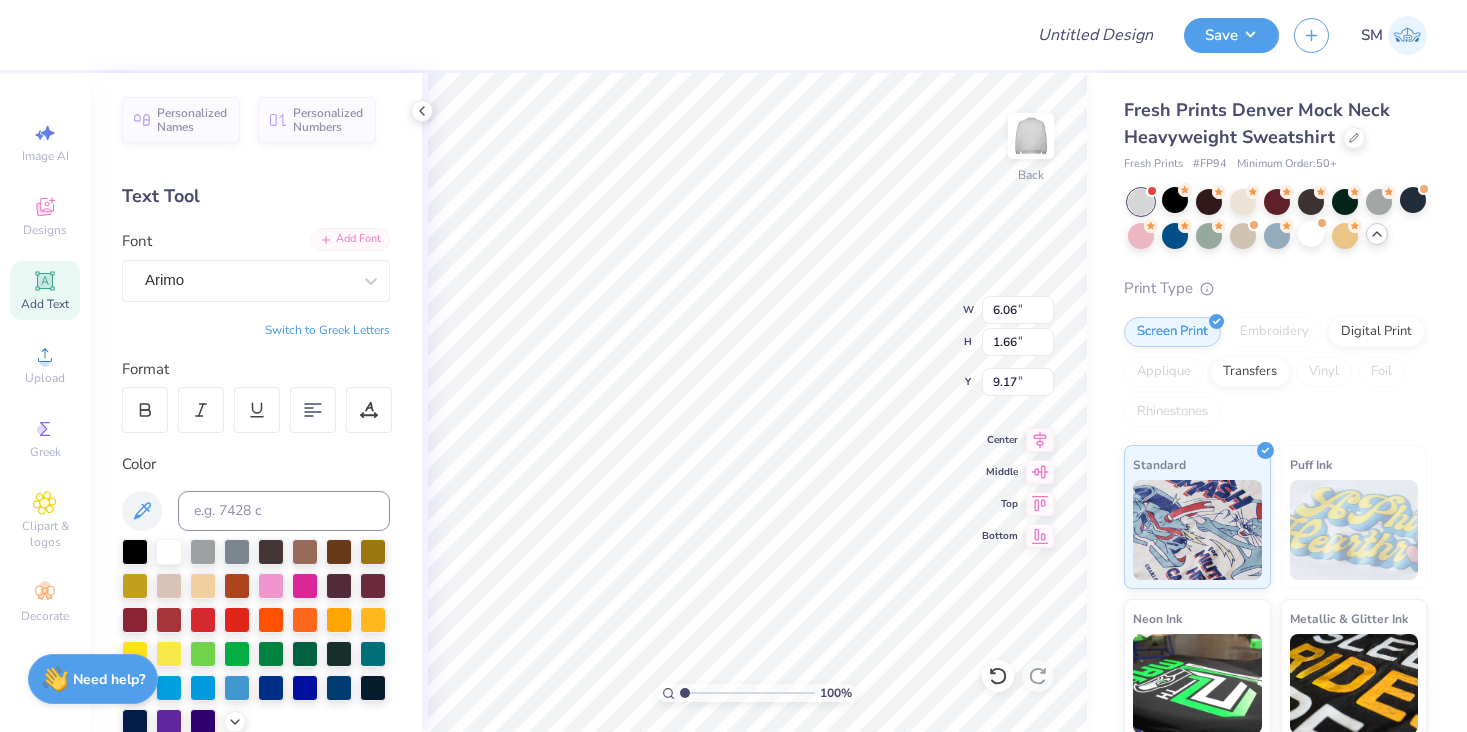 type on "T" 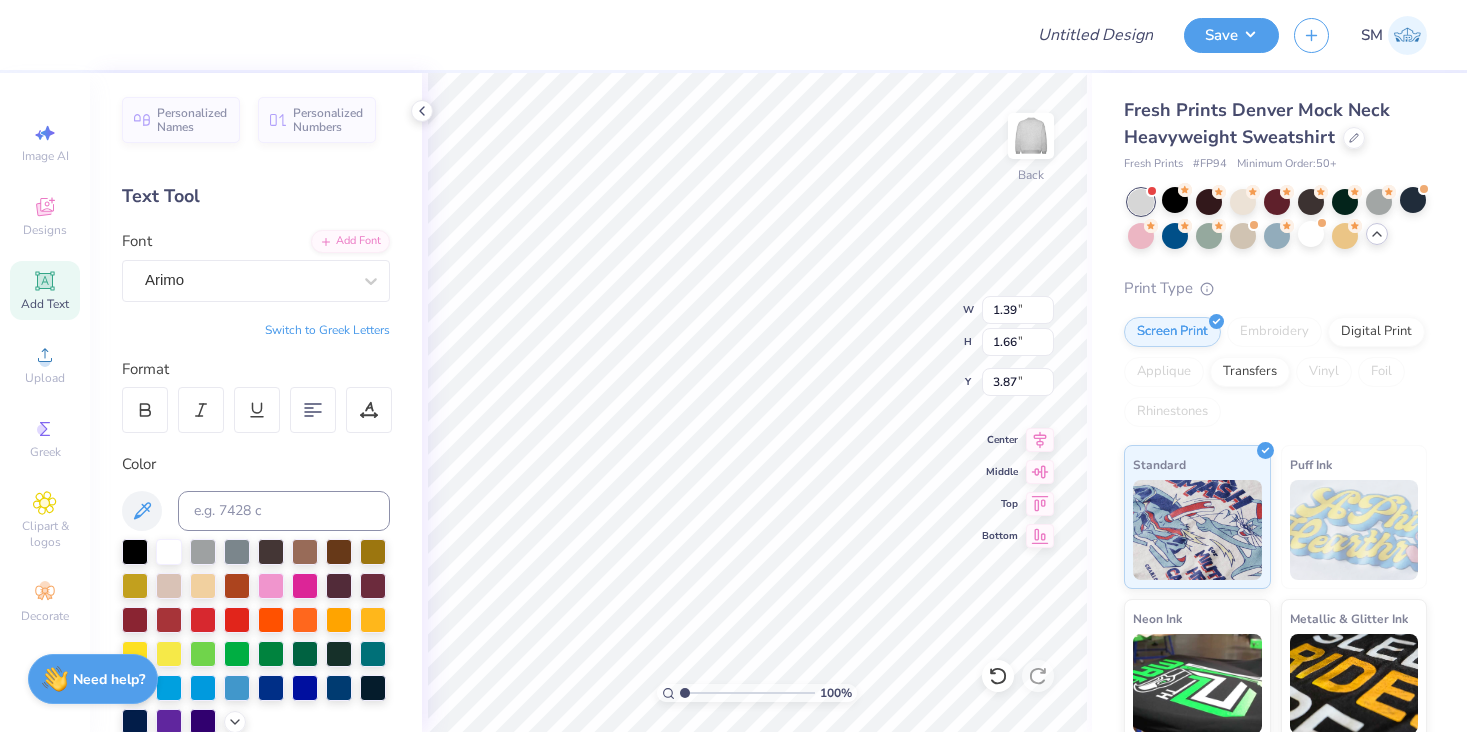 type on "3.87" 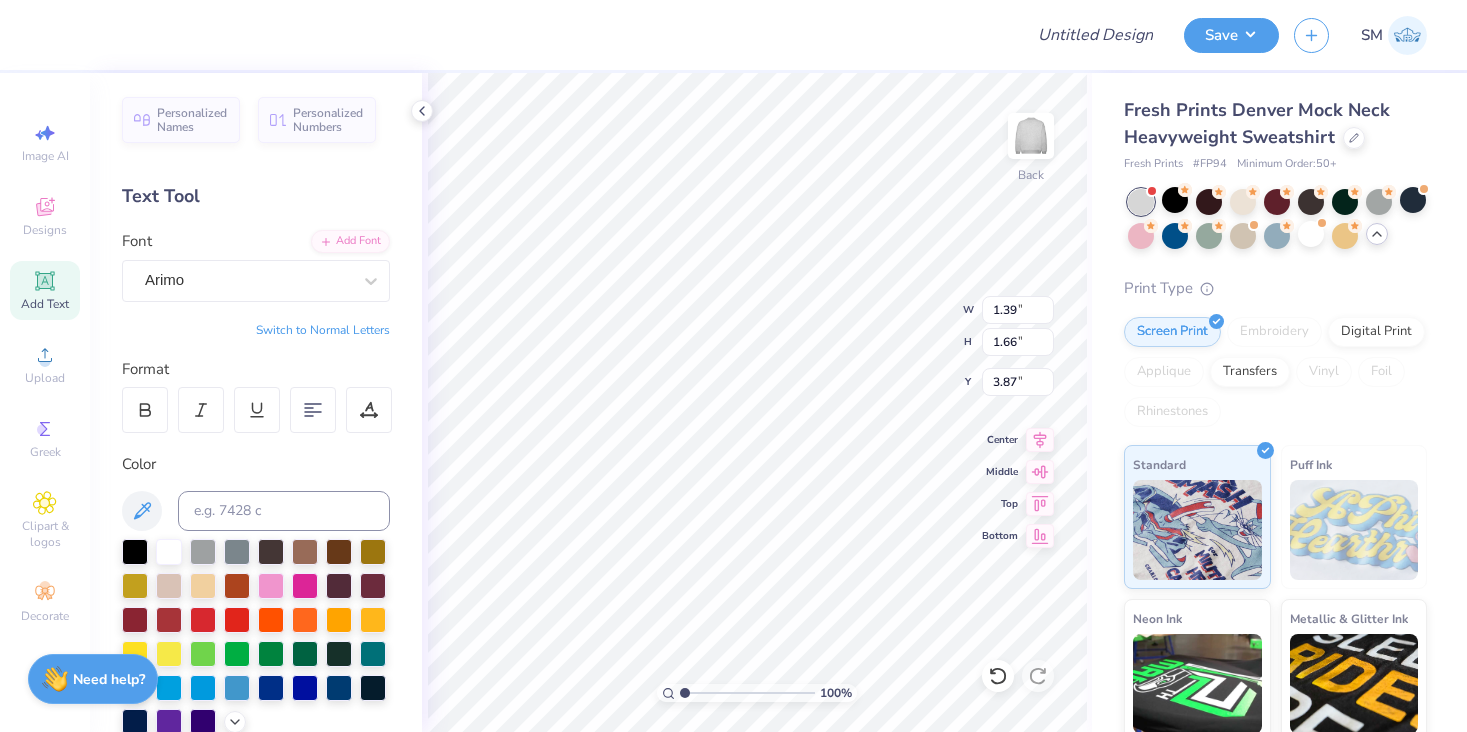 click on "Switch to Normal Letters" at bounding box center (323, 330) 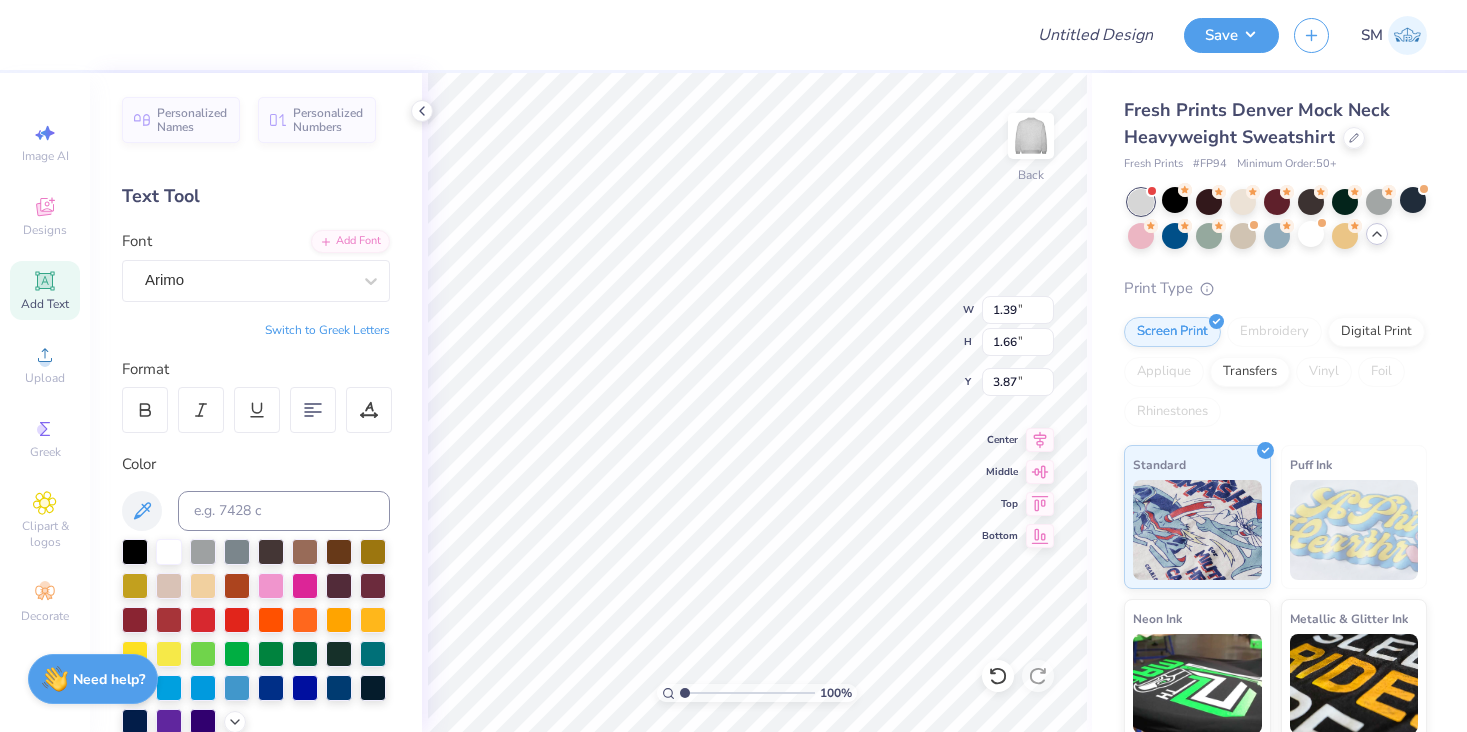 click on "Switch to Greek Letters" at bounding box center (327, 330) 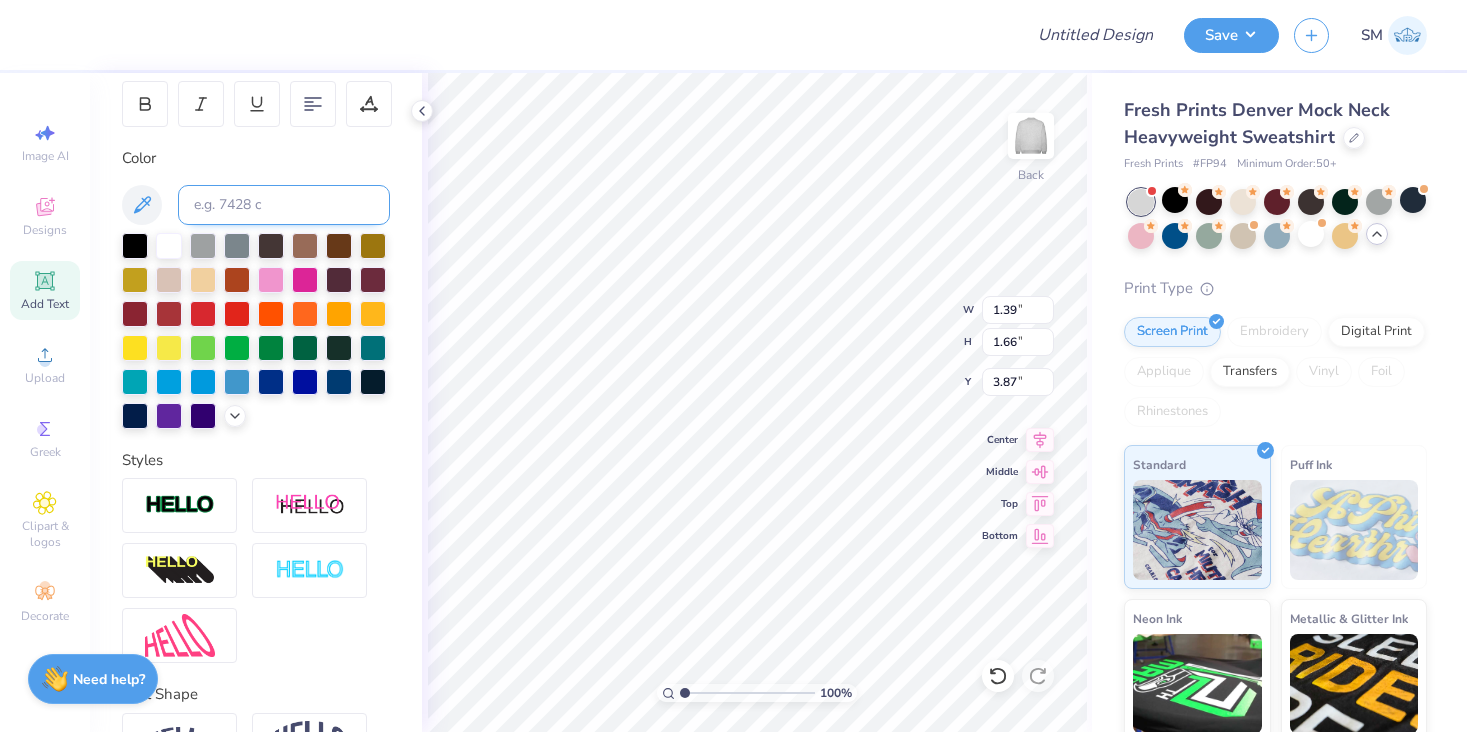 scroll, scrollTop: 309, scrollLeft: 0, axis: vertical 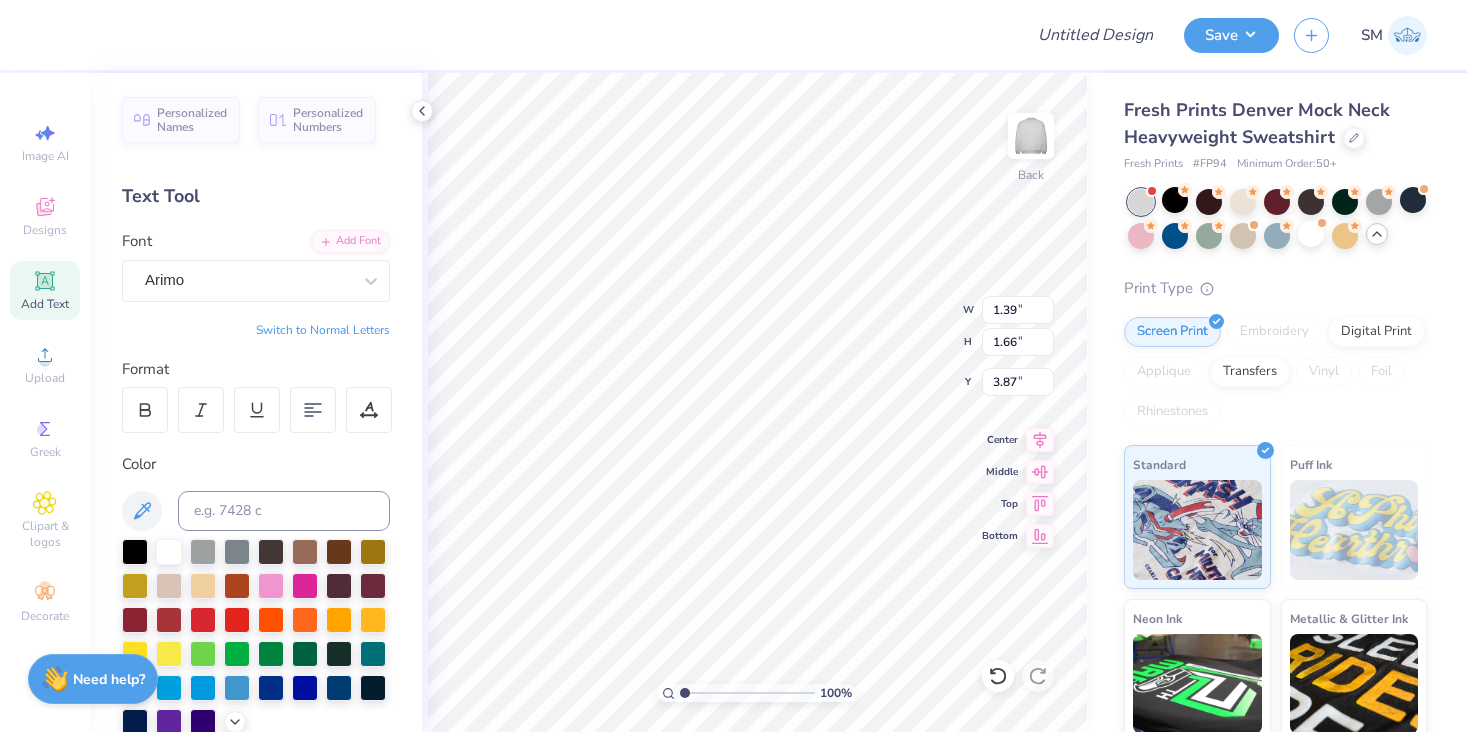 type on "Κ Α Ο" 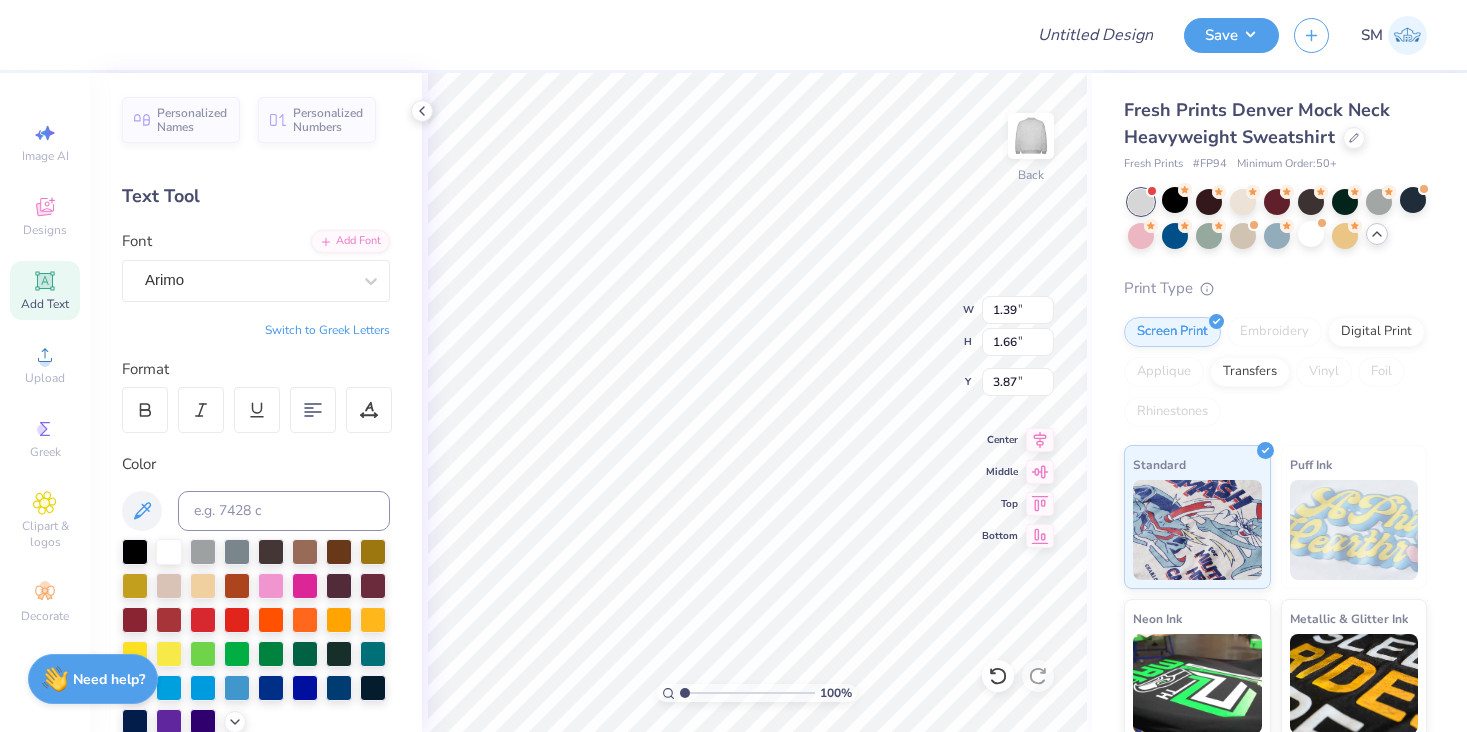 click on "Switch to Greek Letters" at bounding box center (327, 330) 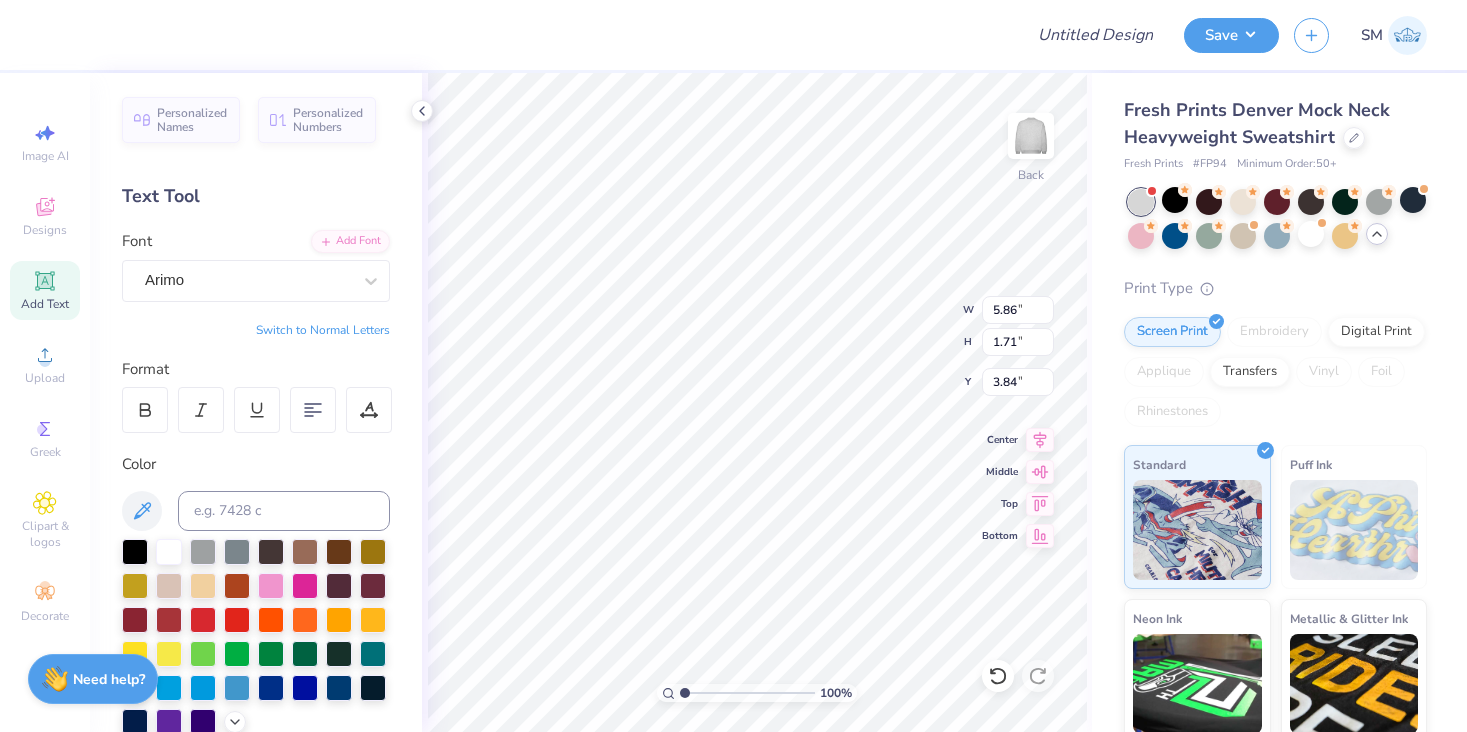 type on "3.00" 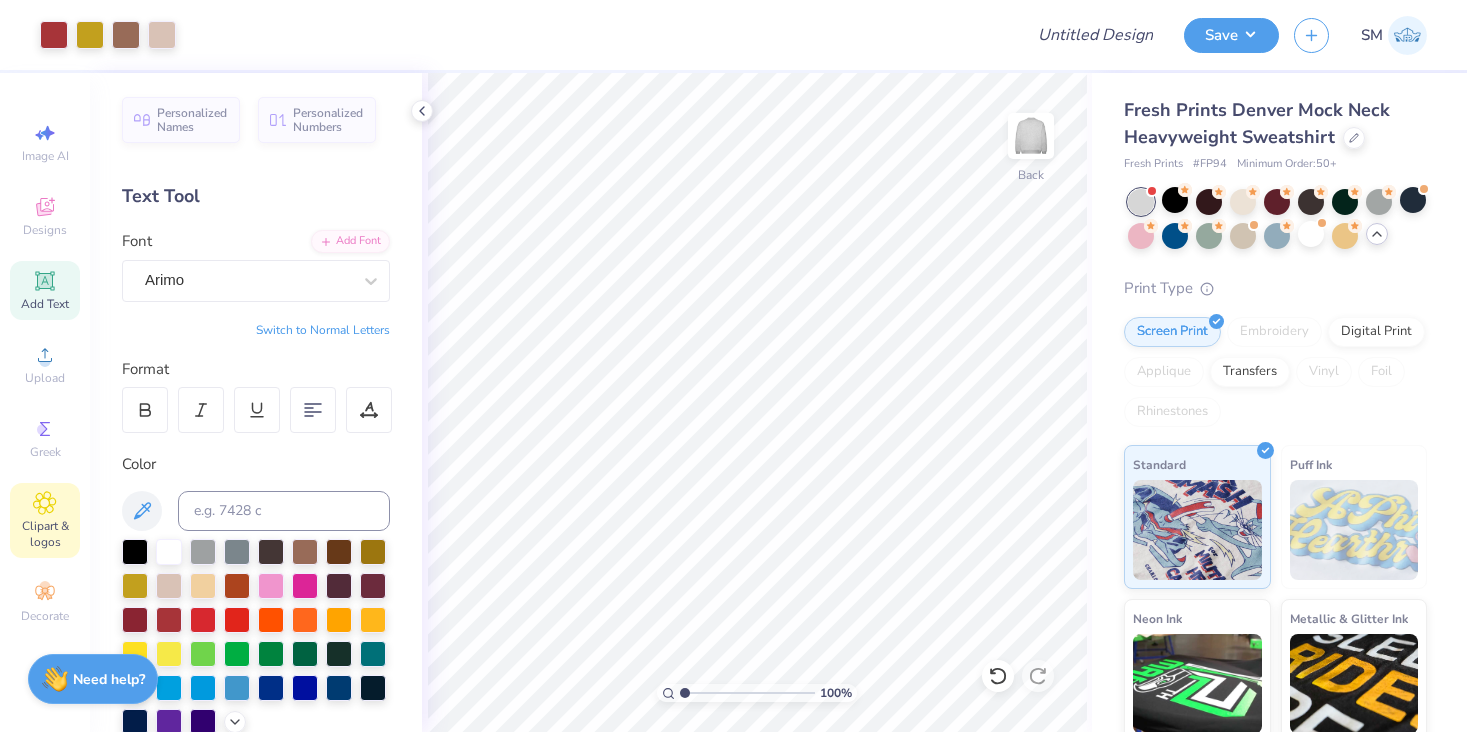 click 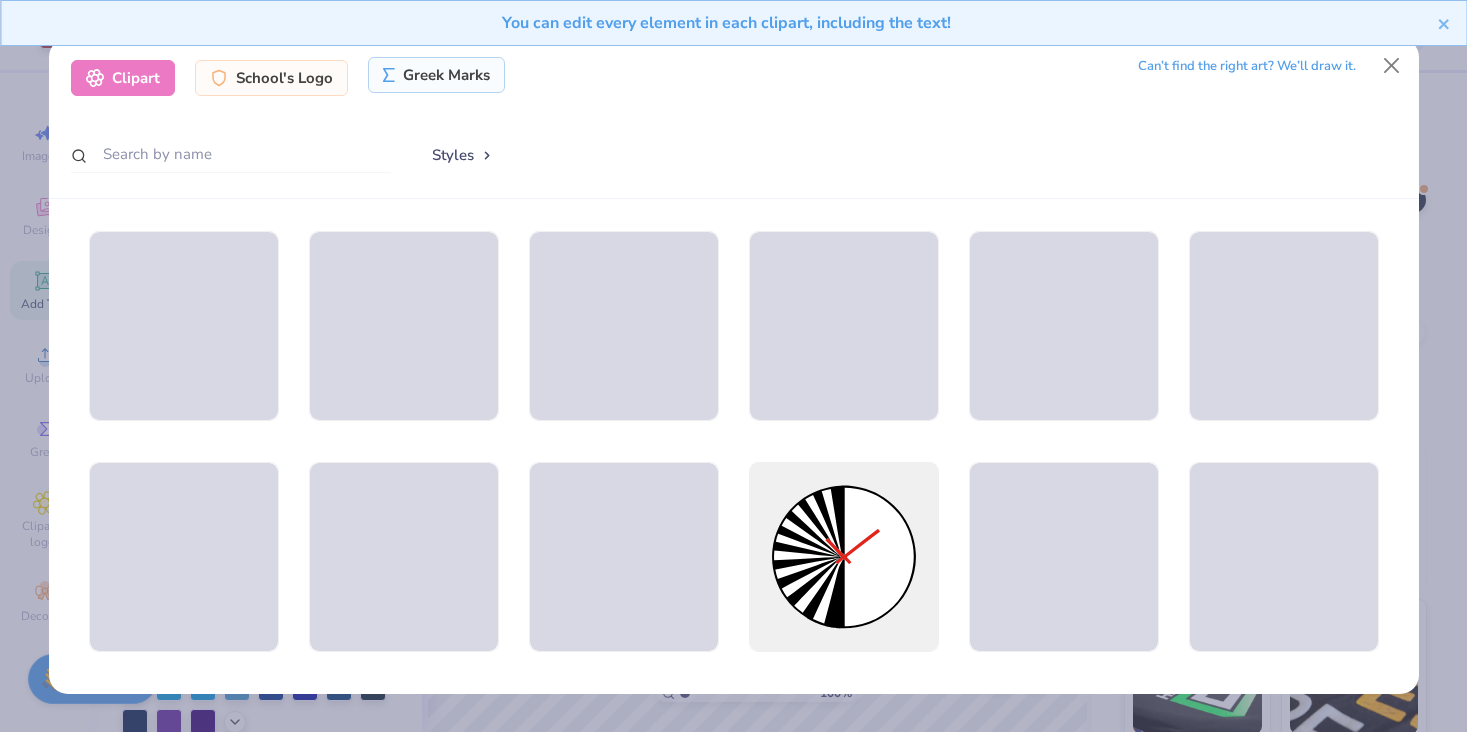 click on "Greek Marks" at bounding box center [436, 75] 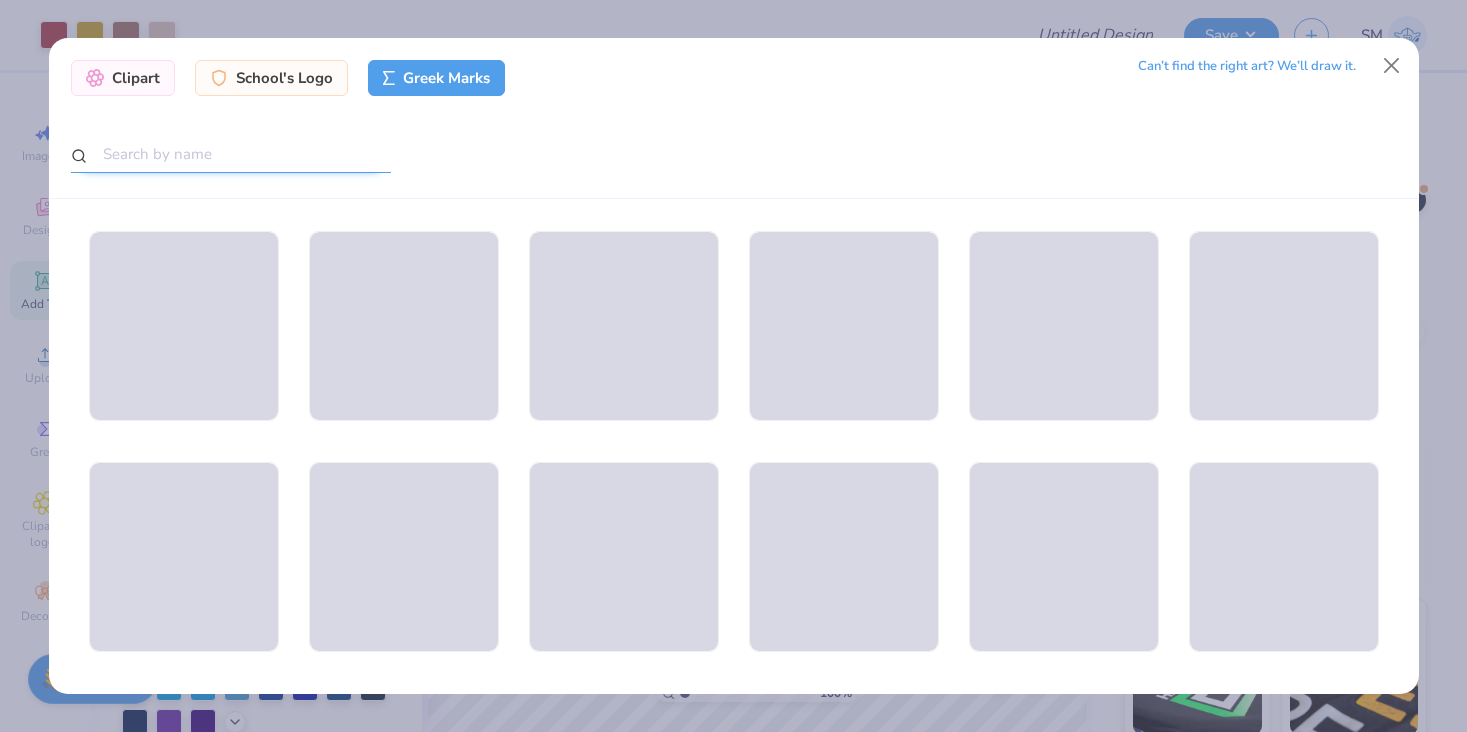 click at bounding box center [231, 154] 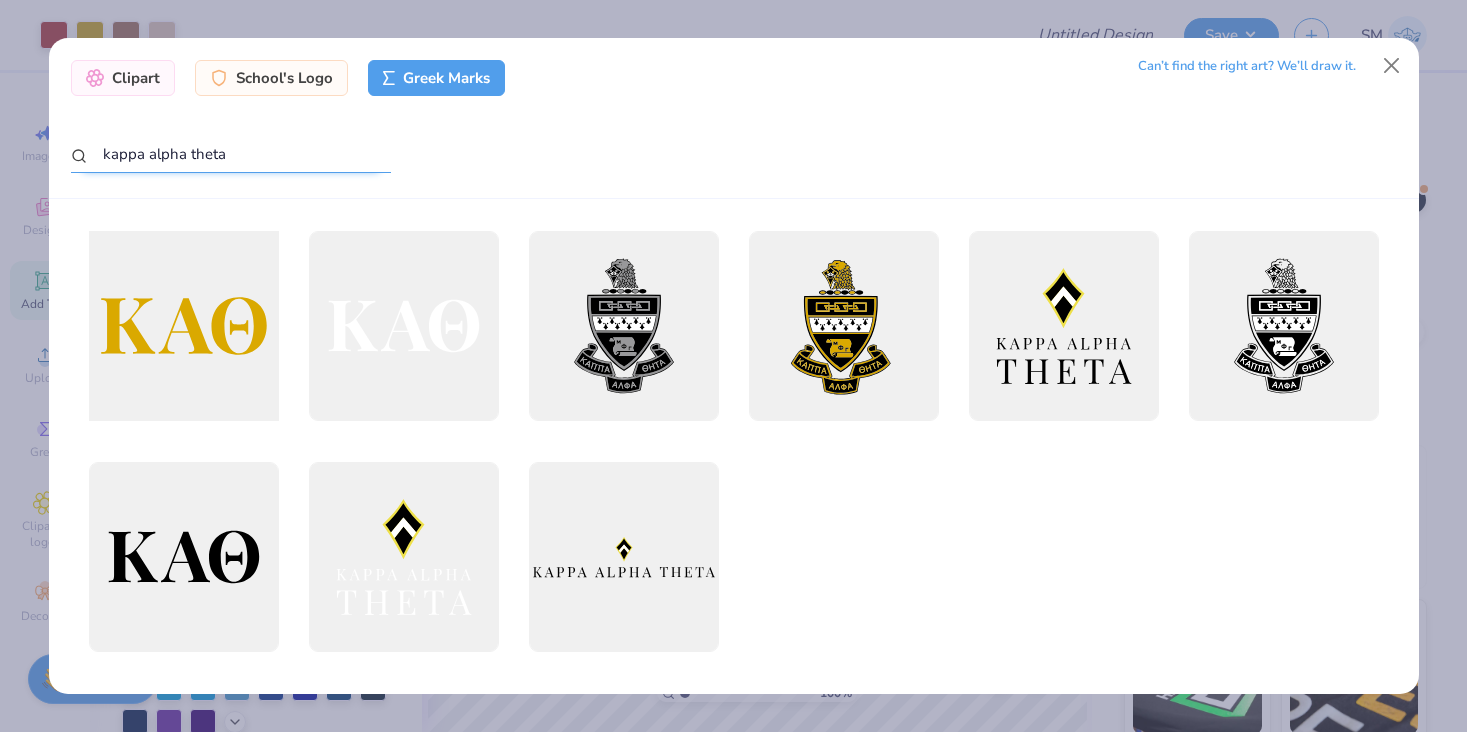 type on "kappa alpha theta" 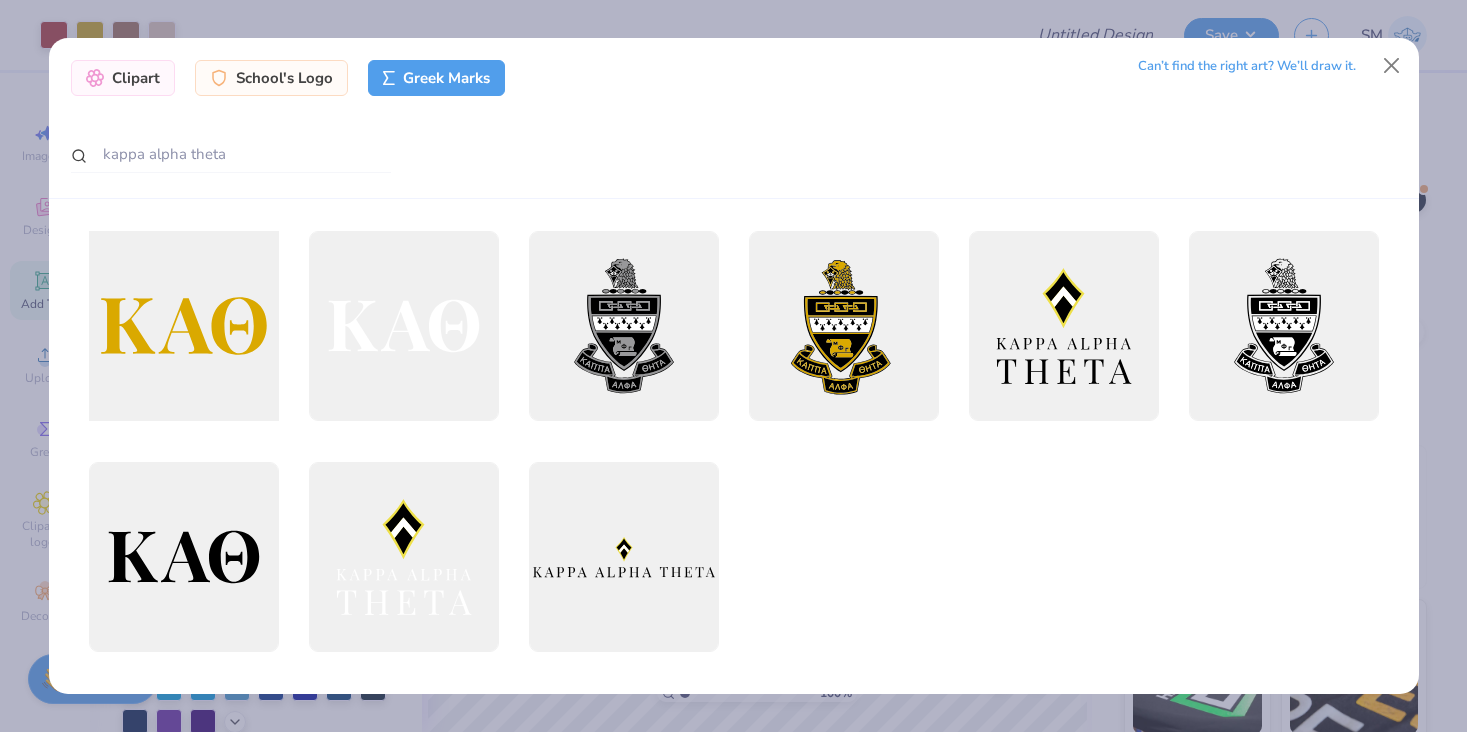 click at bounding box center (183, 326) 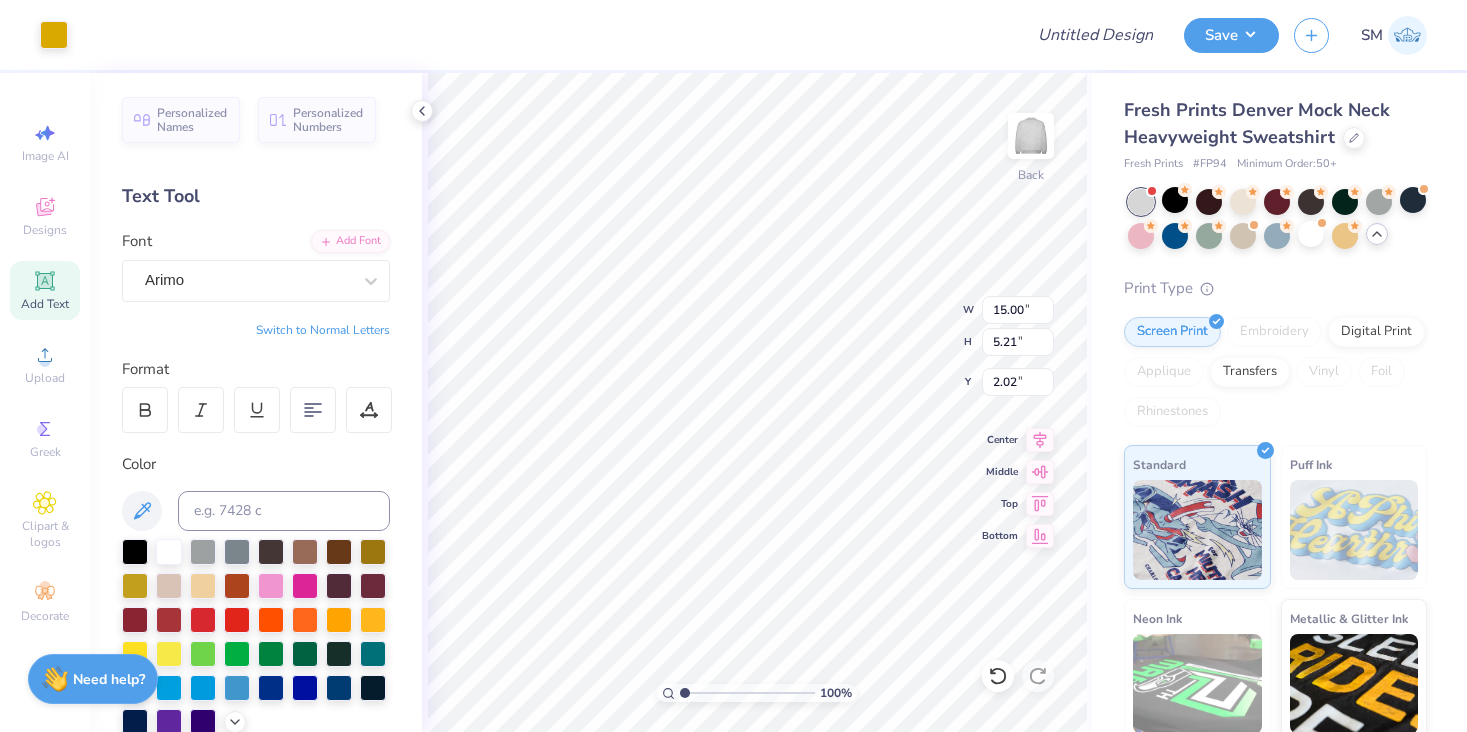 type 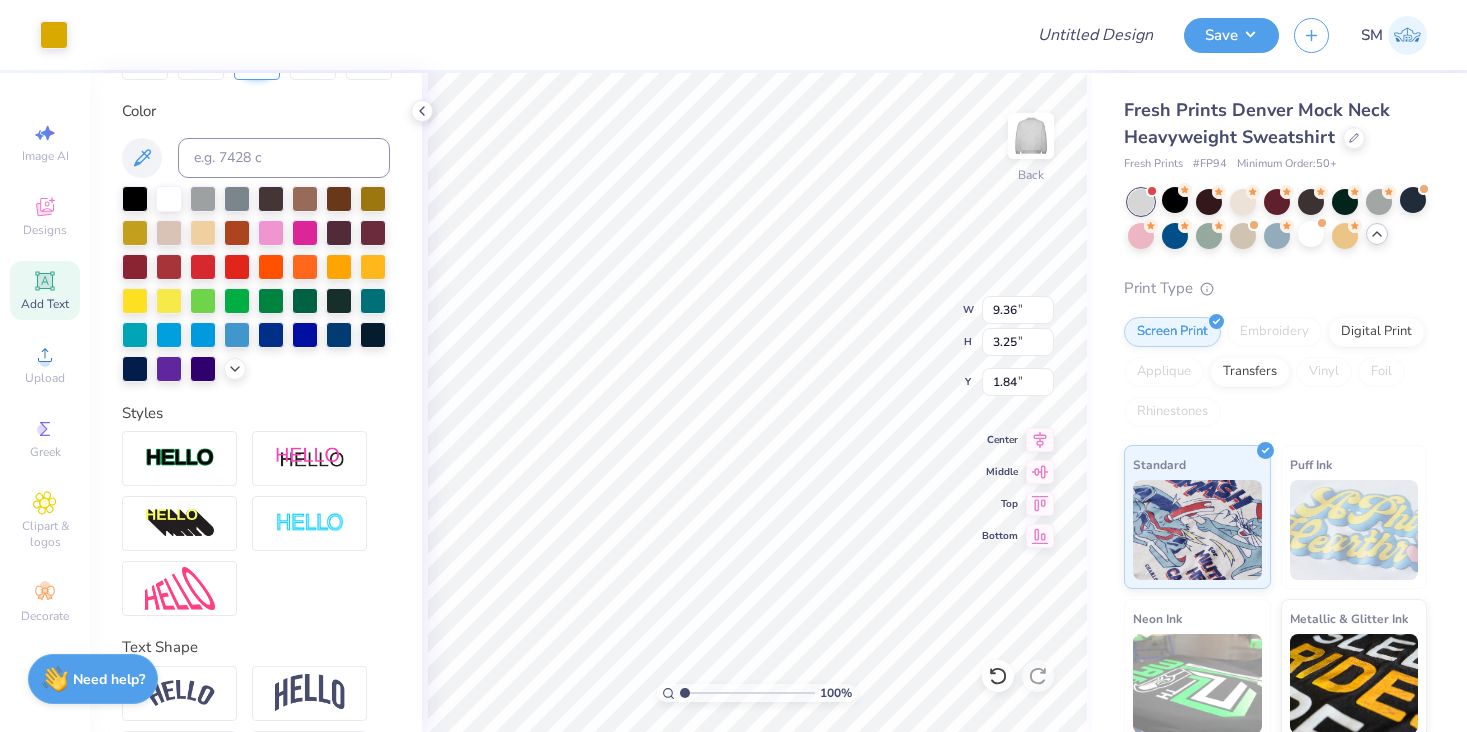 scroll, scrollTop: 361, scrollLeft: 0, axis: vertical 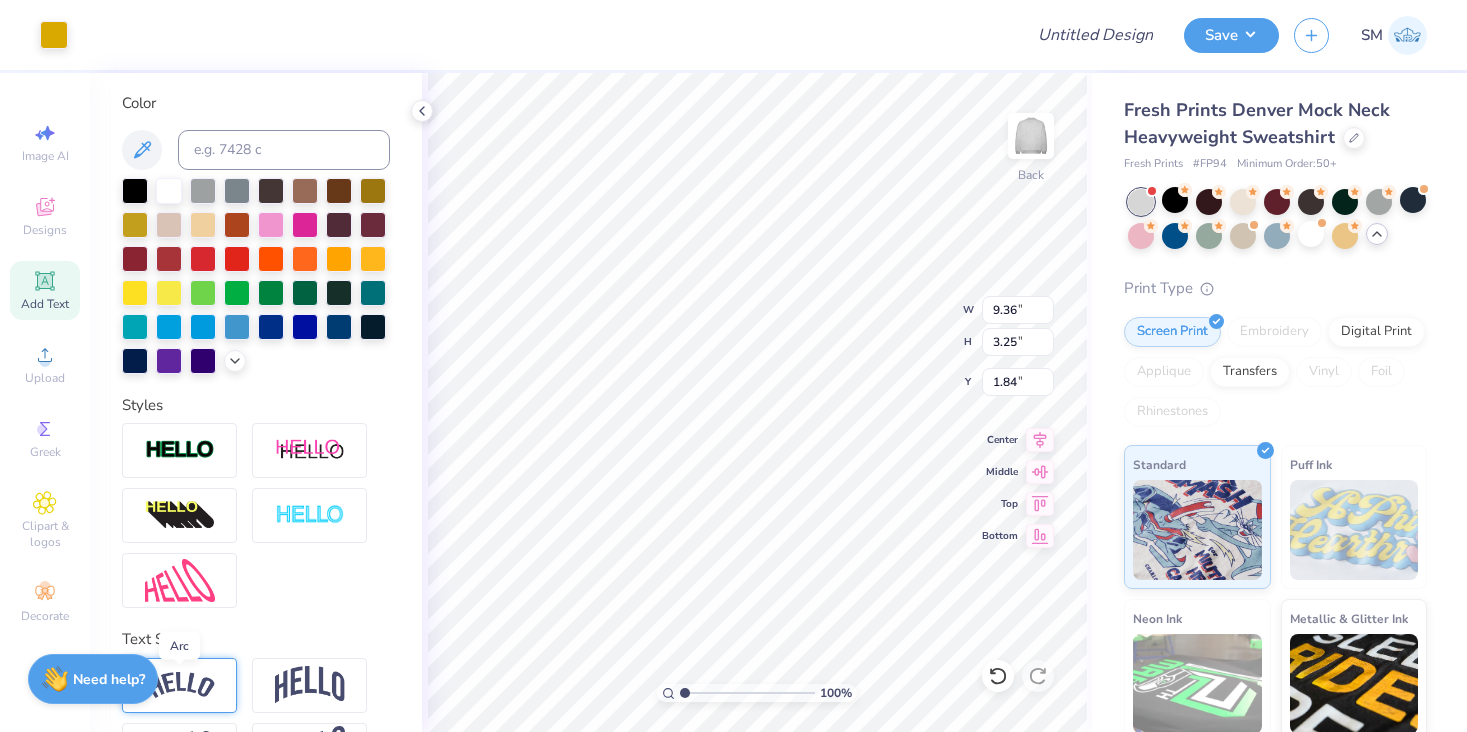 click at bounding box center [180, 685] 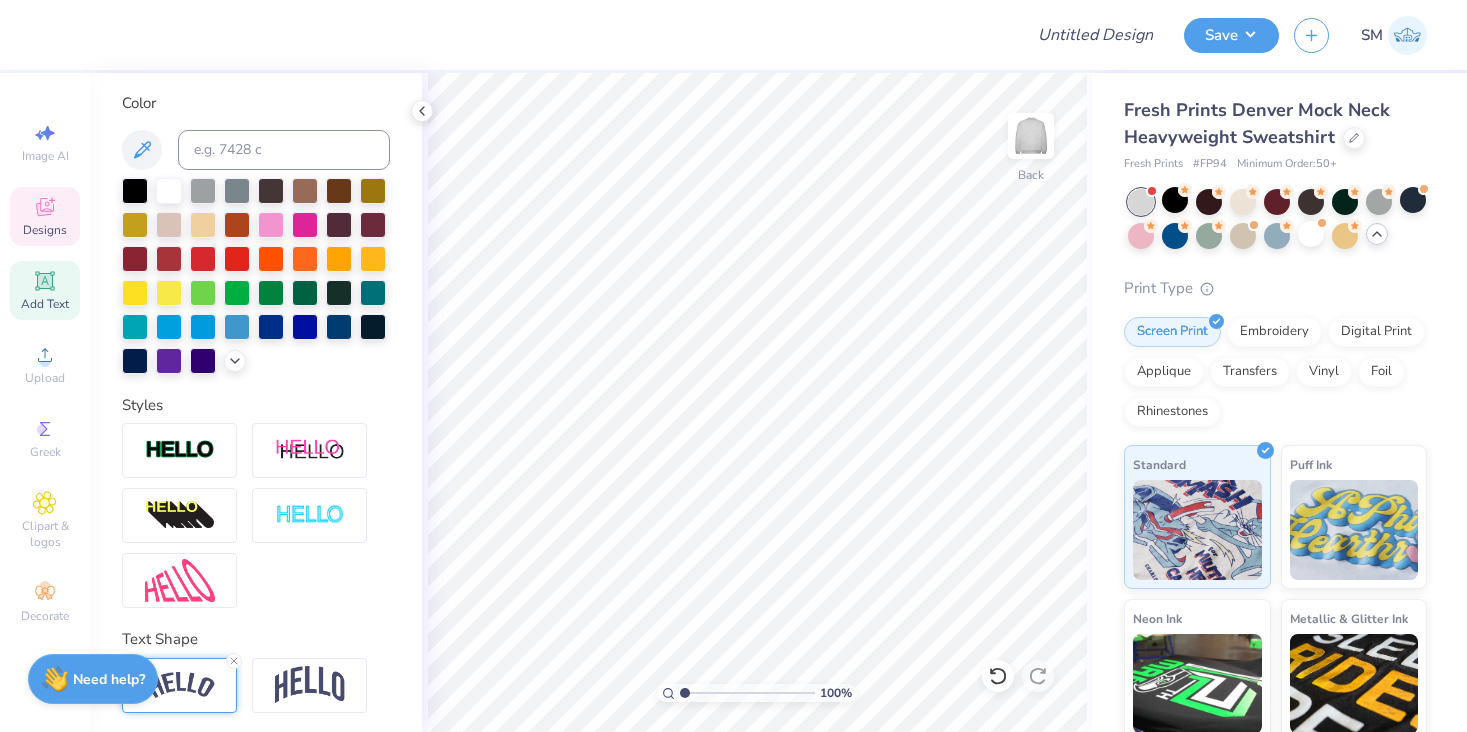 click on "Designs" at bounding box center [45, 216] 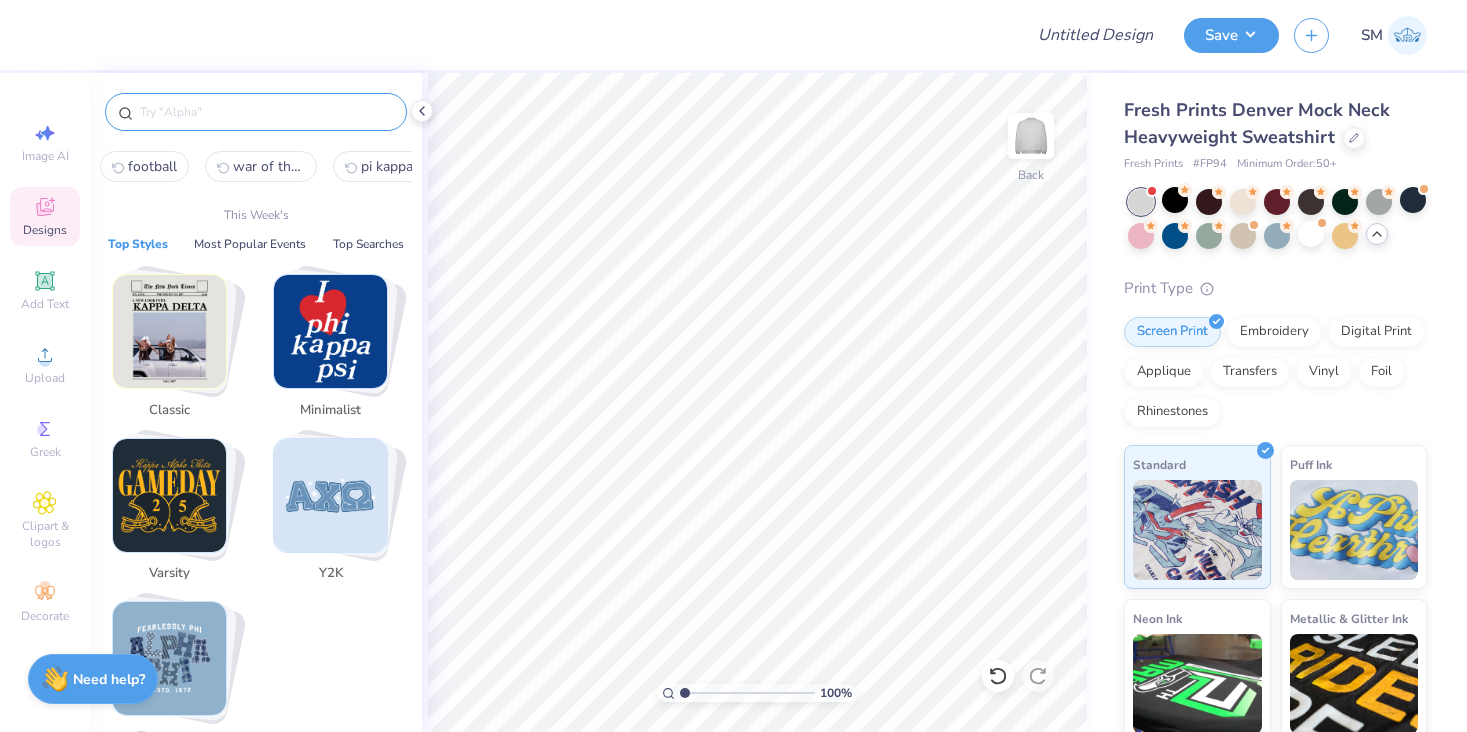 click at bounding box center [266, 112] 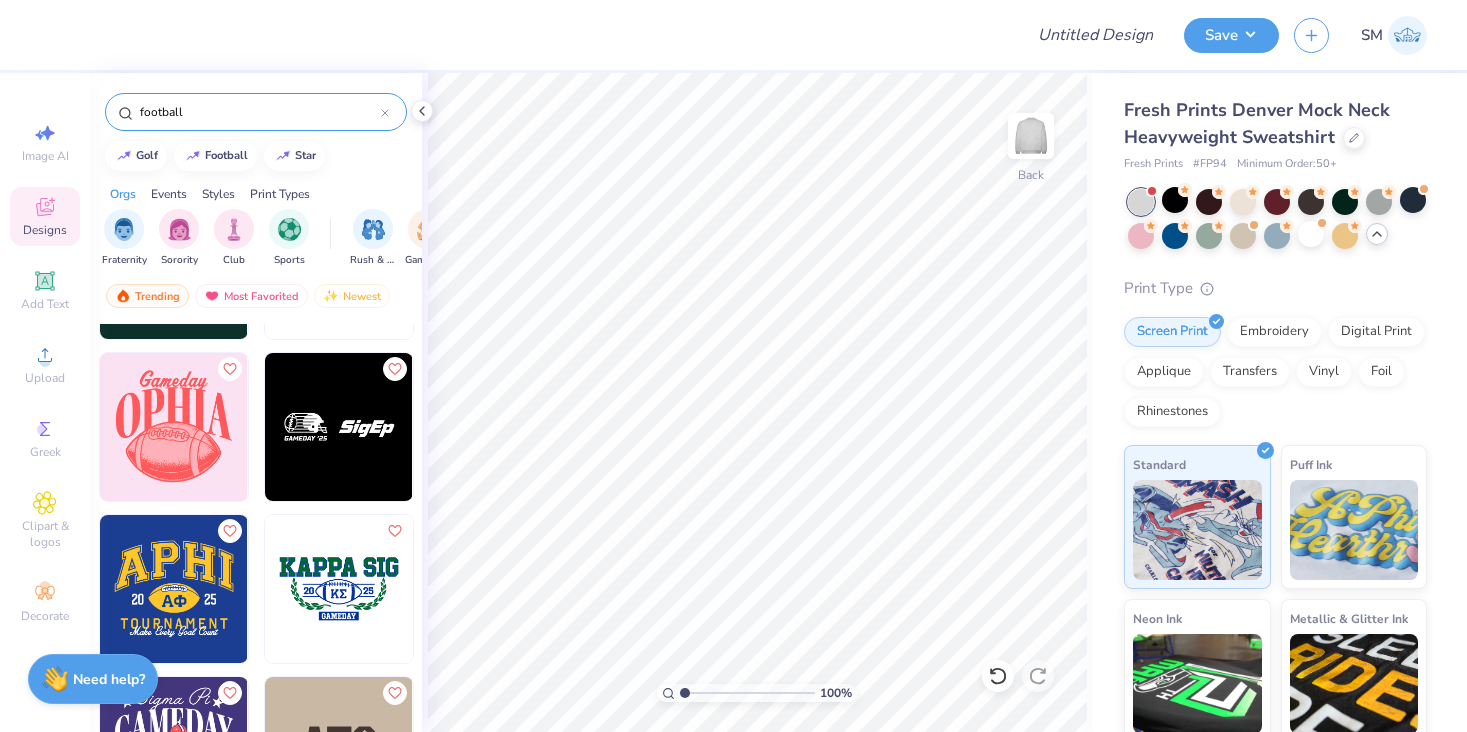 scroll, scrollTop: 3373, scrollLeft: 0, axis: vertical 